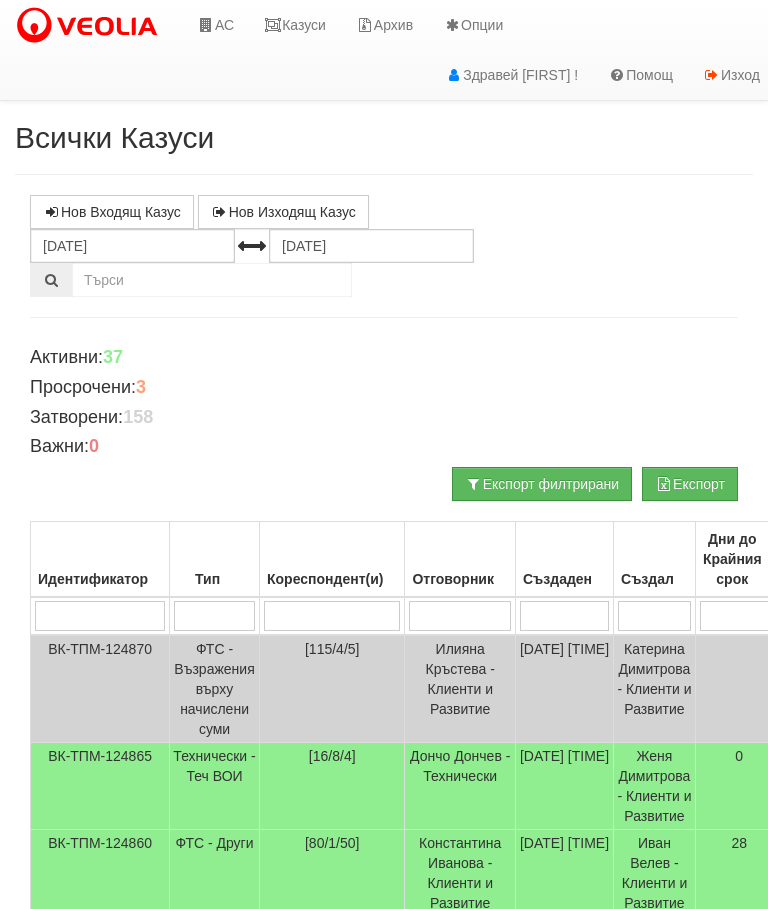 scroll, scrollTop: 217, scrollLeft: 0, axis: vertical 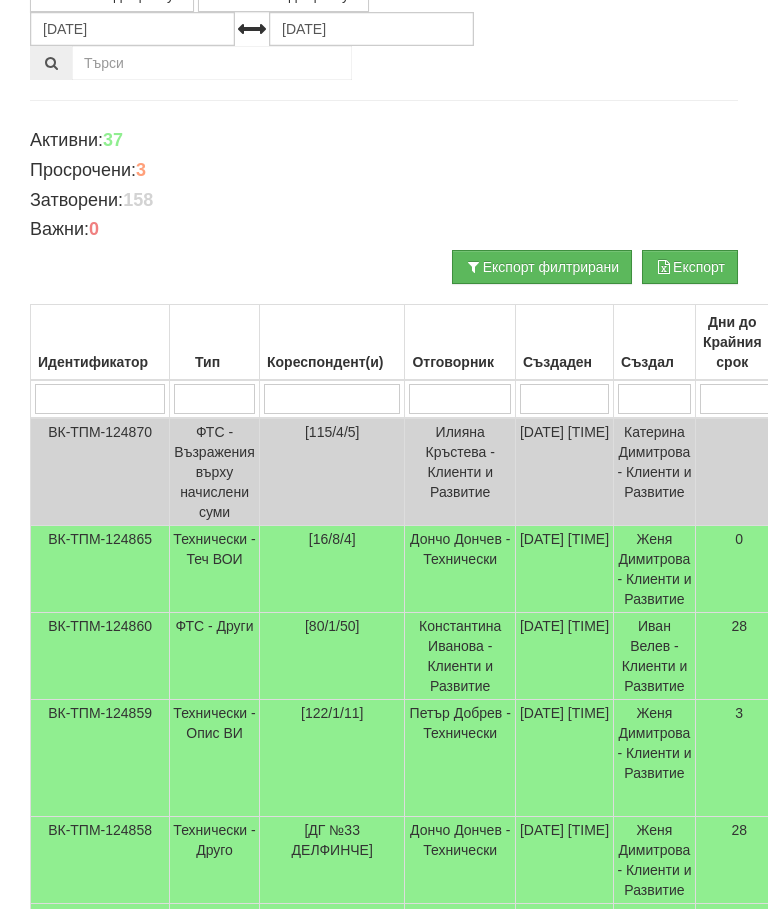 click on "Технически - Теч ВОИ" at bounding box center [215, 569] 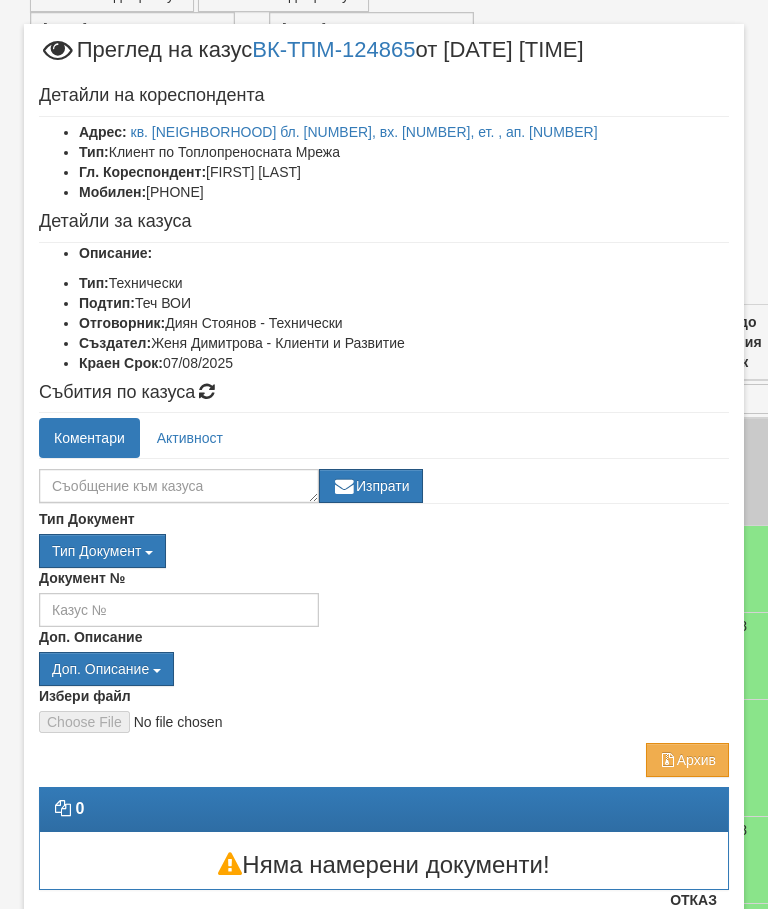 scroll, scrollTop: 23, scrollLeft: 0, axis: vertical 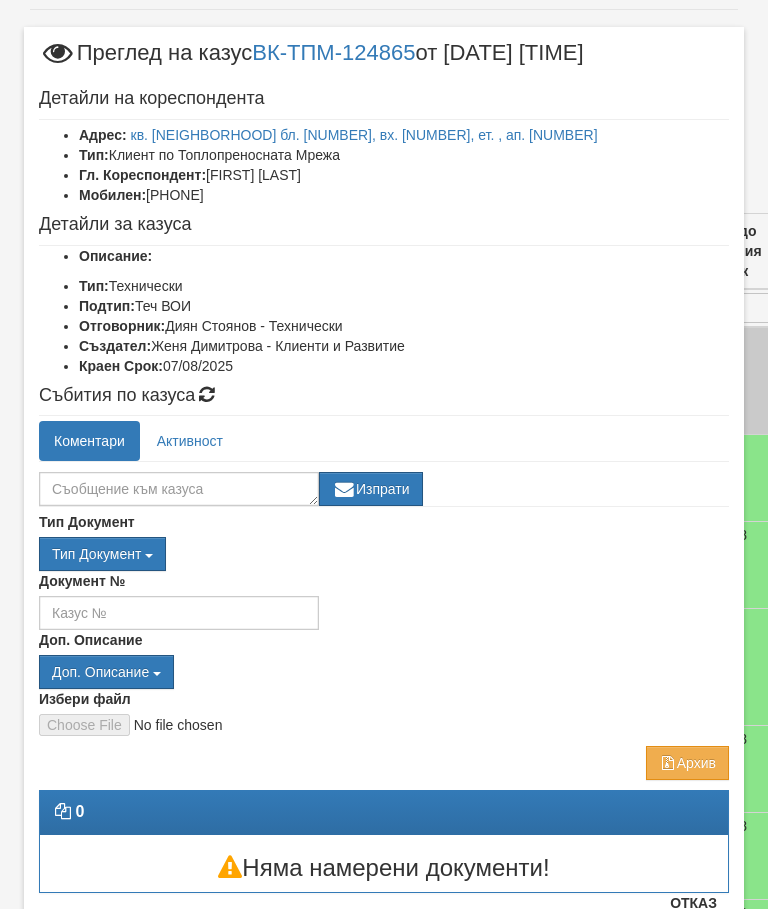 click on "Отказ" at bounding box center [693, 903] 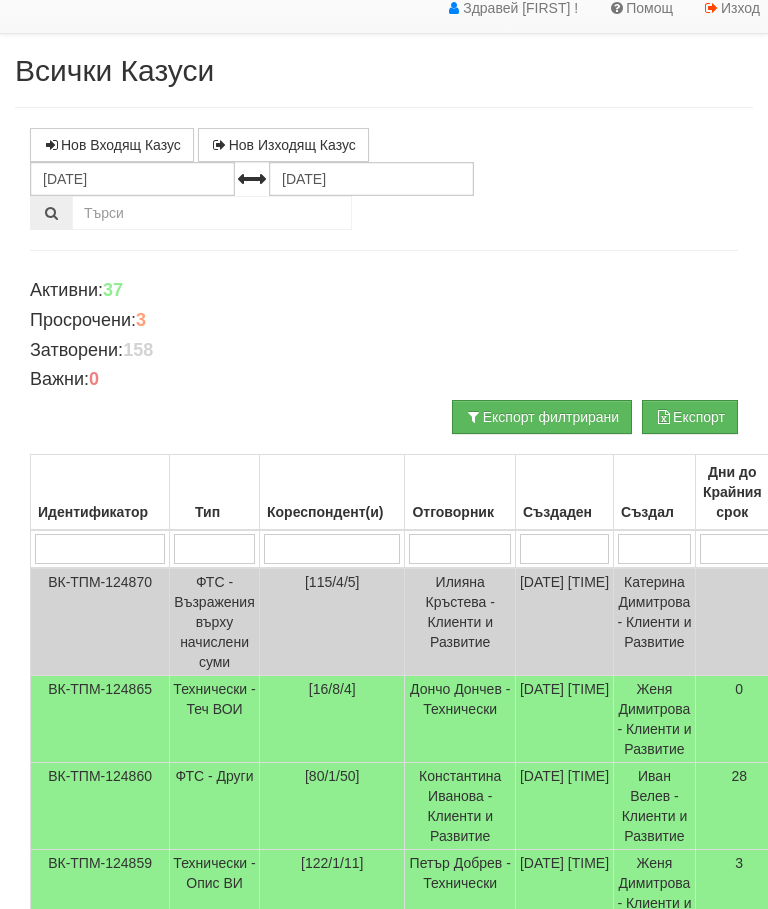 scroll, scrollTop: 0, scrollLeft: 0, axis: both 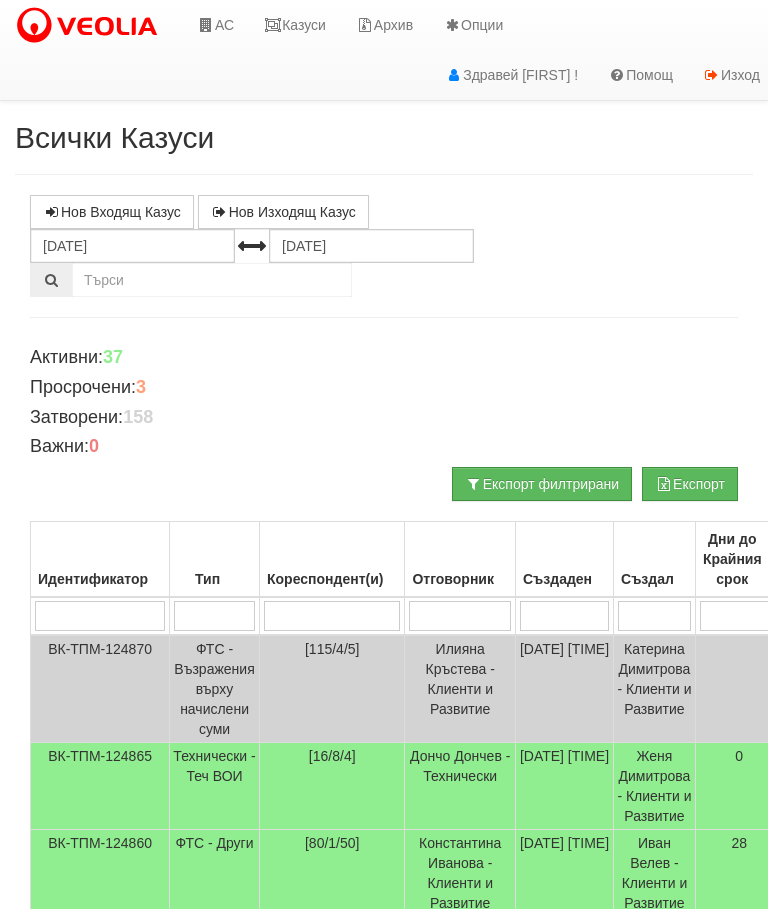 click on "Казуси" at bounding box center (295, 25) 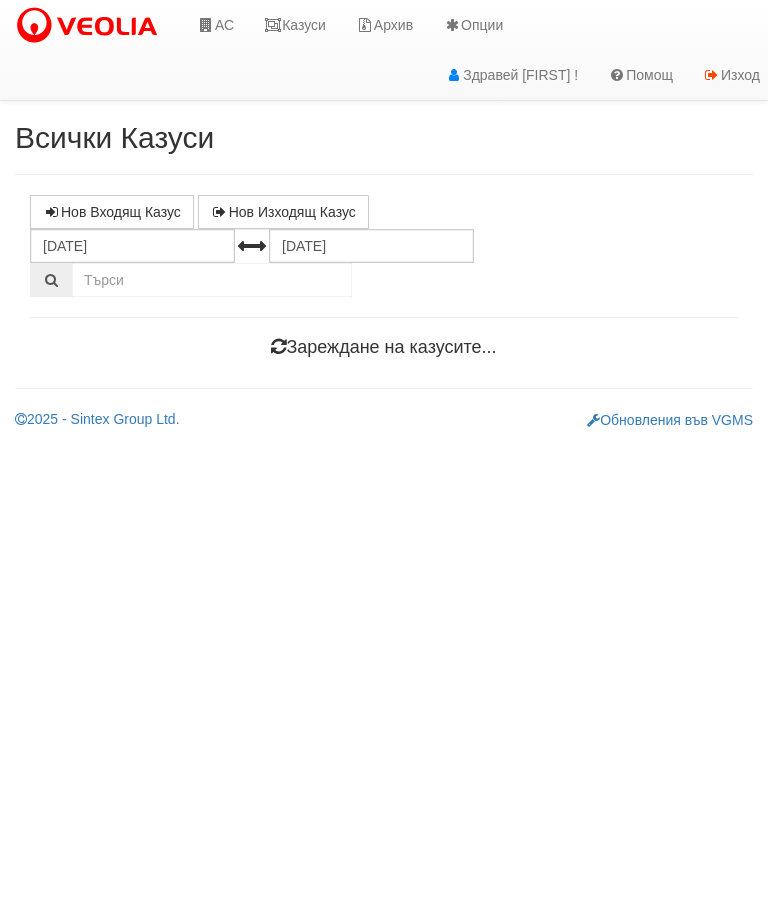 scroll, scrollTop: 0, scrollLeft: 0, axis: both 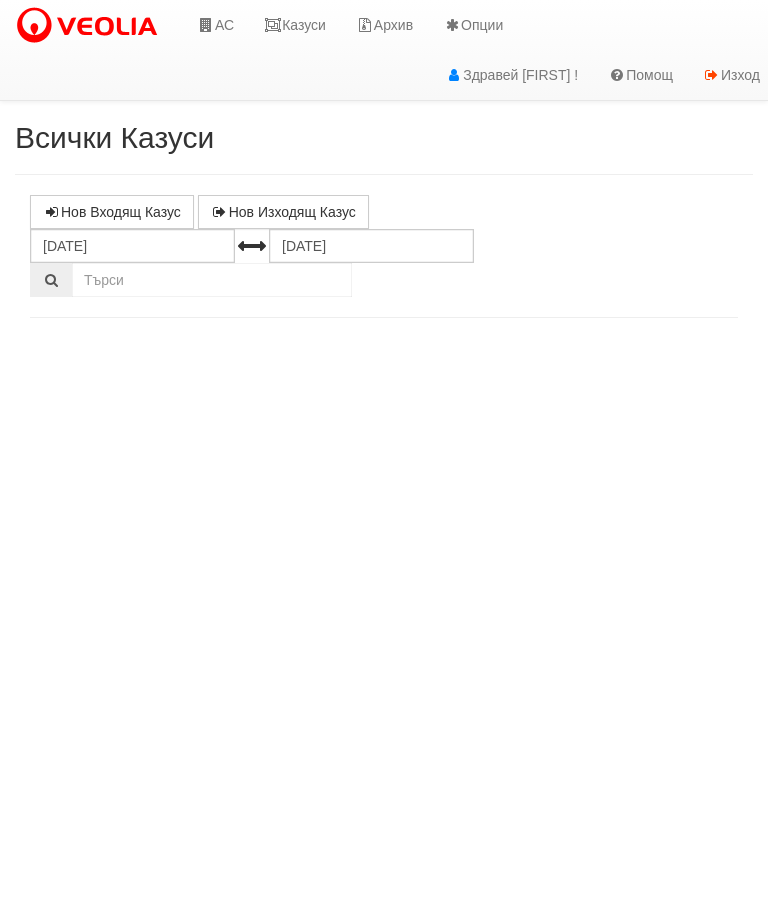 select on "10" 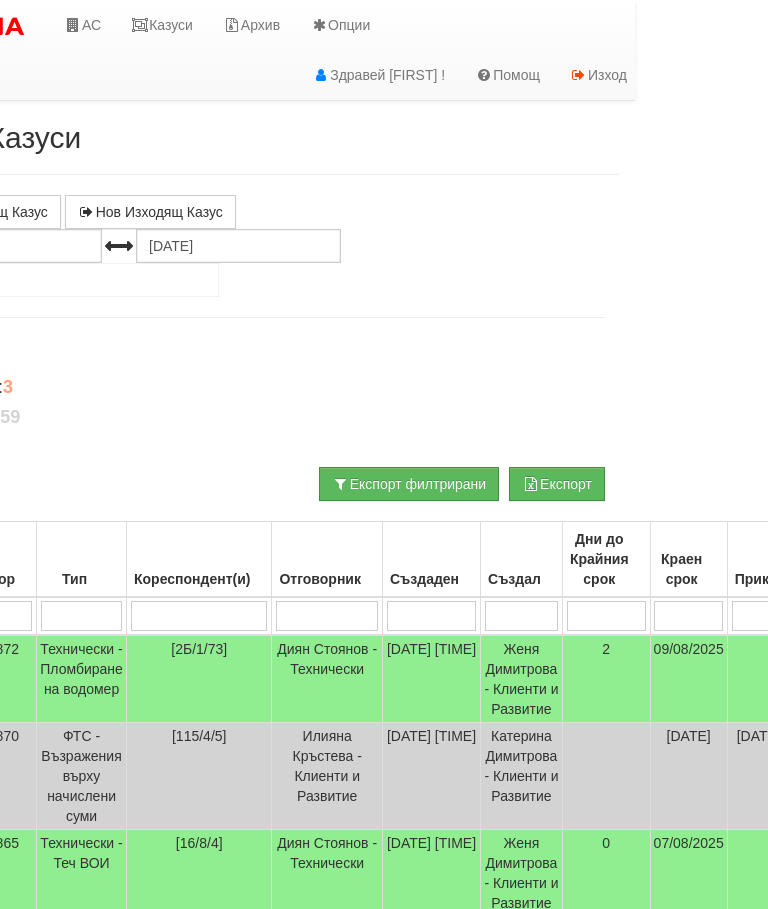 scroll, scrollTop: 0, scrollLeft: 0, axis: both 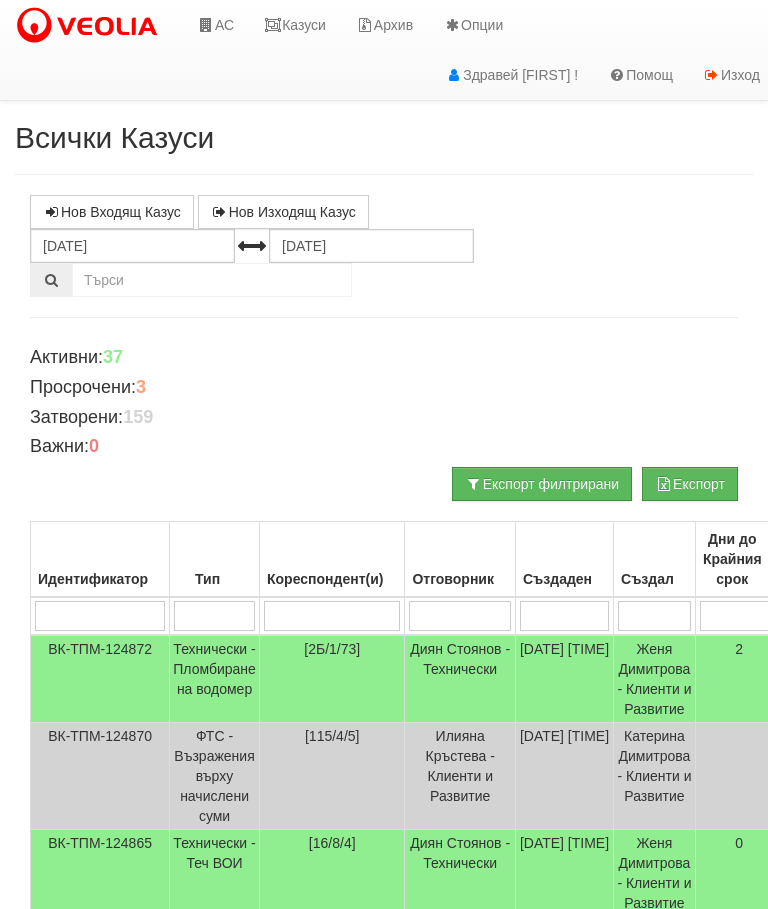 click on "Технически - Пломбиране на водомер" at bounding box center [215, 679] 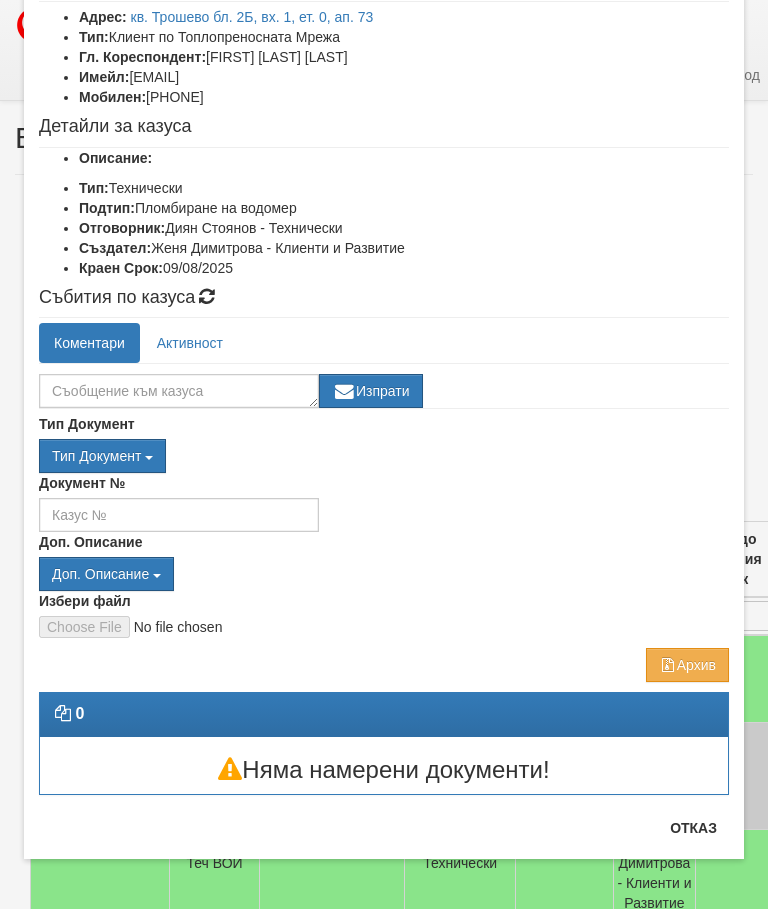 scroll, scrollTop: 141, scrollLeft: 0, axis: vertical 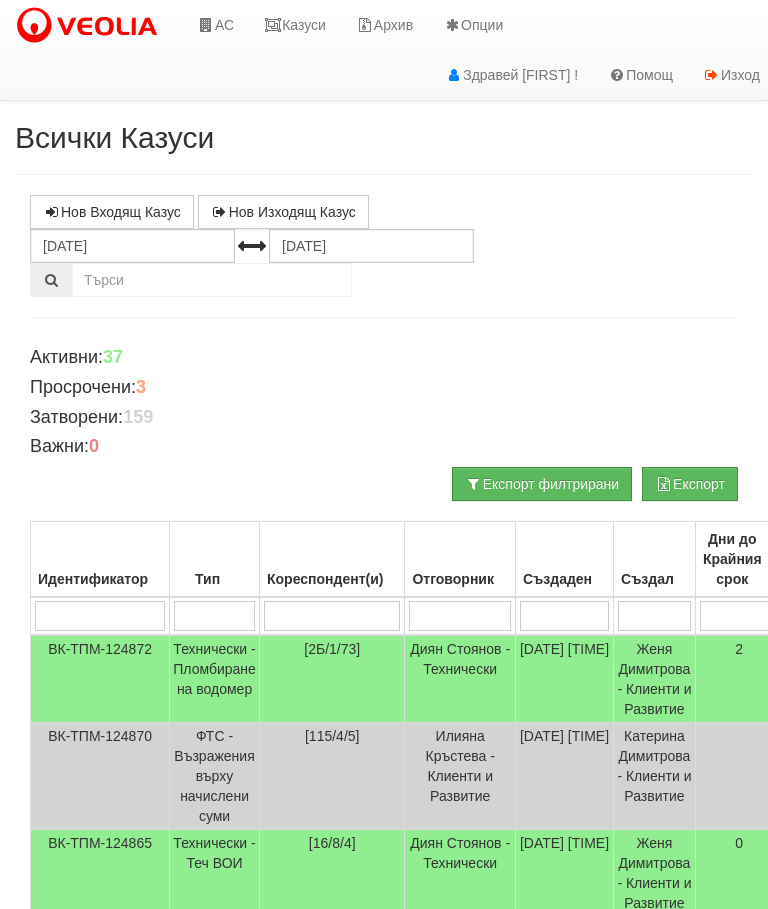 click on "Казуси" at bounding box center [295, 25] 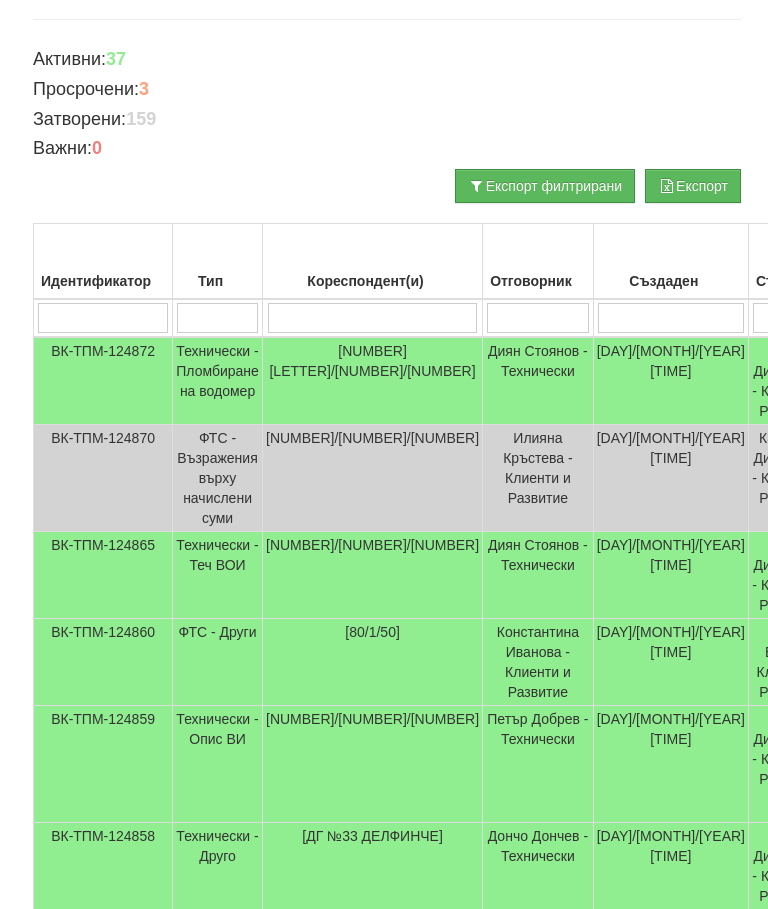 scroll, scrollTop: 298, scrollLeft: 0, axis: vertical 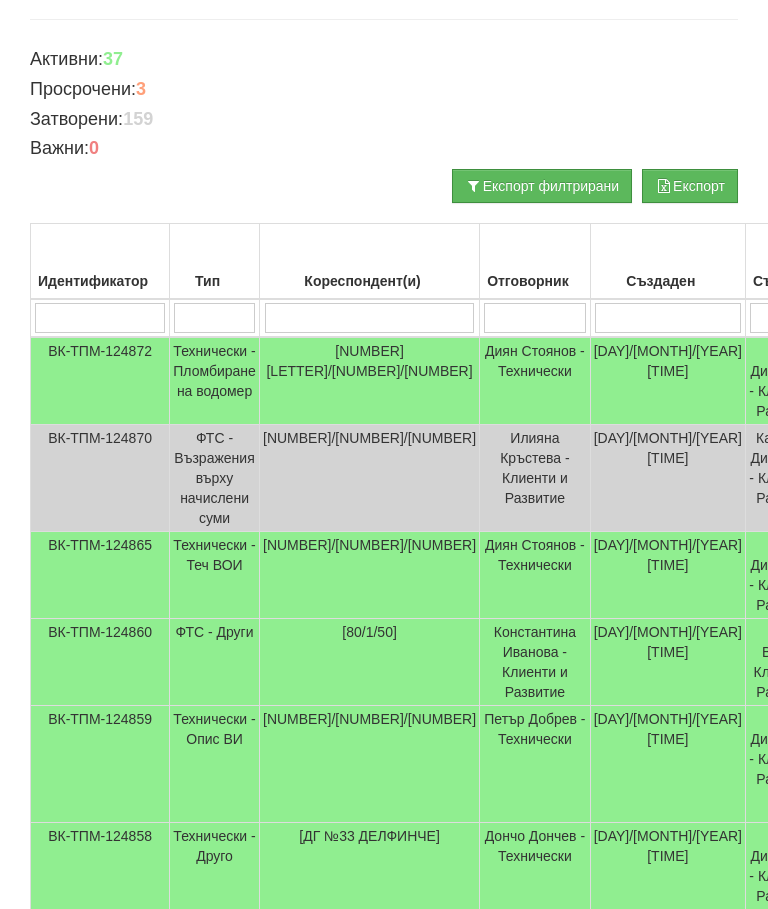 click on "Технически - Теч ВОИ" at bounding box center [215, 575] 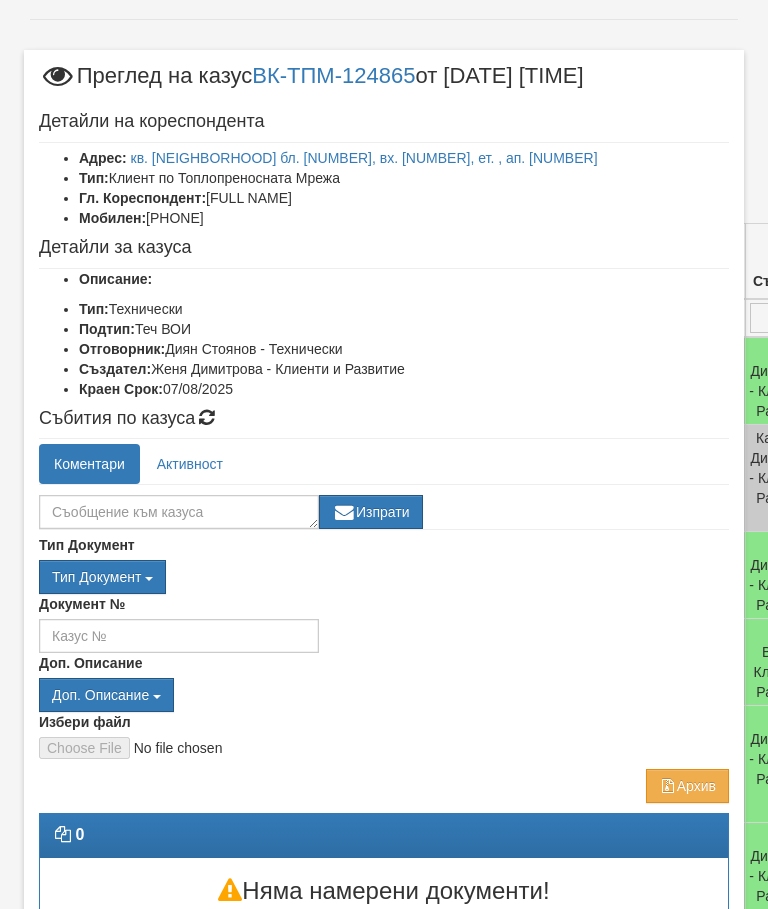 click on "Активност" at bounding box center [190, 464] 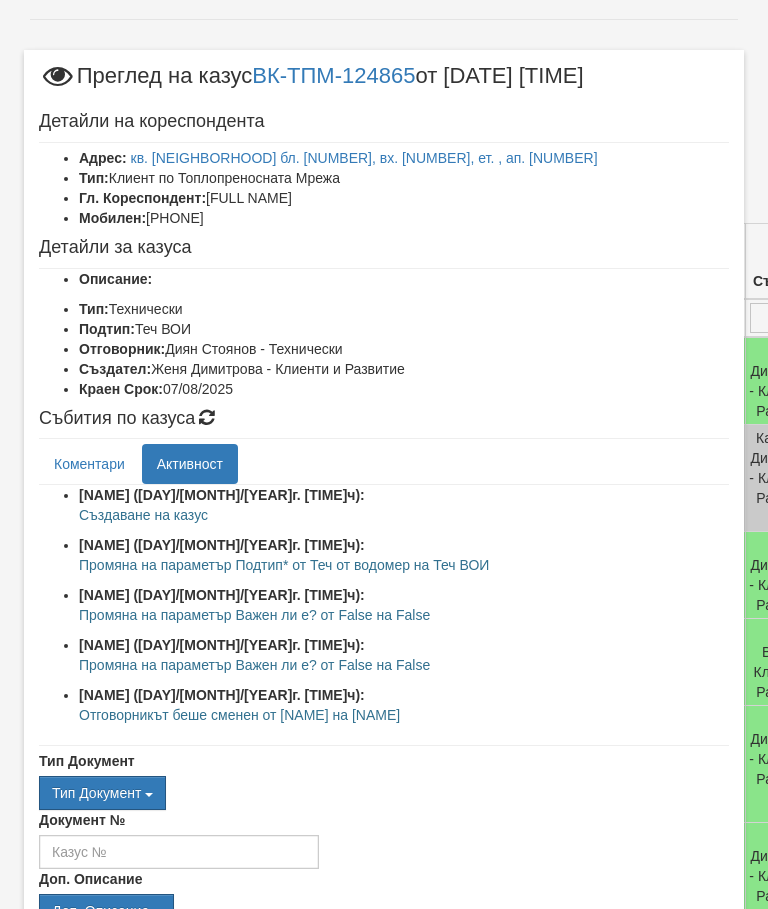 click on "Коментари" at bounding box center [89, 464] 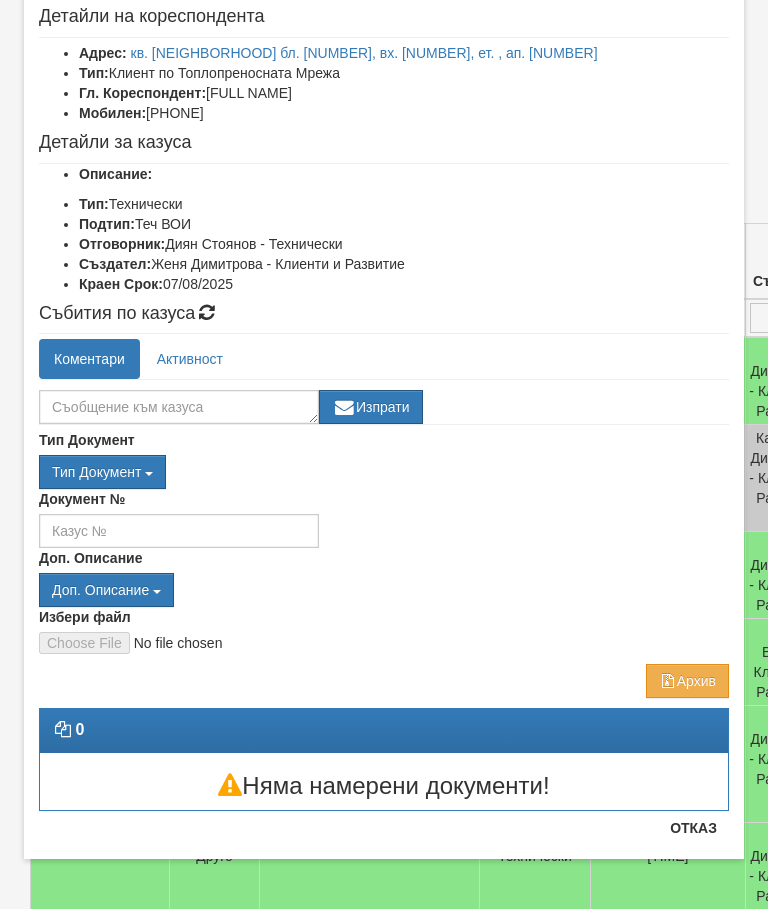 scroll, scrollTop: 30, scrollLeft: 0, axis: vertical 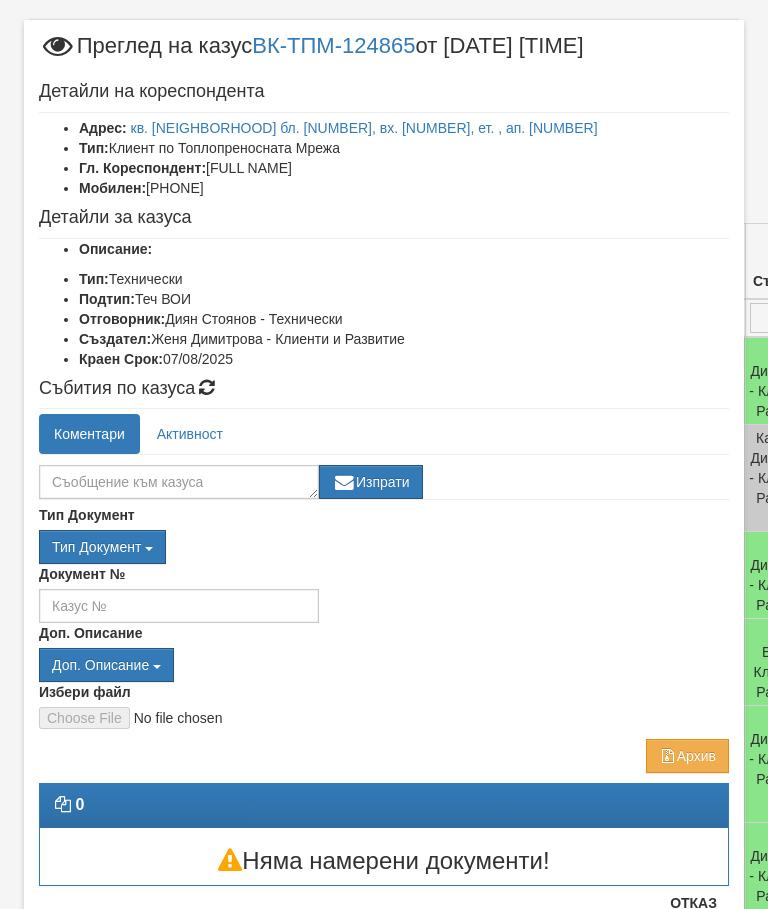 click on "0" at bounding box center [384, 806] 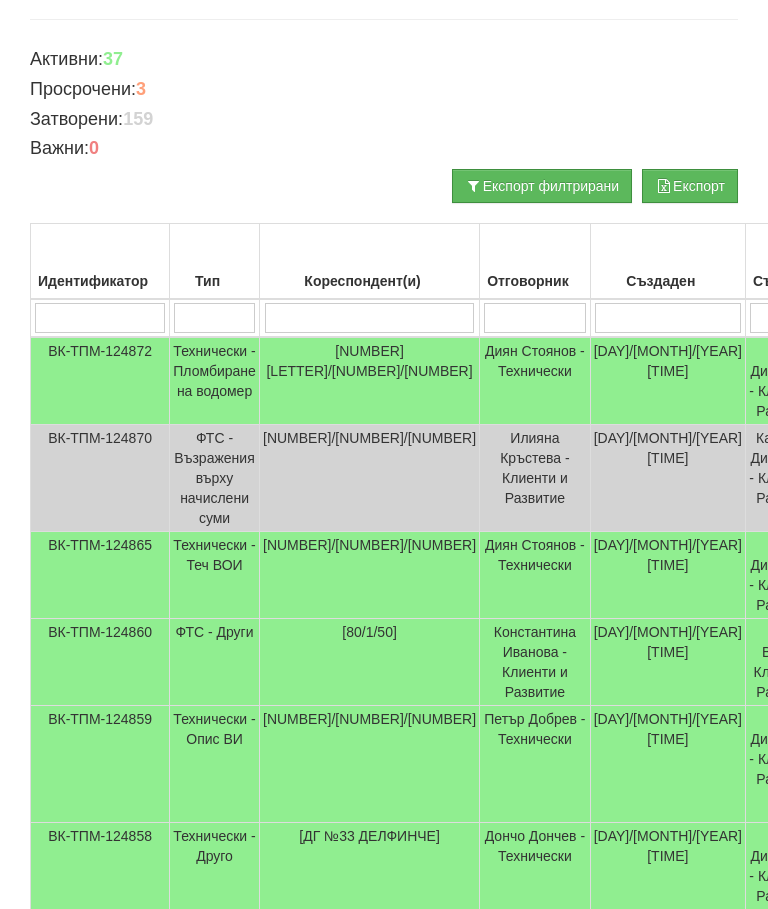 click at bounding box center [534, 318] 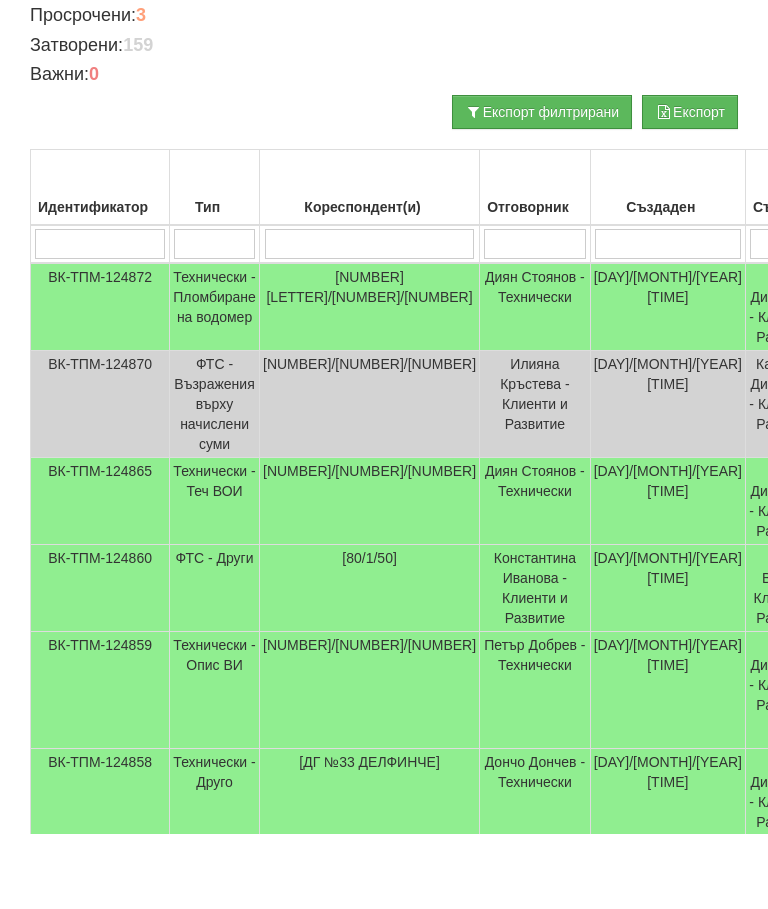 type on "С" 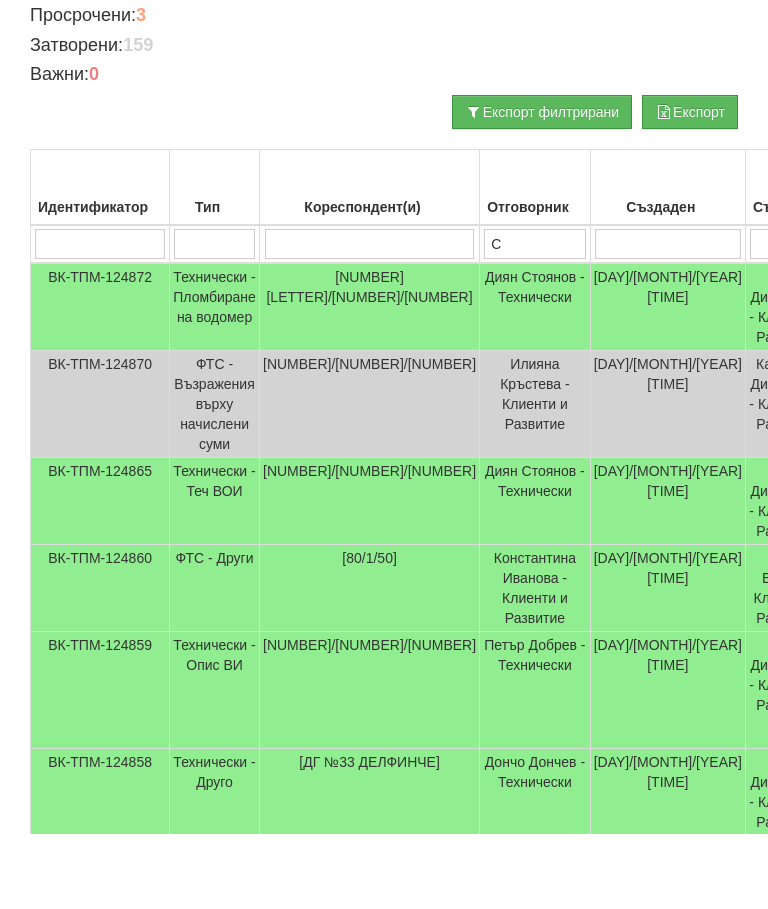 type on "С" 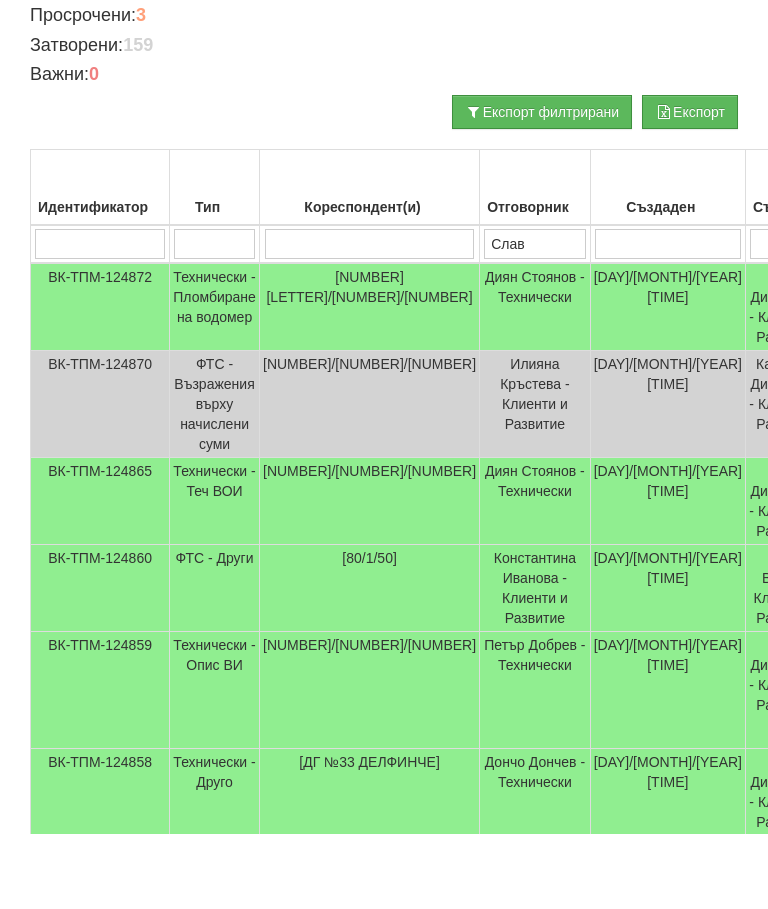 type on "Слави" 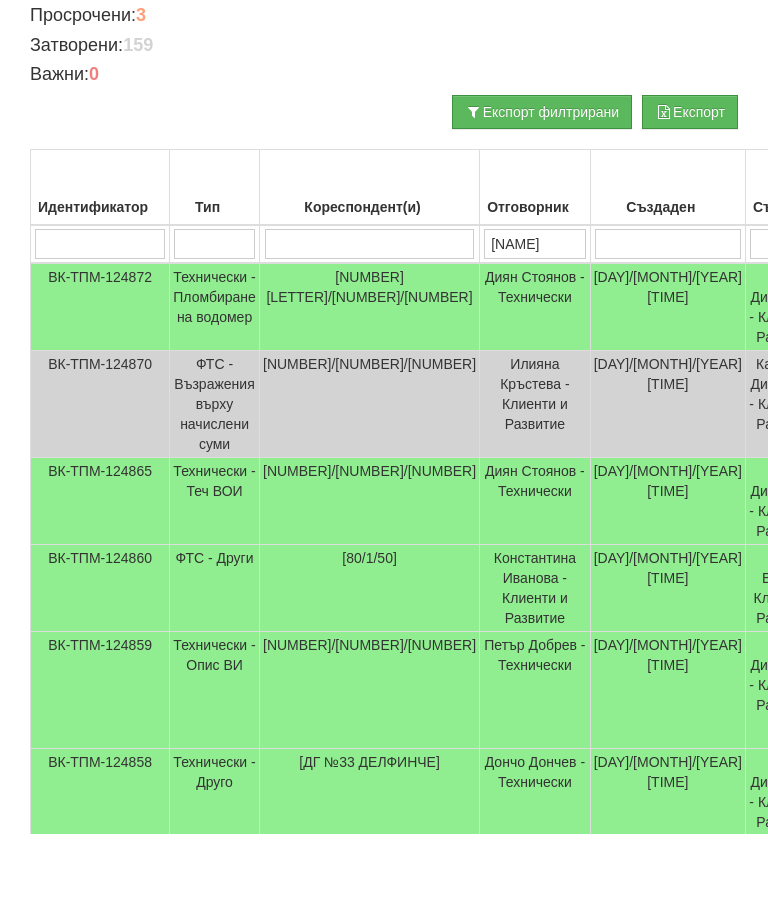 type on "Слави" 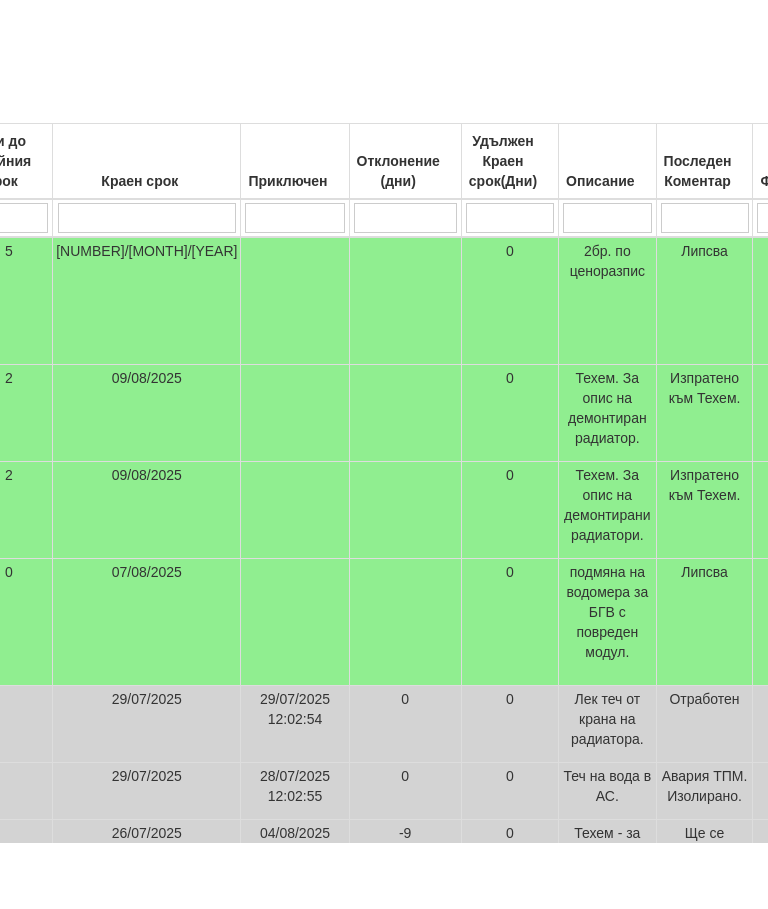scroll, scrollTop: 332, scrollLeft: 0, axis: vertical 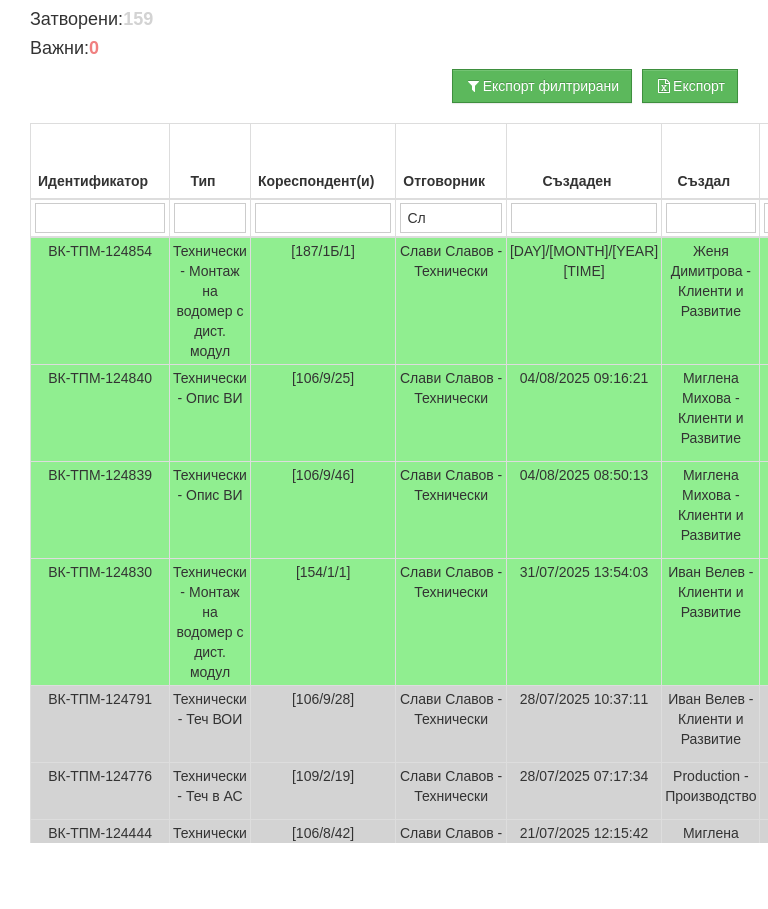 type on "С" 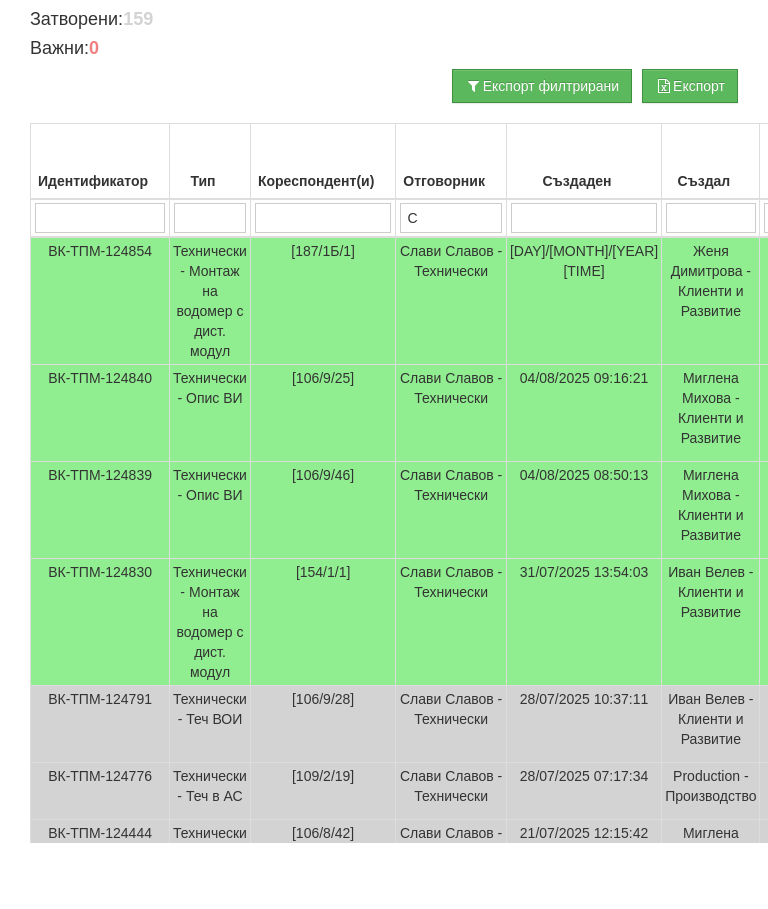 type 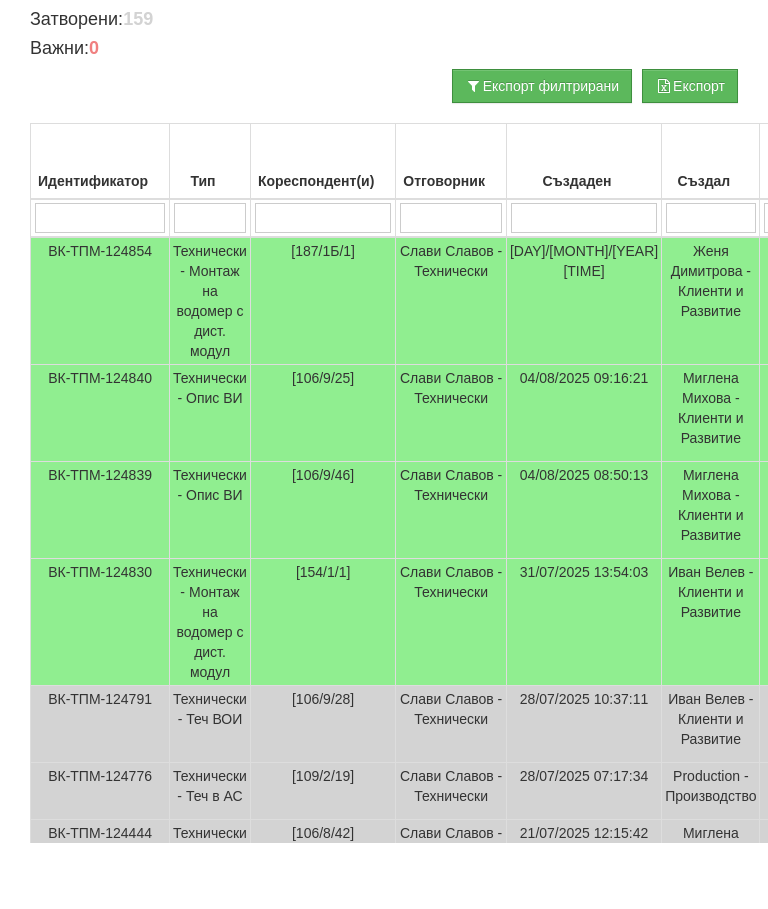 type 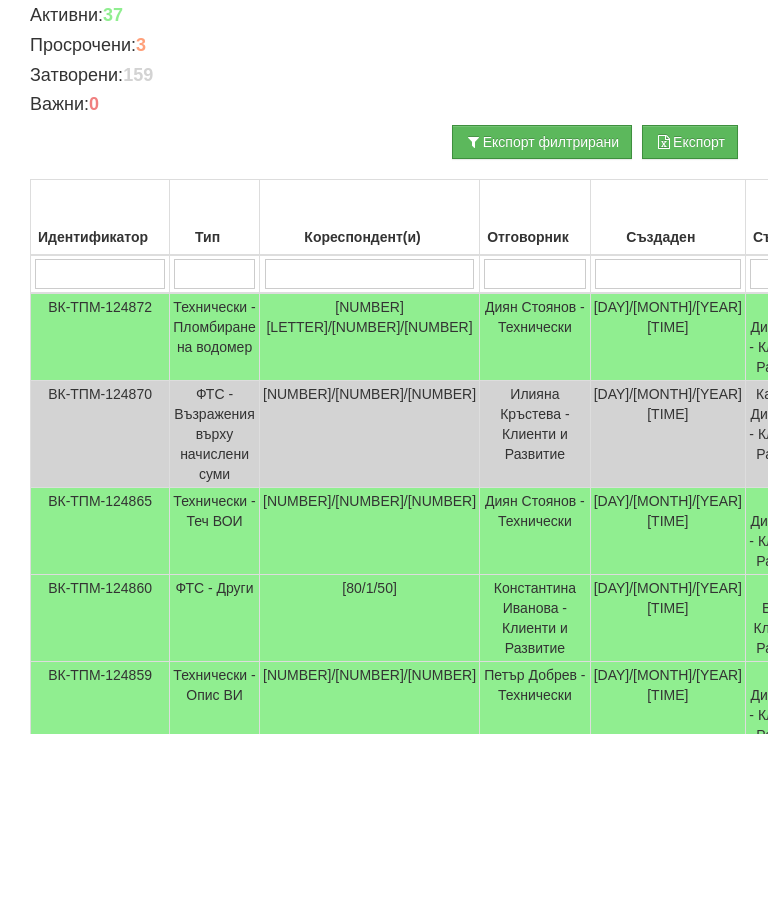 scroll, scrollTop: 0, scrollLeft: 0, axis: both 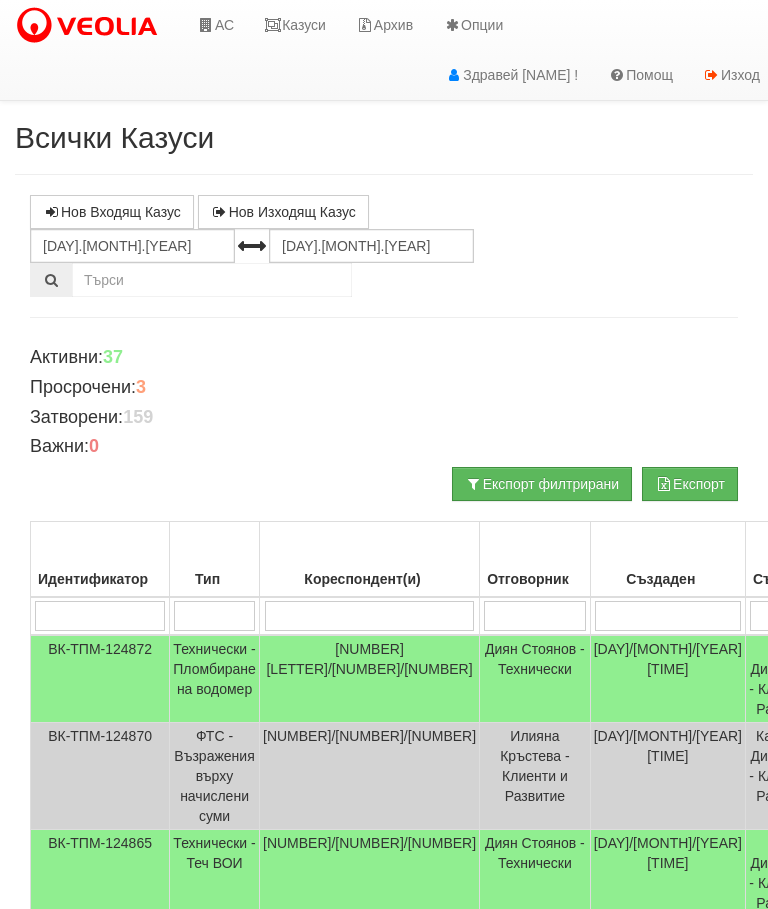 click on "Казуси" at bounding box center (295, 25) 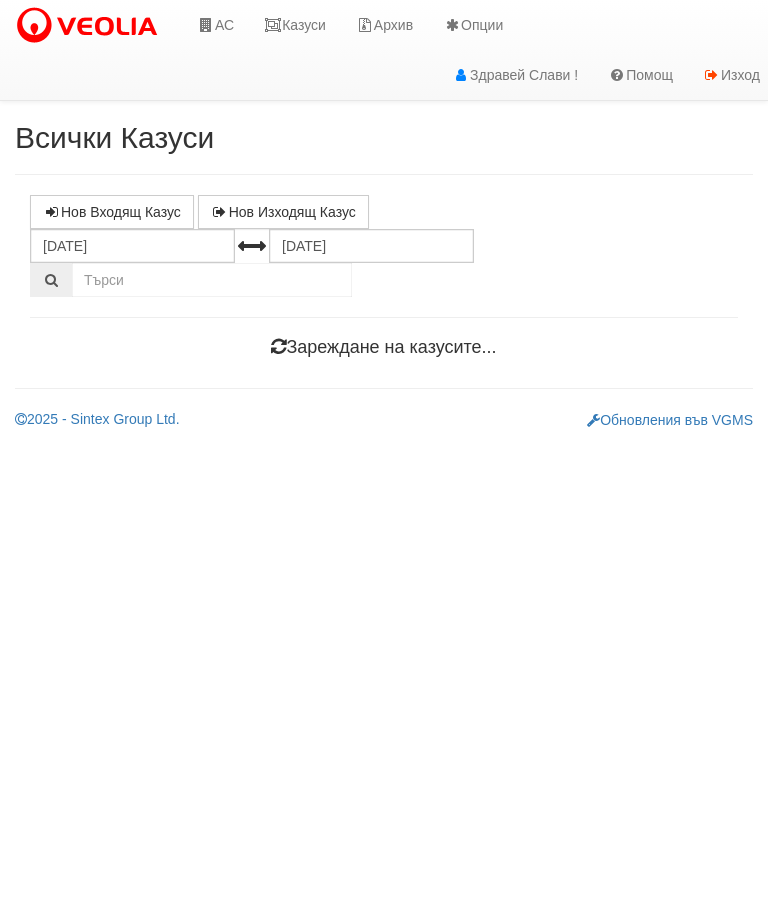scroll, scrollTop: 0, scrollLeft: 0, axis: both 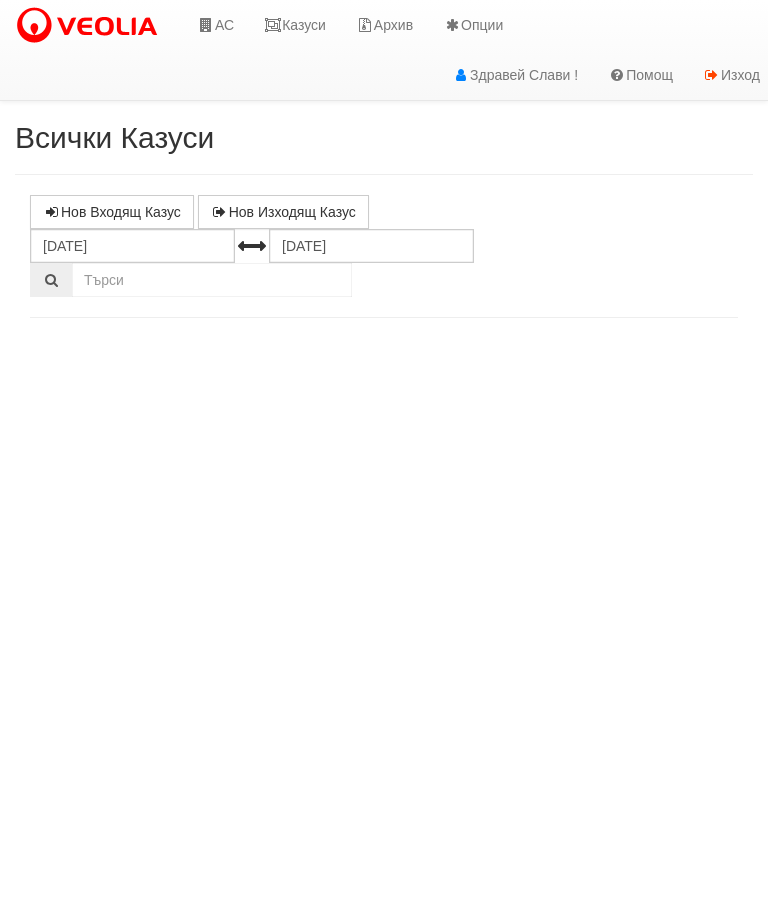 select on "10" 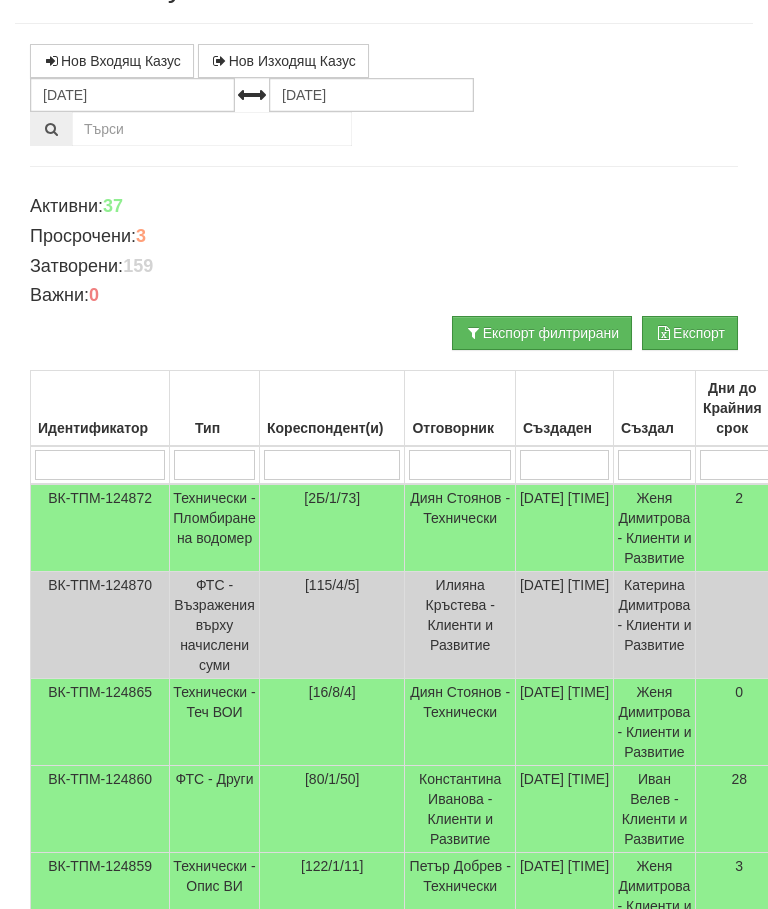 scroll, scrollTop: 0, scrollLeft: 0, axis: both 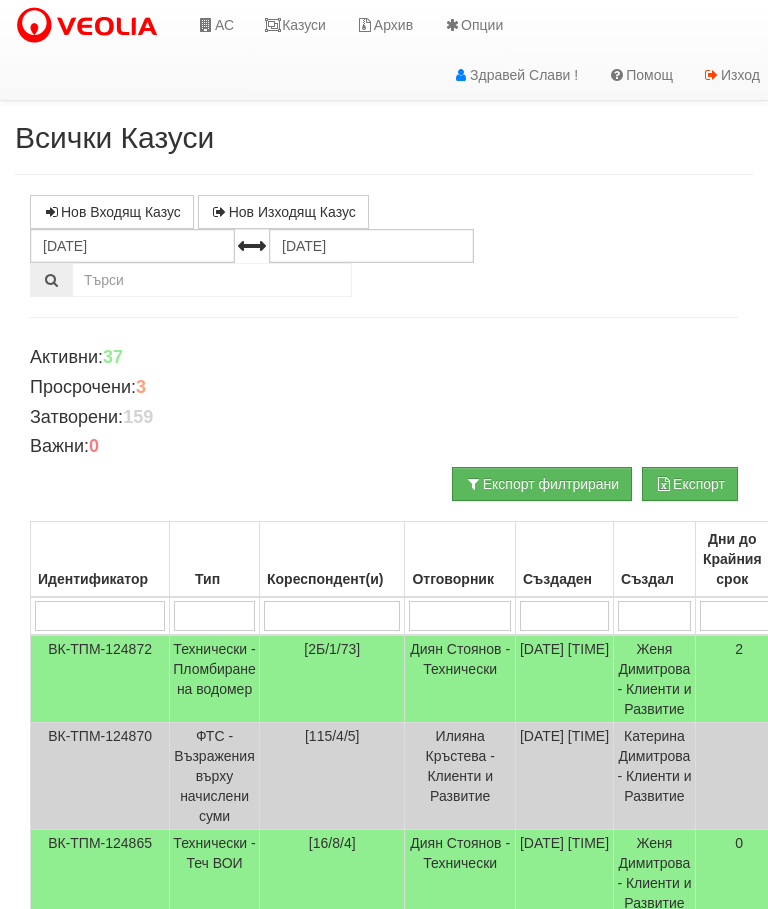 click on "Казуси" at bounding box center [295, 25] 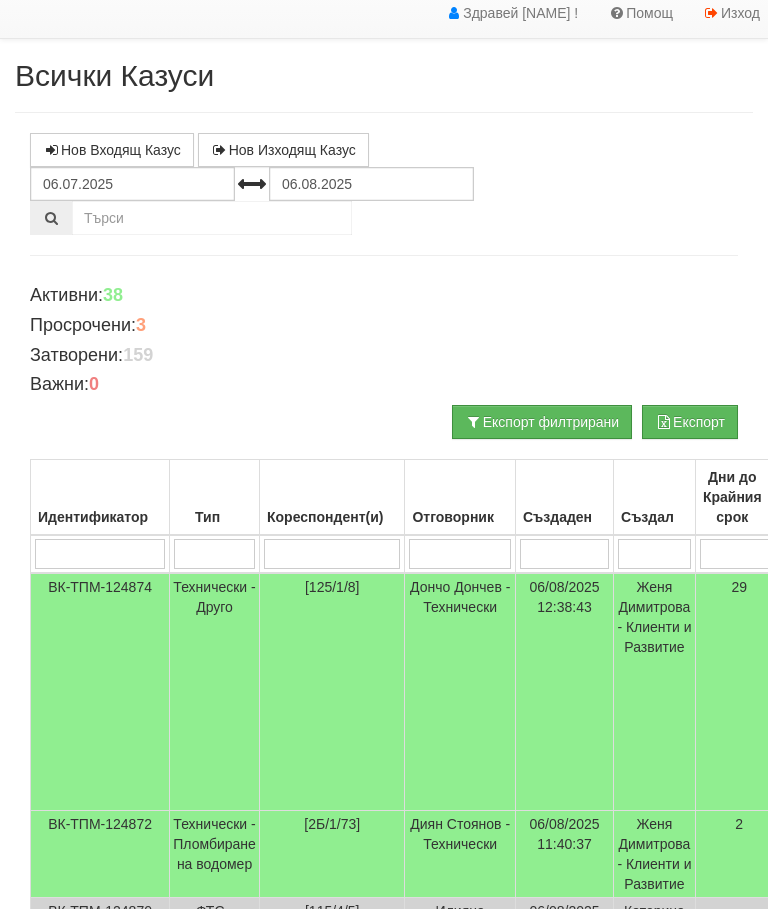 scroll, scrollTop: 0, scrollLeft: 0, axis: both 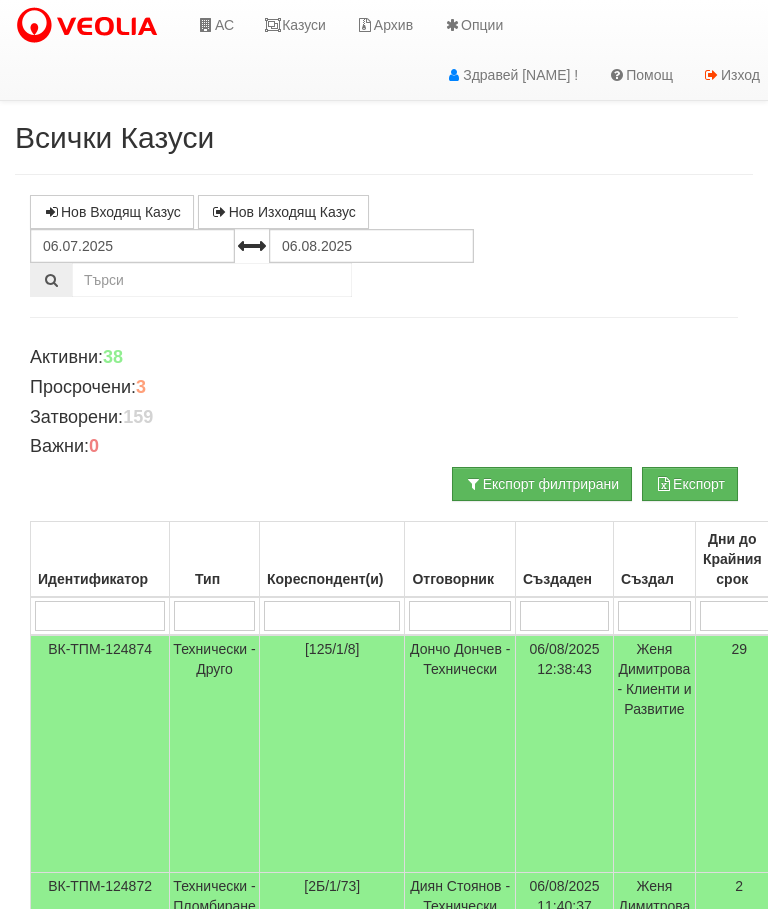 click at bounding box center [332, 616] 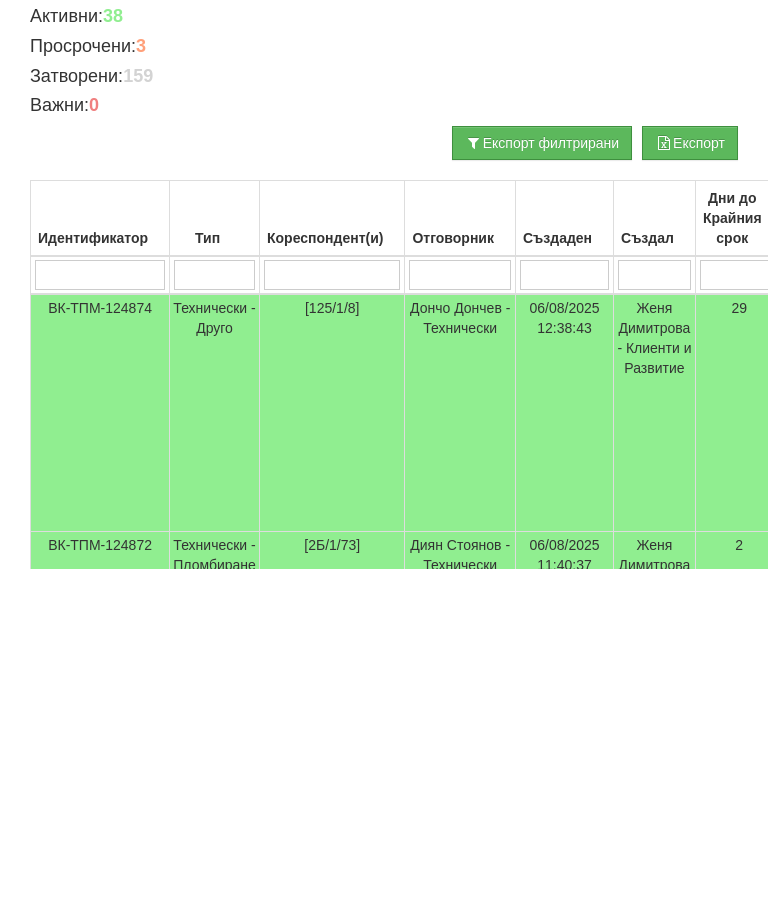 type on "1" 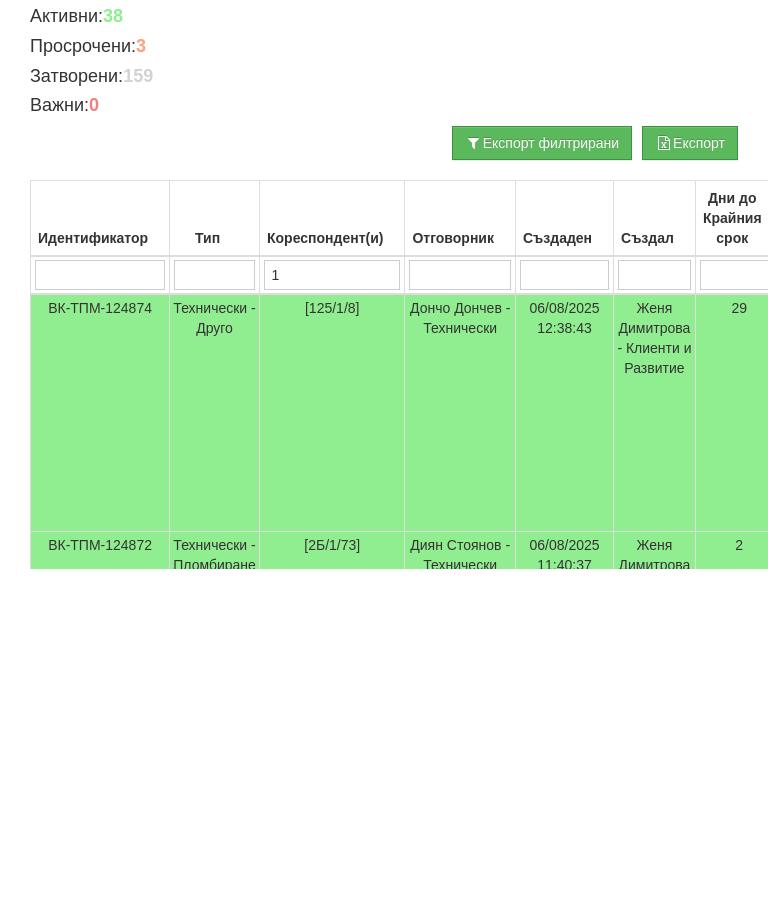 type on "1" 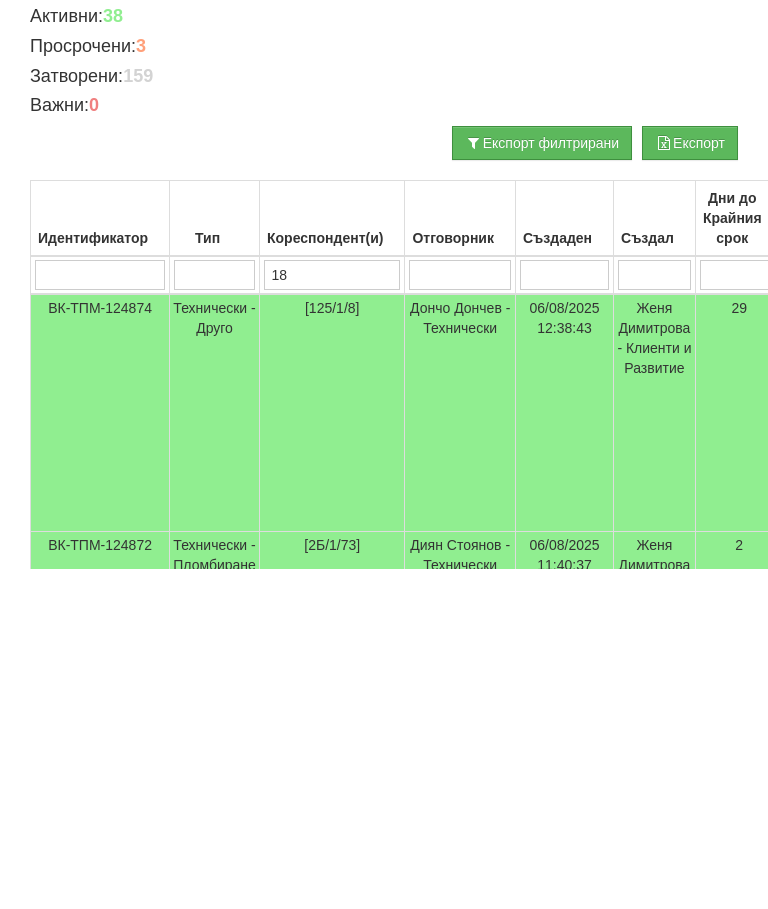 type on "187" 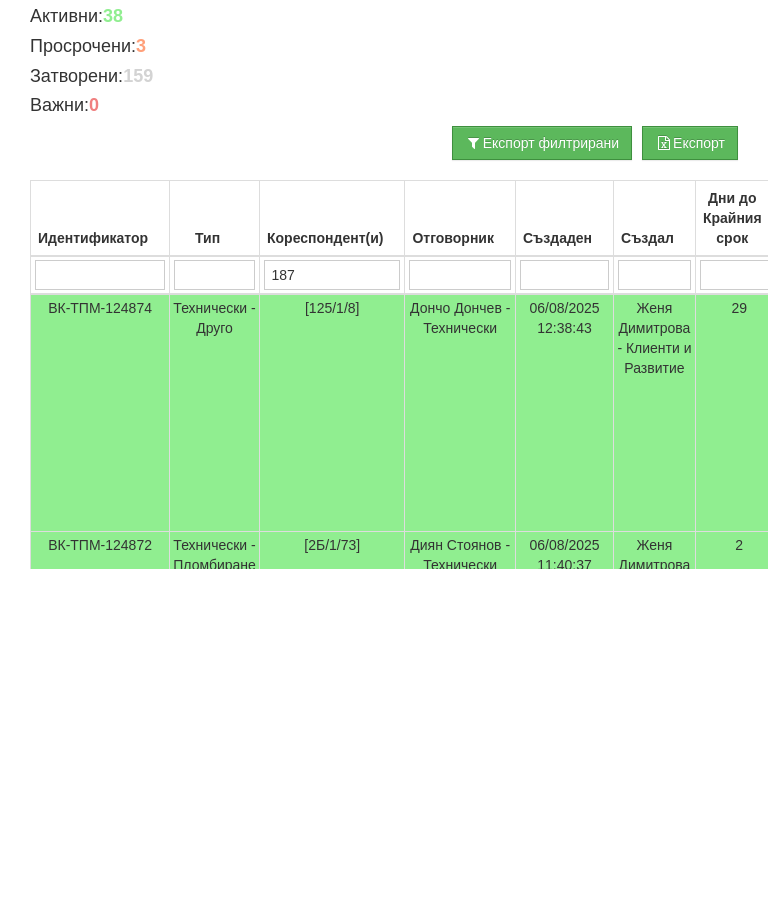 type on "187" 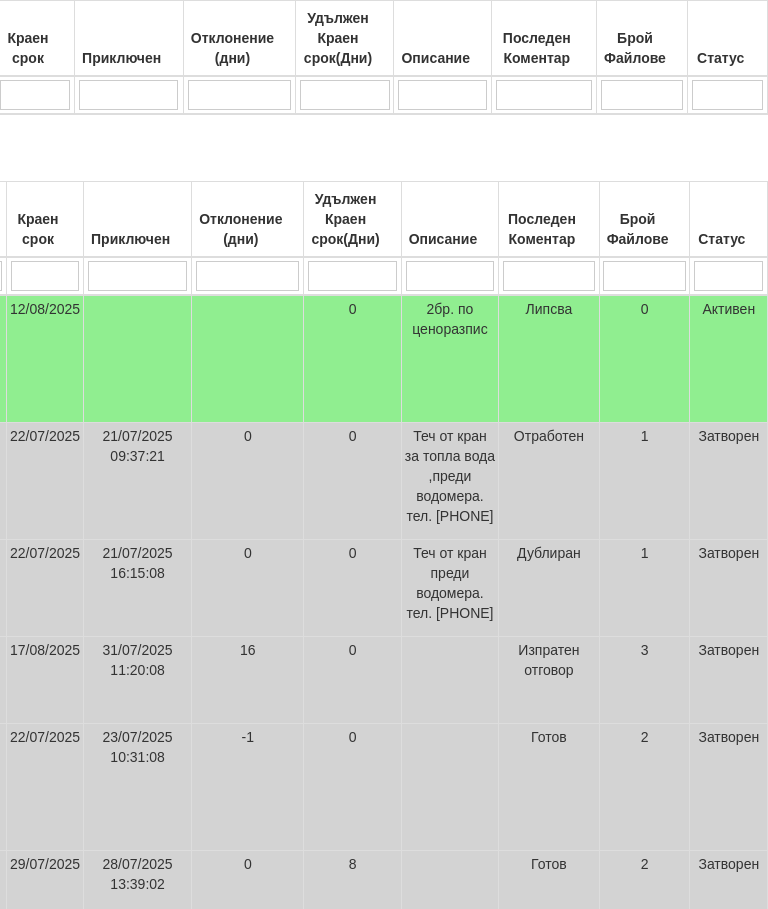 scroll, scrollTop: 1088, scrollLeft: 805, axis: both 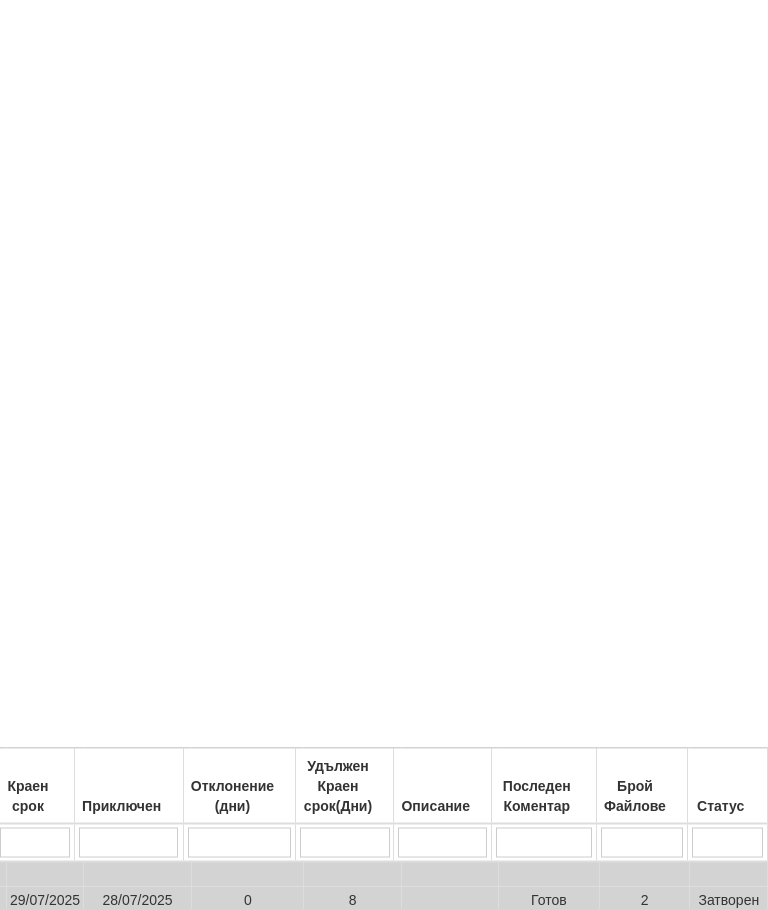 type on "187" 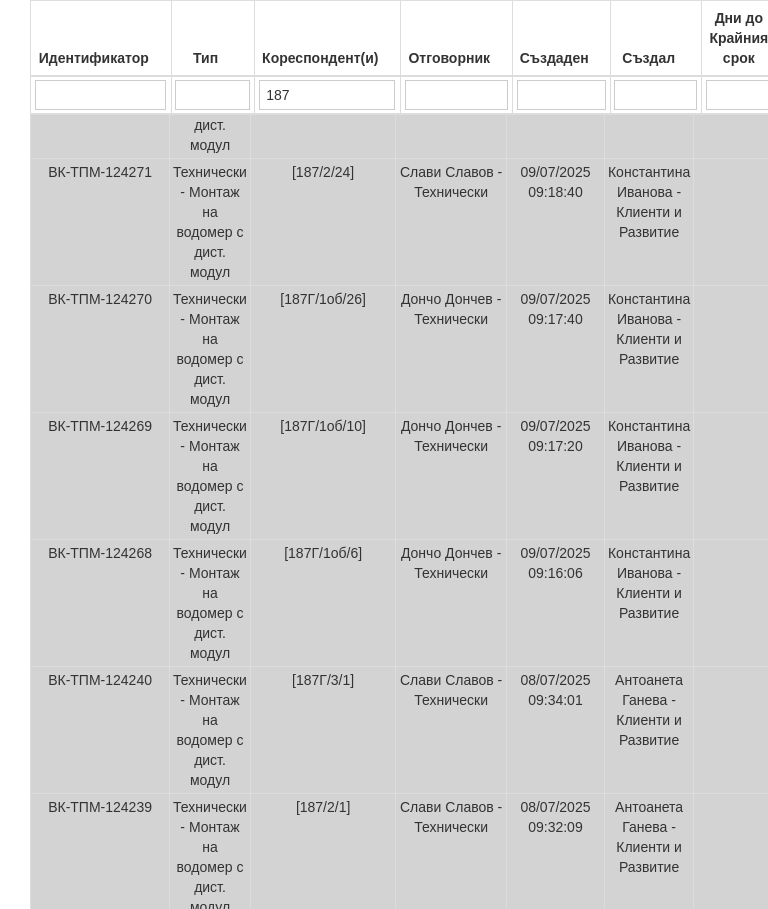 scroll, scrollTop: 1053, scrollLeft: 0, axis: vertical 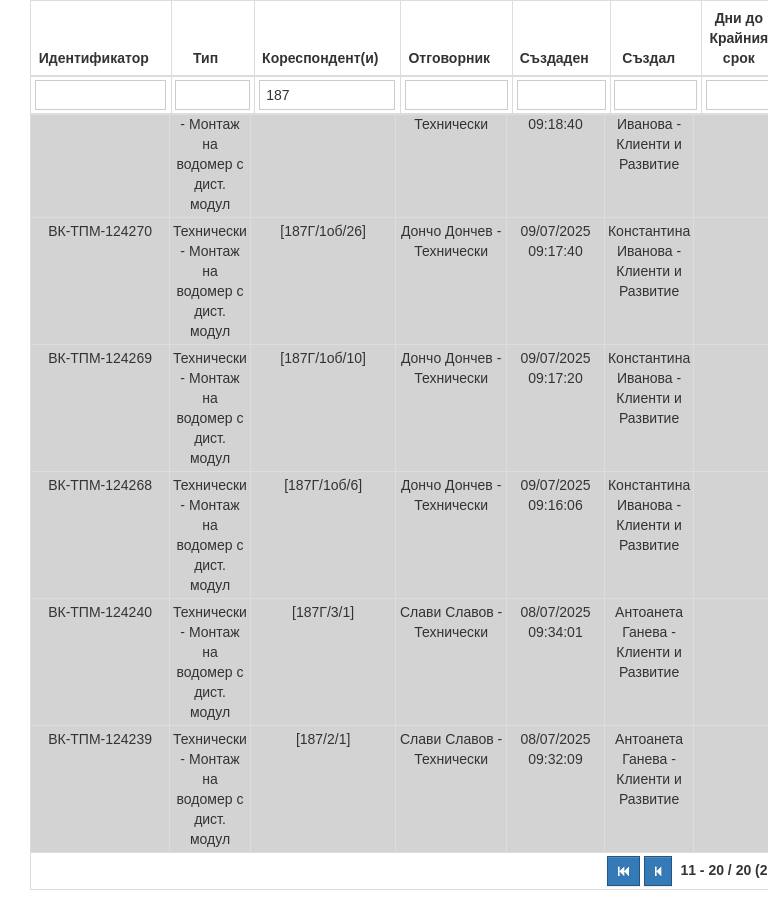 click at bounding box center [658, 871] 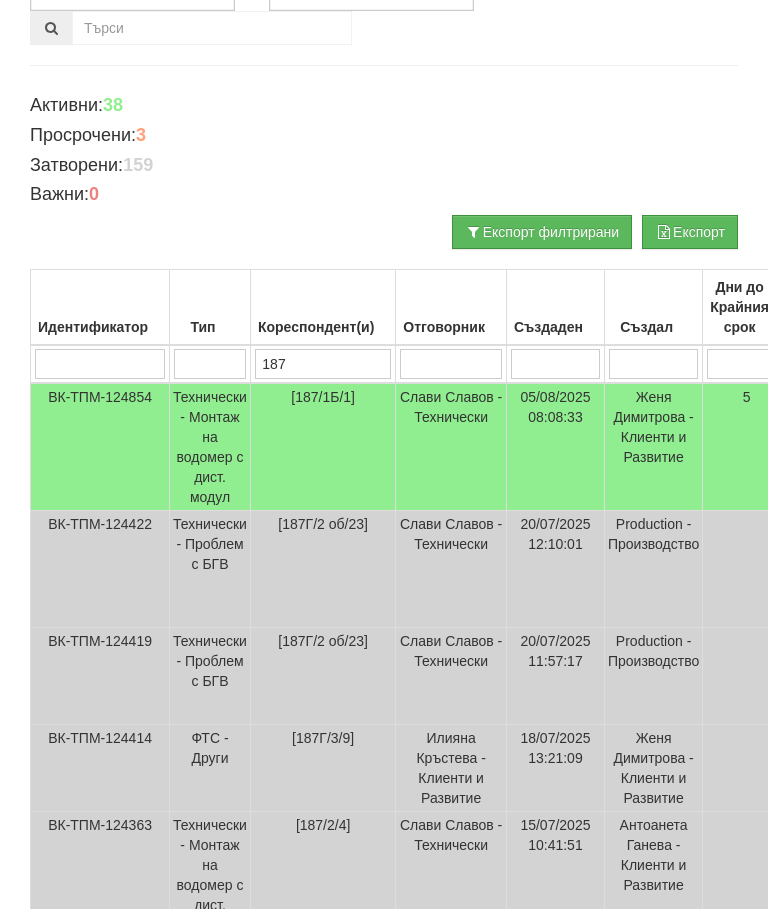 scroll, scrollTop: 0, scrollLeft: 0, axis: both 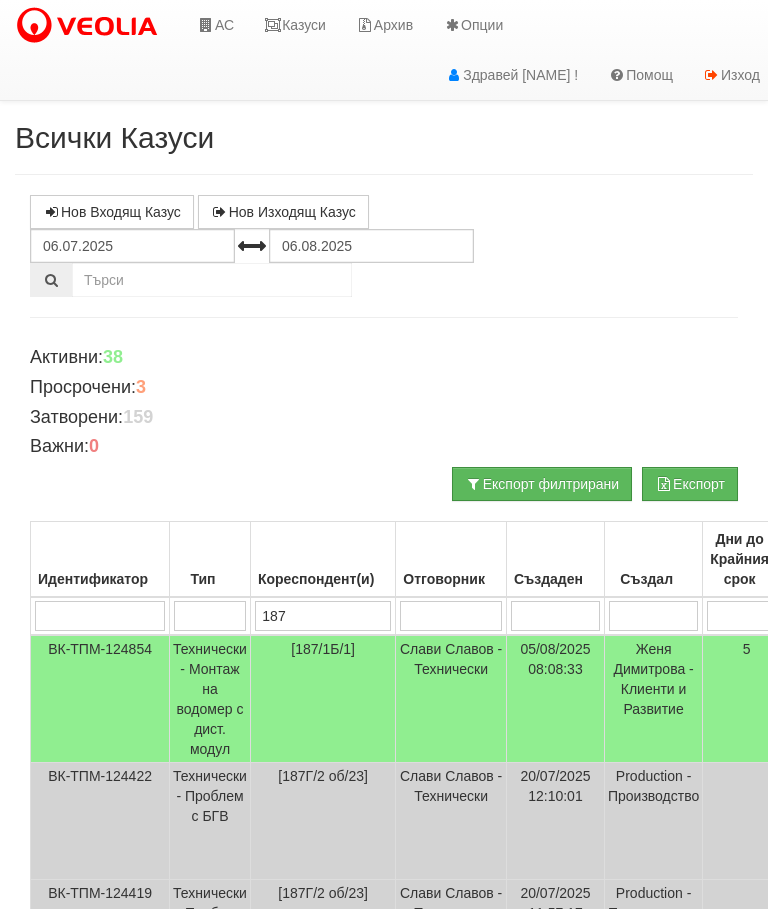 click on "Казуси" at bounding box center (295, 25) 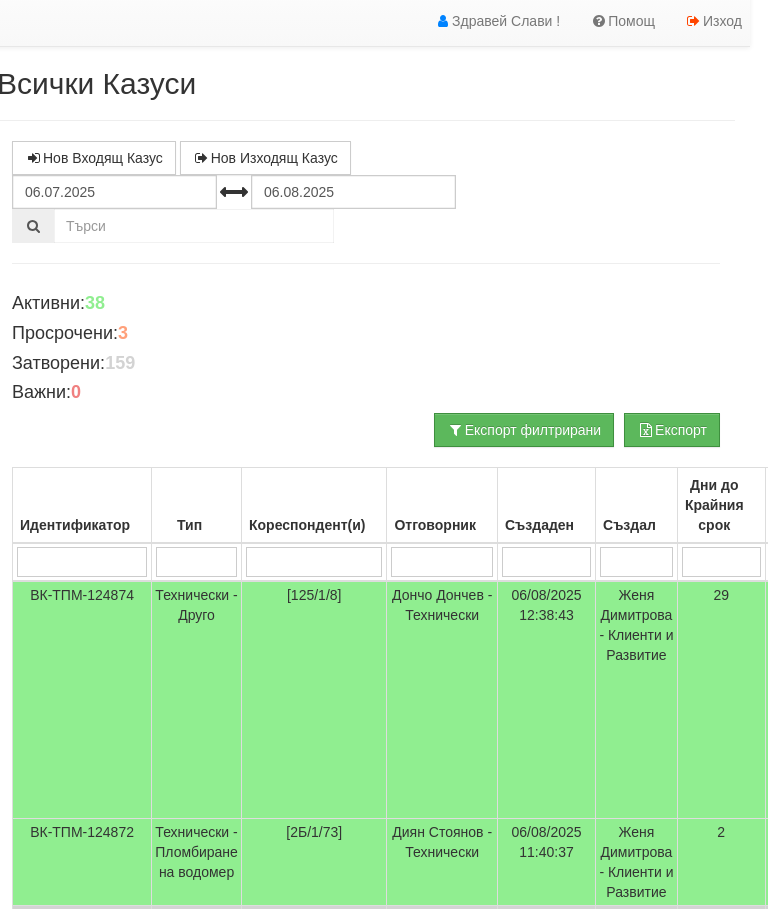 scroll, scrollTop: 54, scrollLeft: 0, axis: vertical 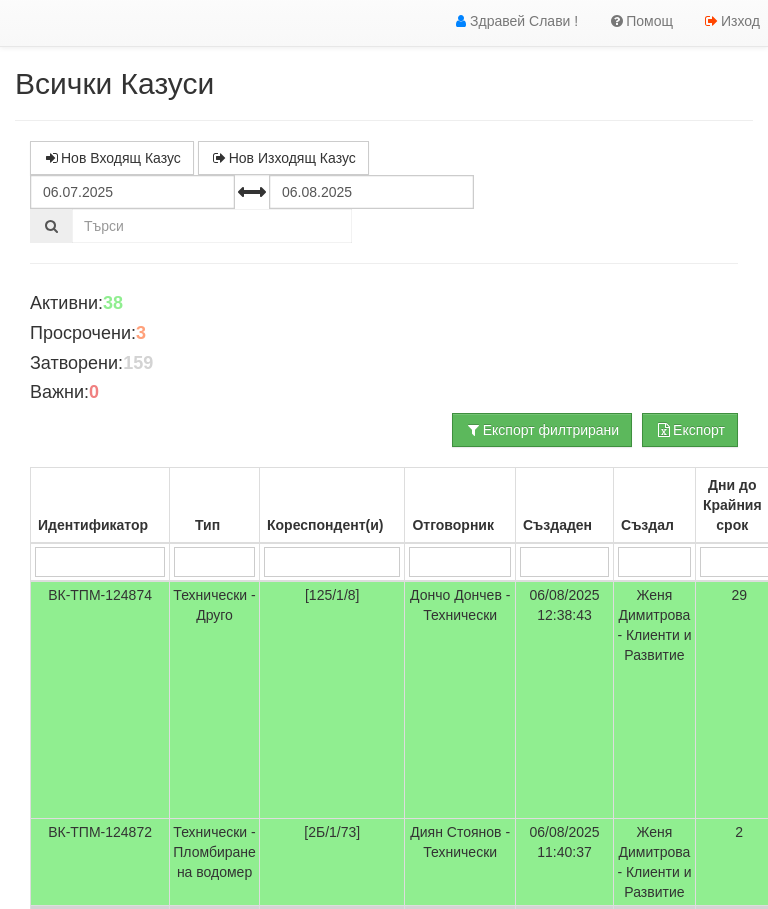 click on "Технически - Друго" at bounding box center (215, 700) 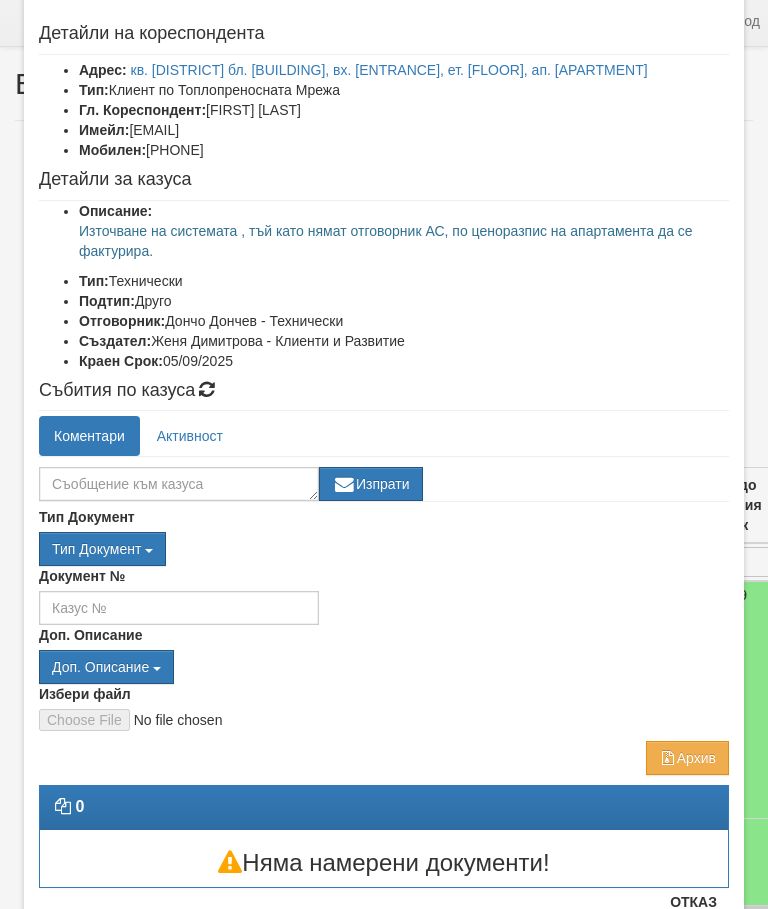 scroll, scrollTop: 87, scrollLeft: 0, axis: vertical 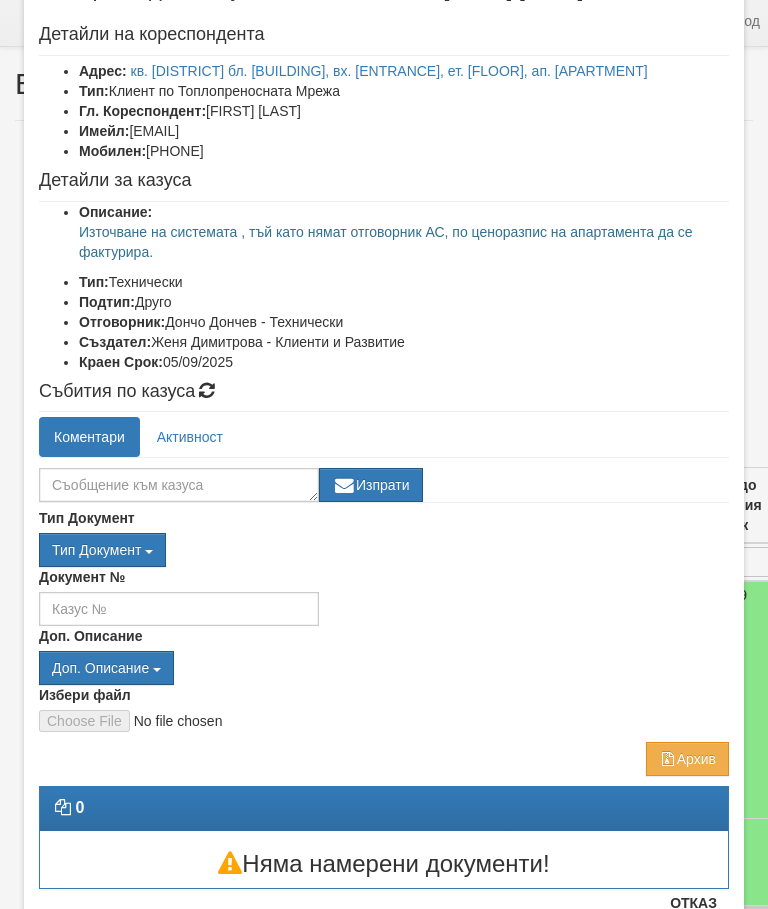 click on "Отказ" at bounding box center [693, 903] 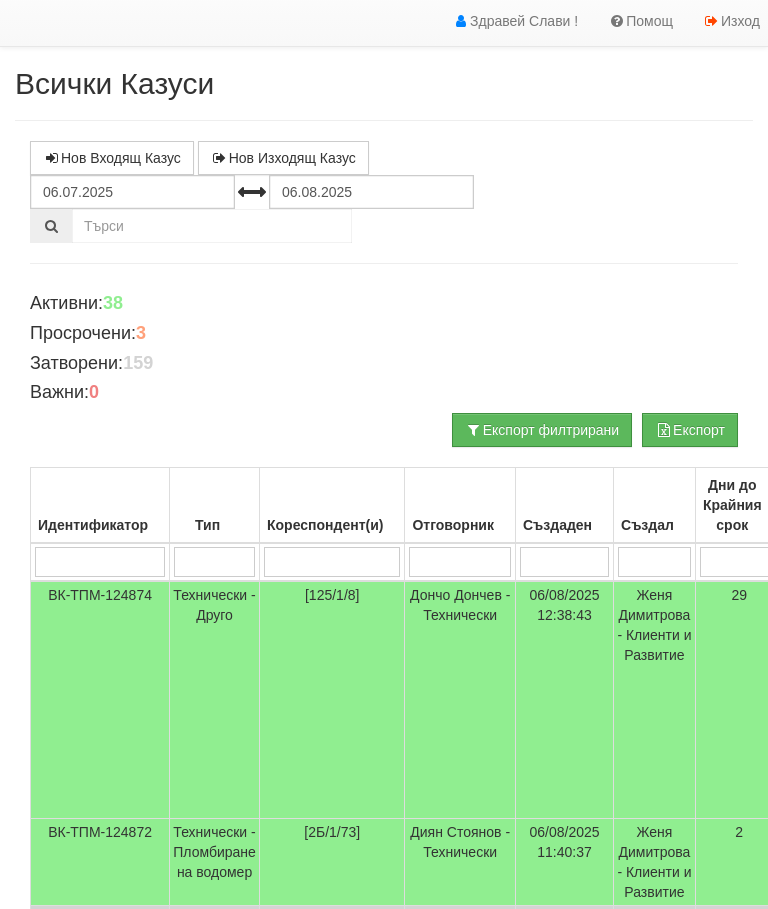 scroll, scrollTop: 129, scrollLeft: 0, axis: vertical 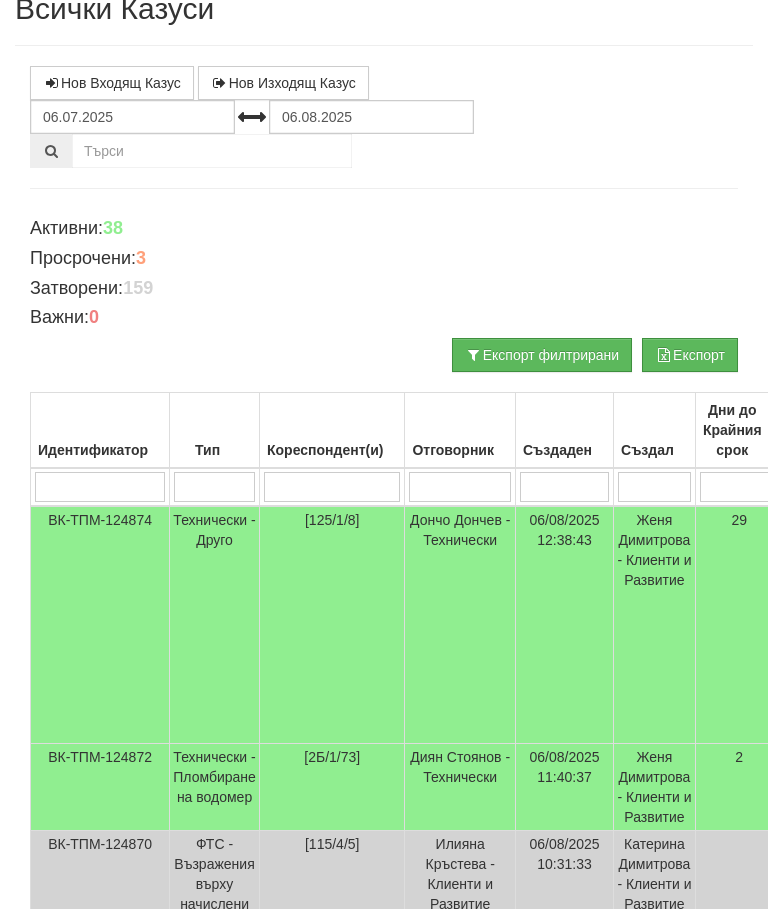 click at bounding box center (332, 487) 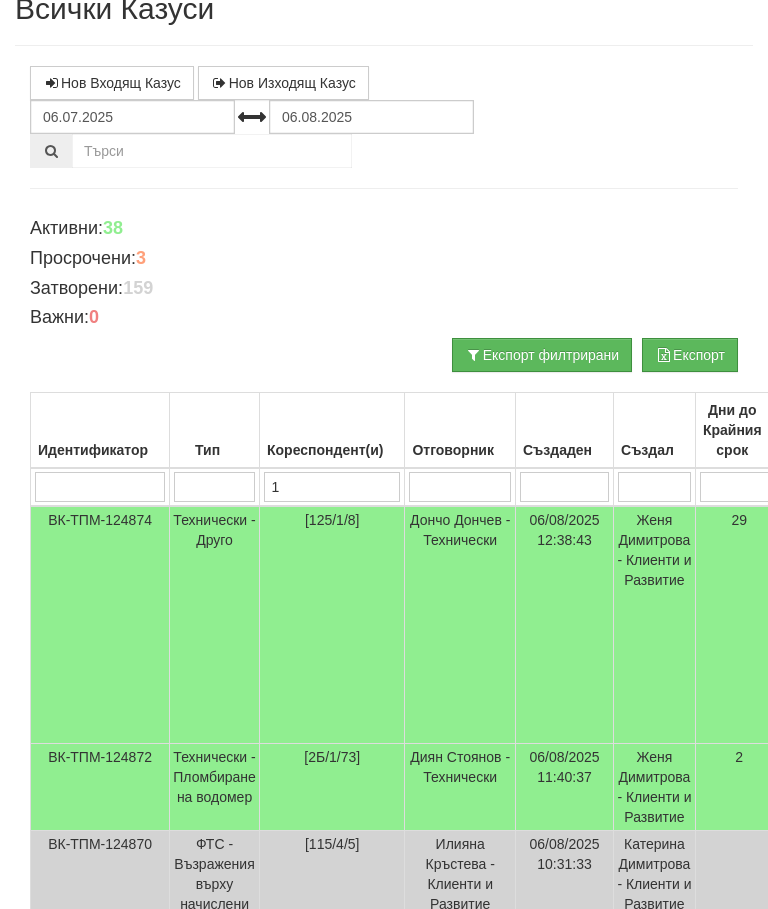 type on "1" 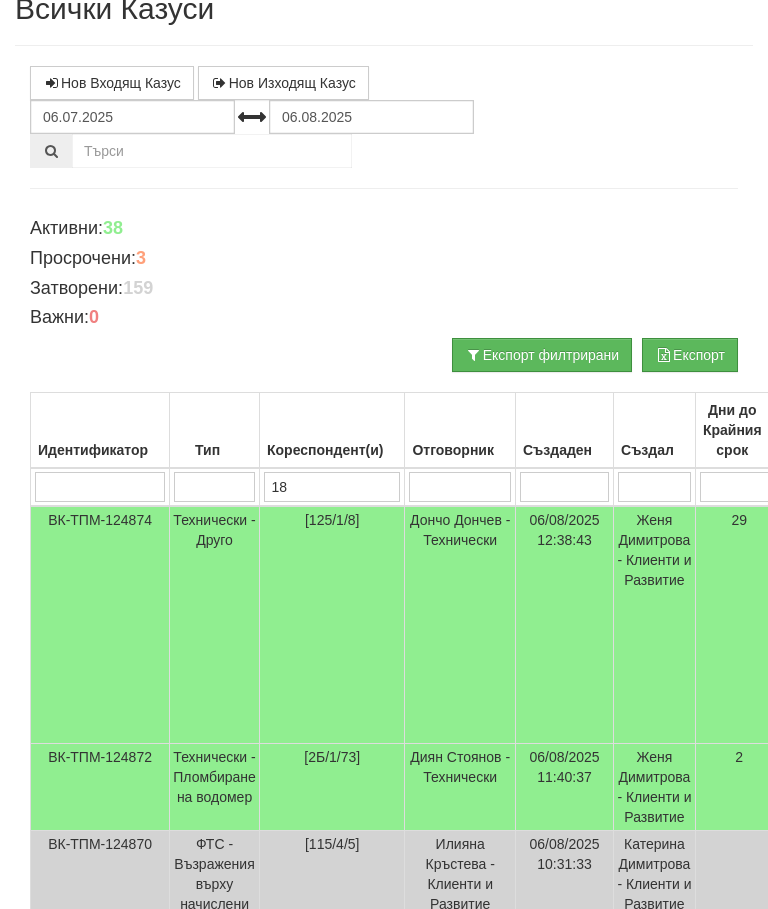 type on "187" 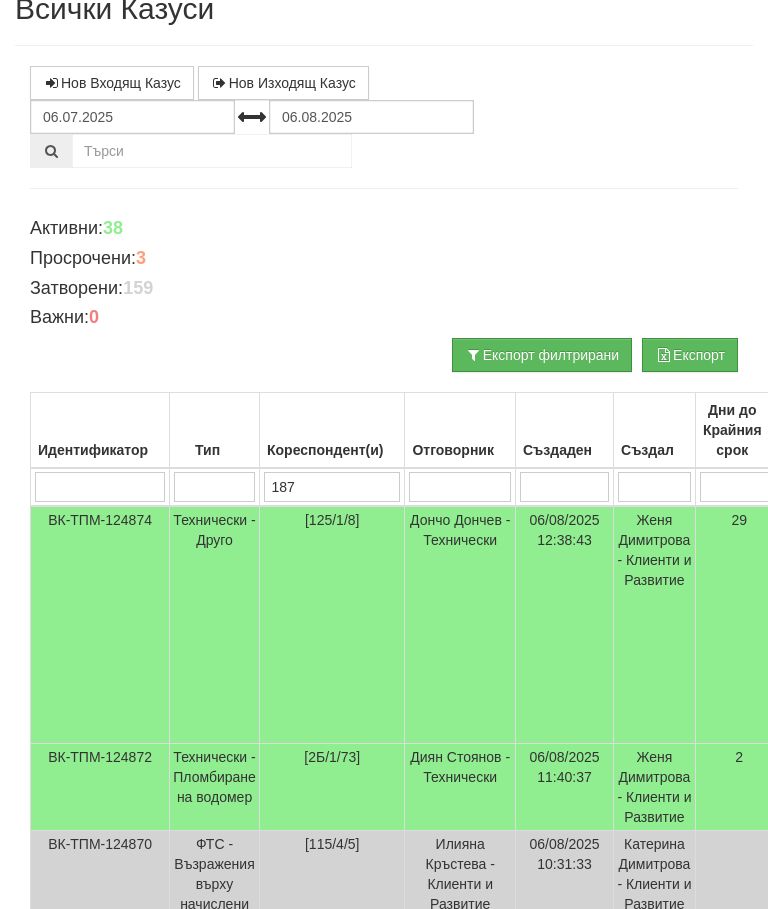 type on "187" 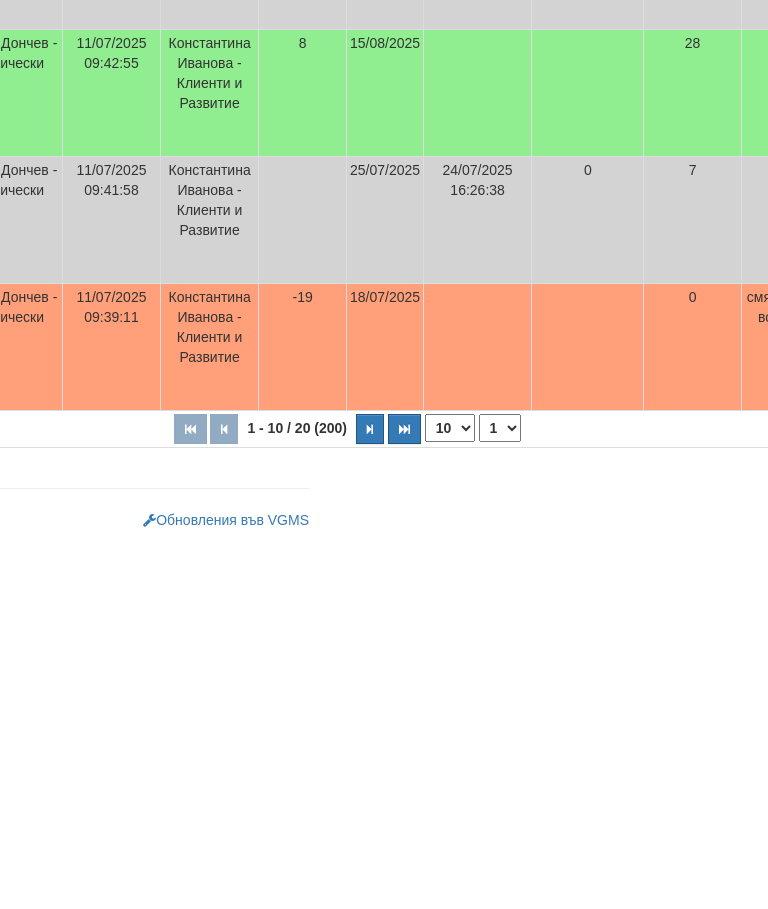 scroll, scrollTop: 1088, scrollLeft: 430, axis: both 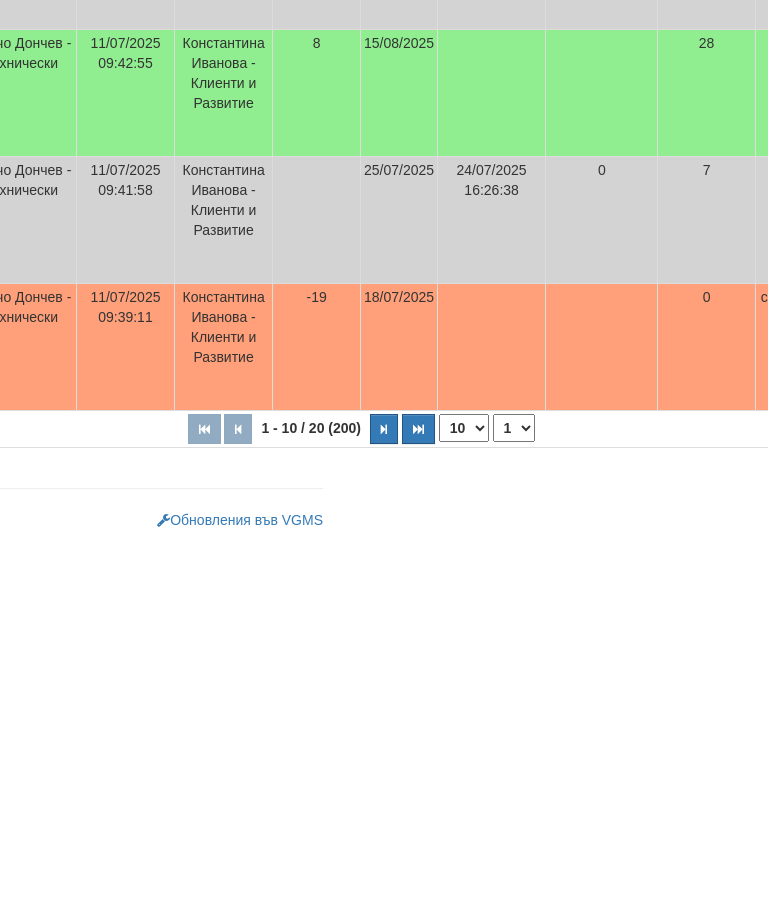 type on "187" 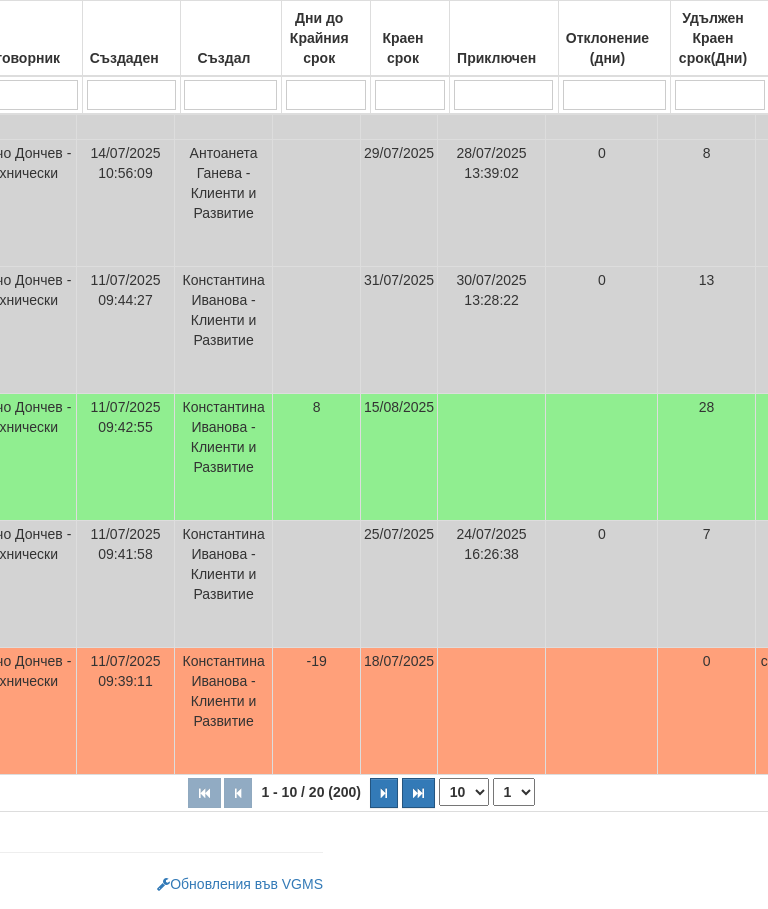 select on "2" 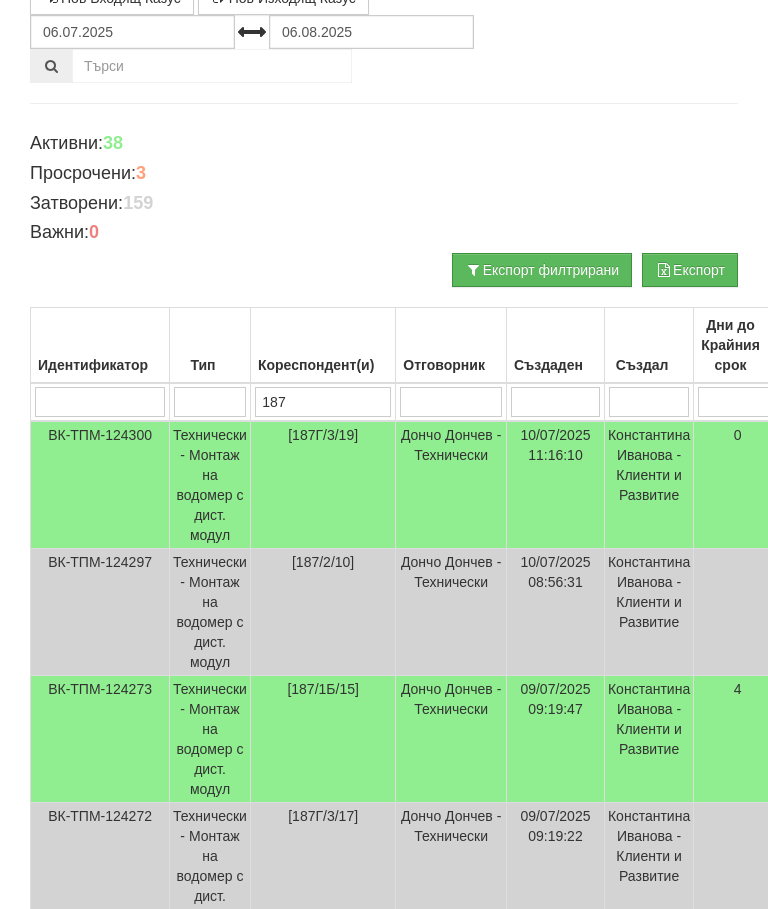 scroll, scrollTop: 0, scrollLeft: 0, axis: both 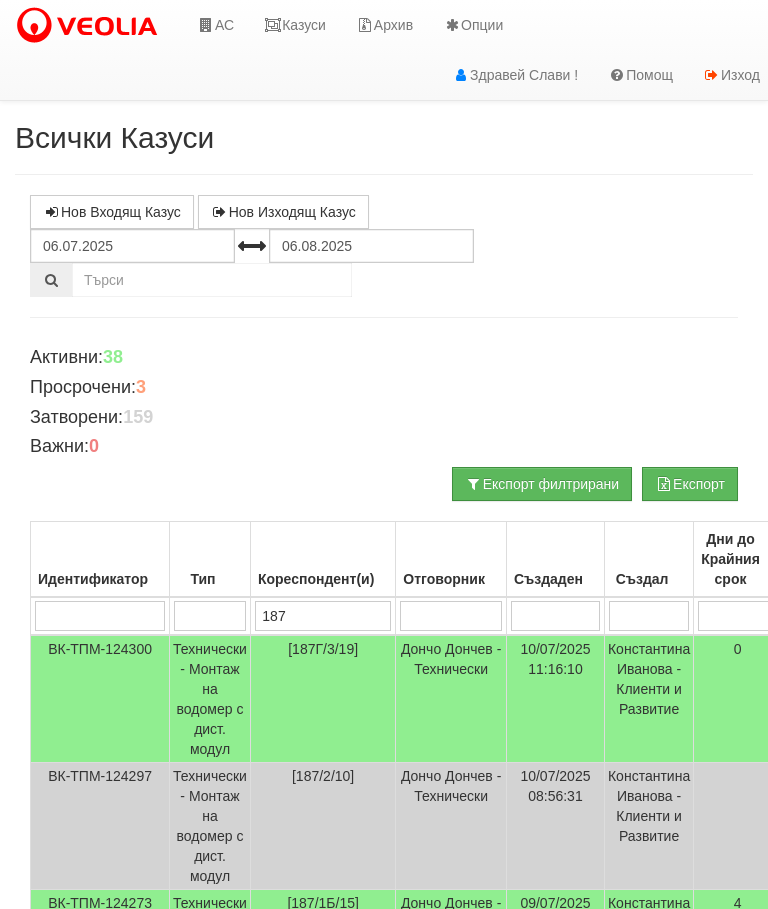 click on "АС" at bounding box center (215, 25) 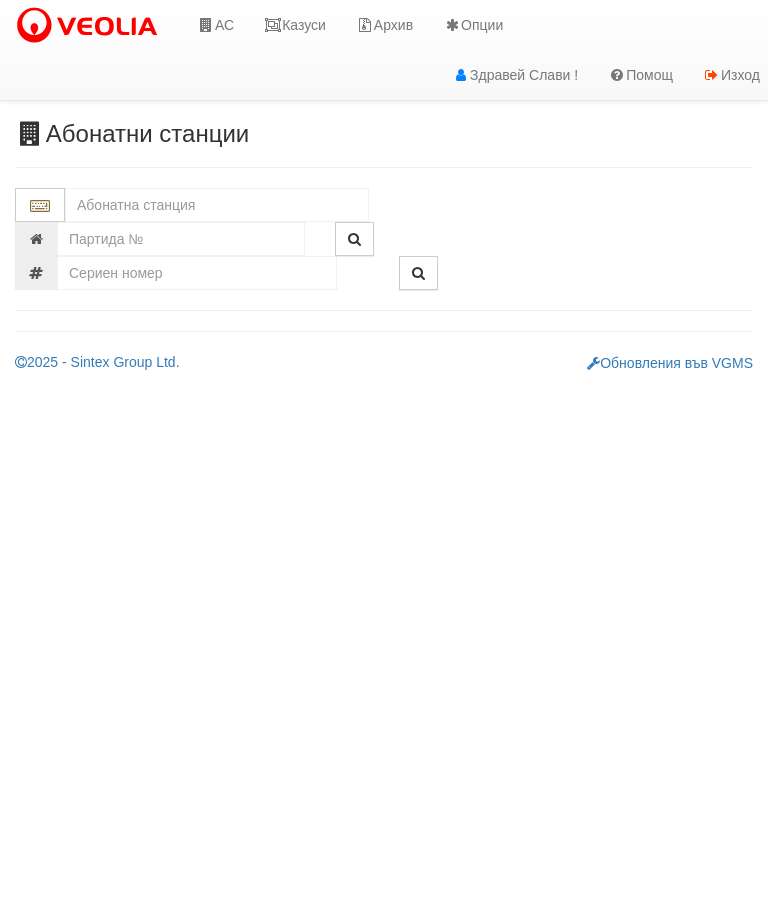 scroll, scrollTop: 0, scrollLeft: 0, axis: both 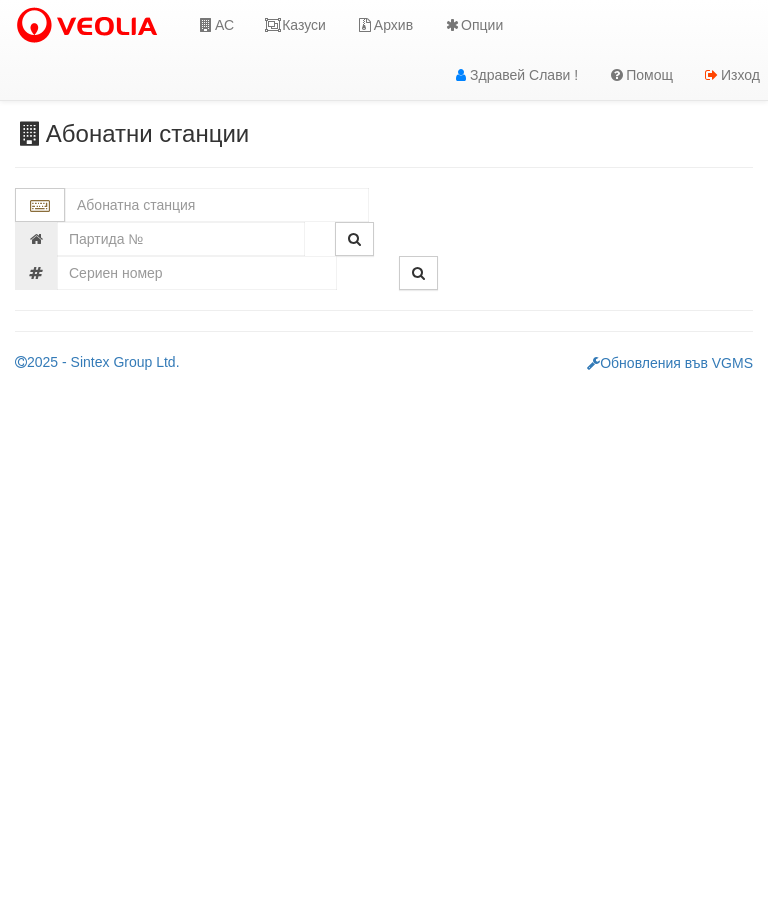 click at bounding box center [217, 205] 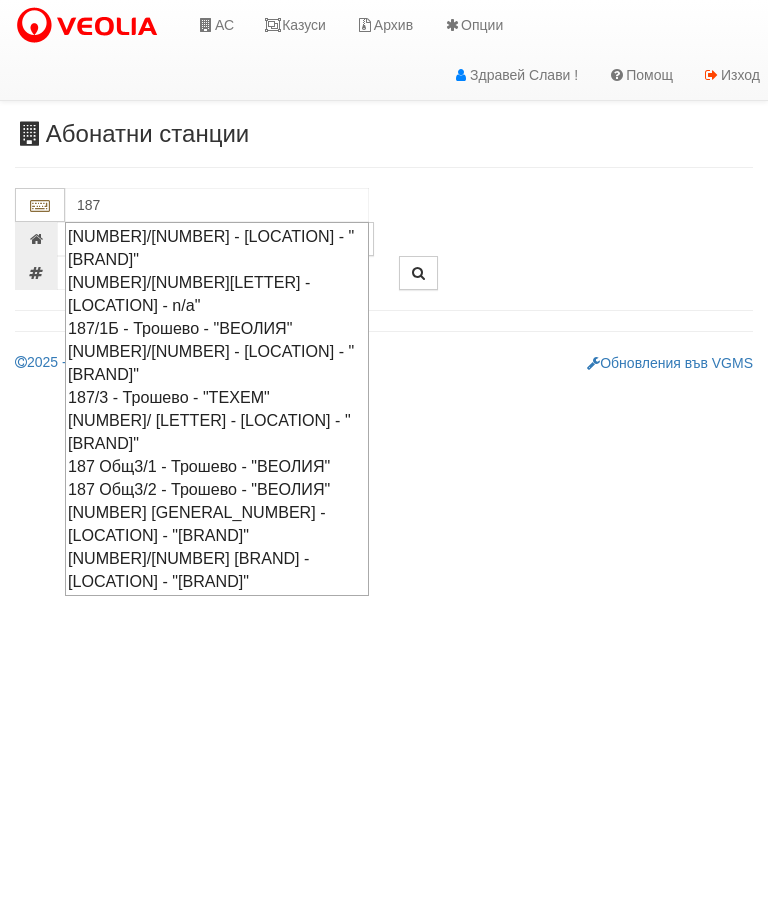 click on "[NUMBER] [GENERAL_NUMBER] - [LOCATION] - "[BRAND]"" at bounding box center (217, 524) 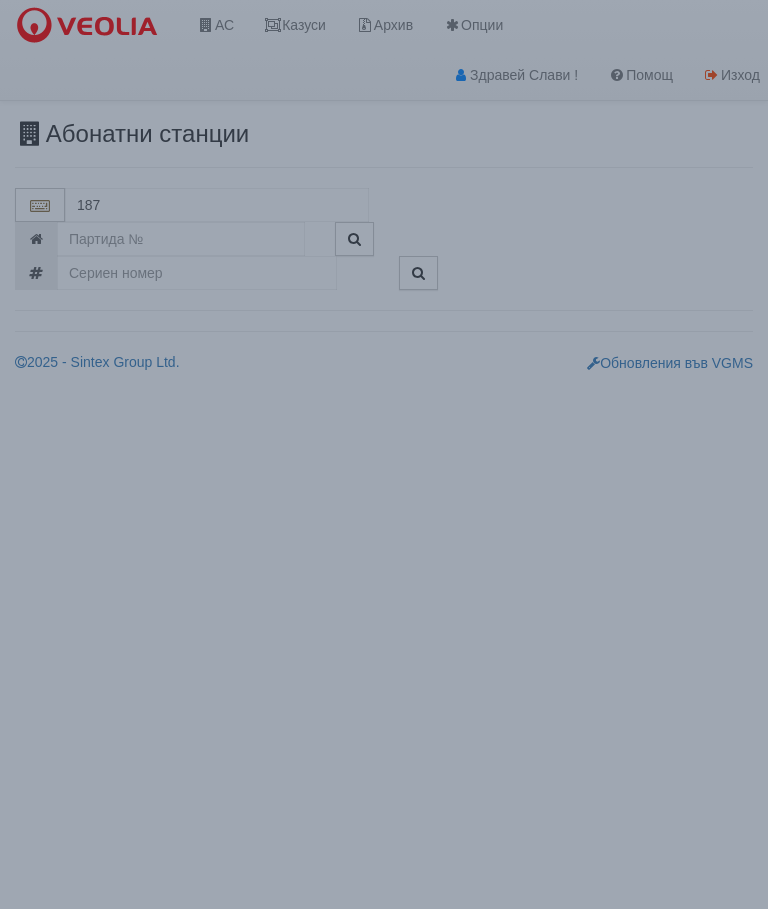 type on "[NUMBER] [GENERAL_NUMBER] - [LOCATION] - "[BRAND]"" 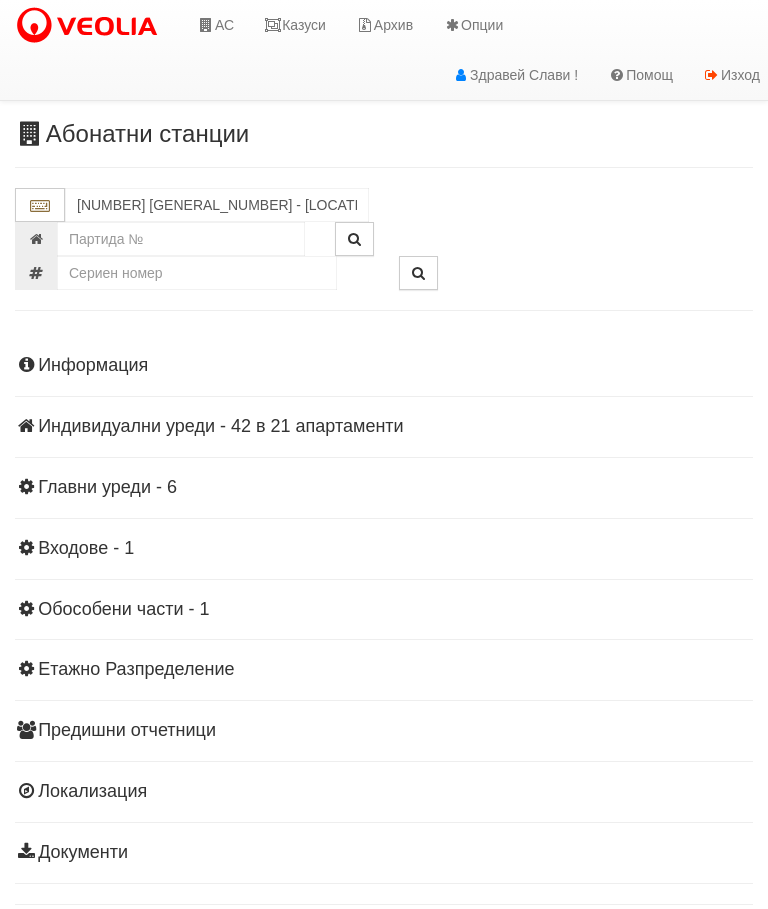 click on "Казуси" at bounding box center (295, 25) 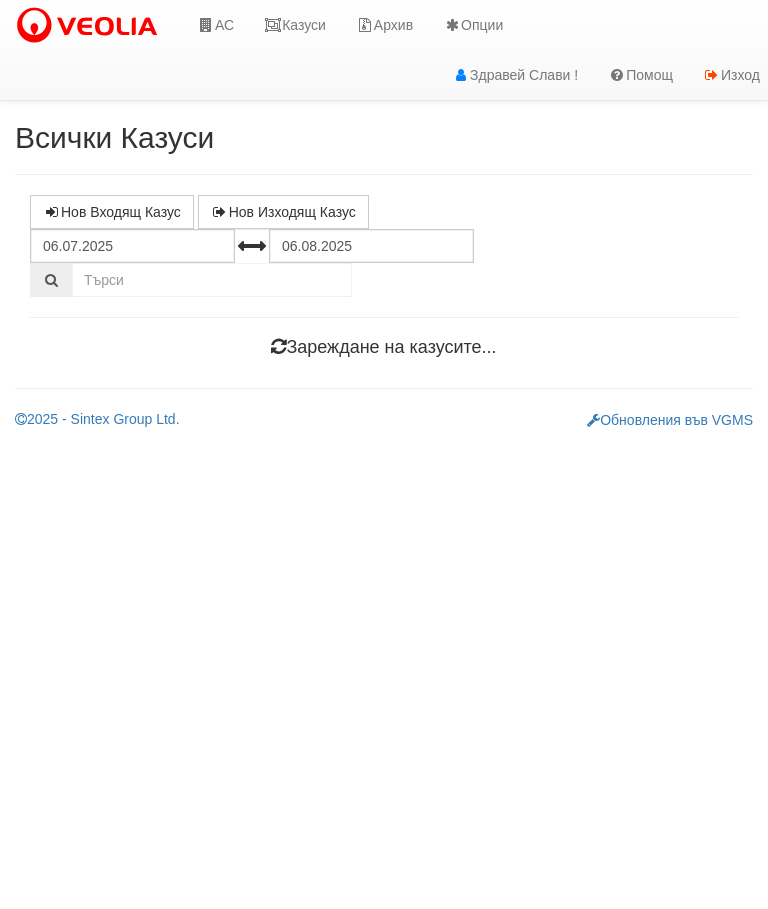 scroll, scrollTop: 0, scrollLeft: 0, axis: both 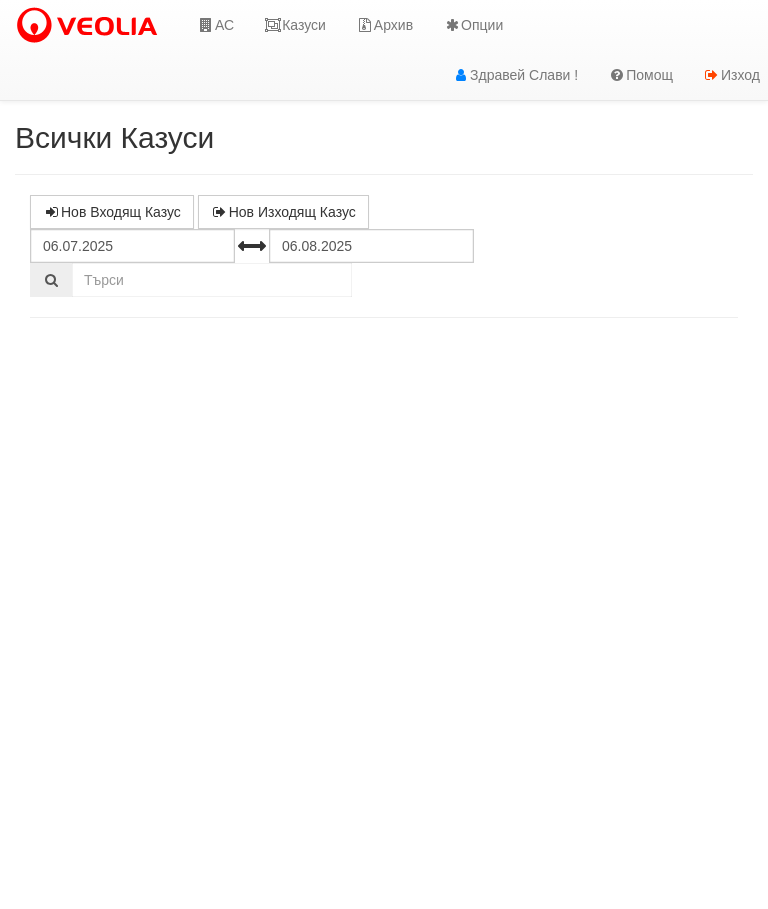select on "10" 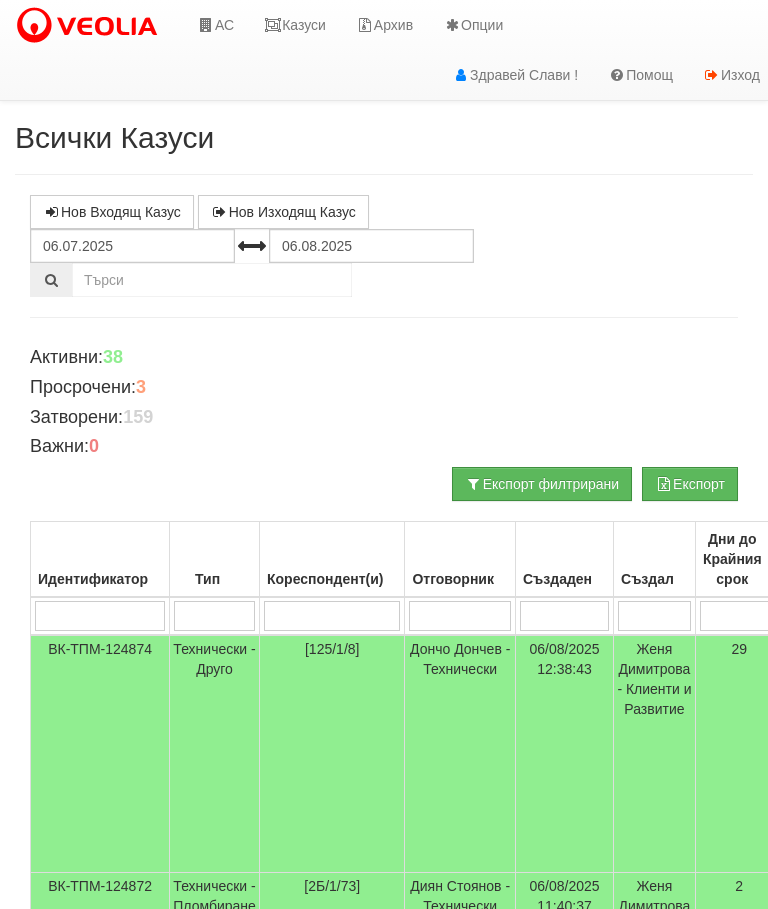 click at bounding box center (332, 616) 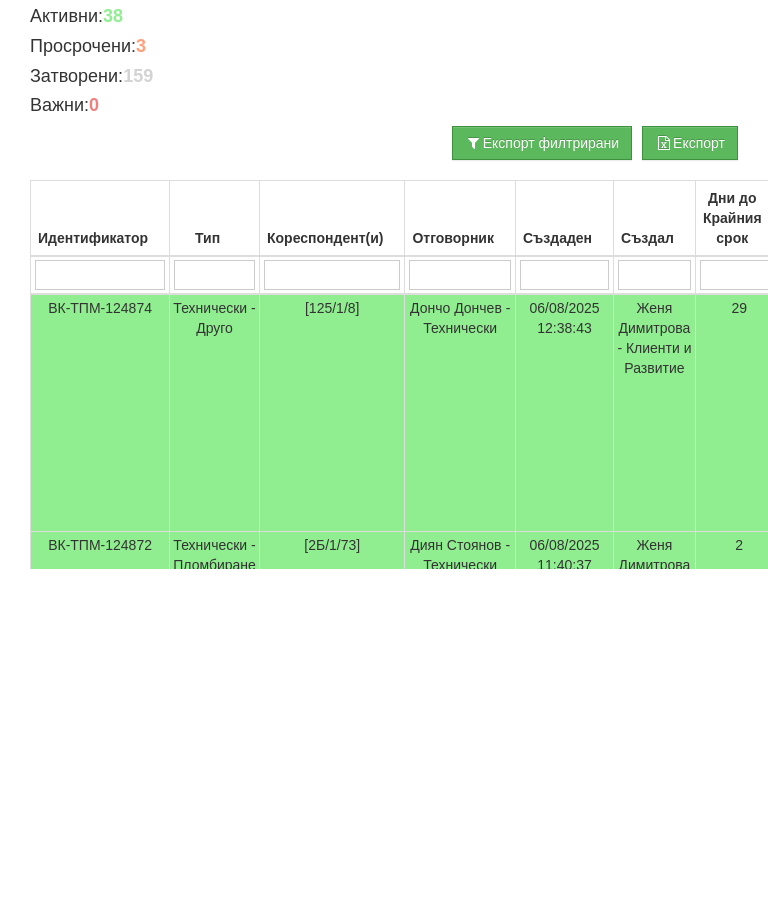 type on "1" 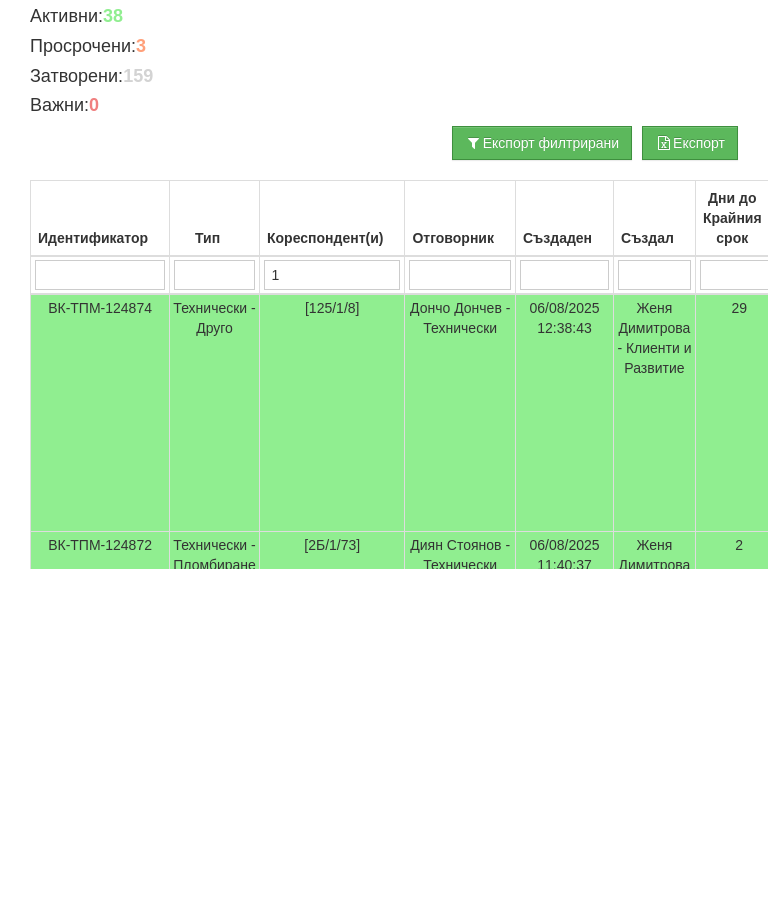 type on "1" 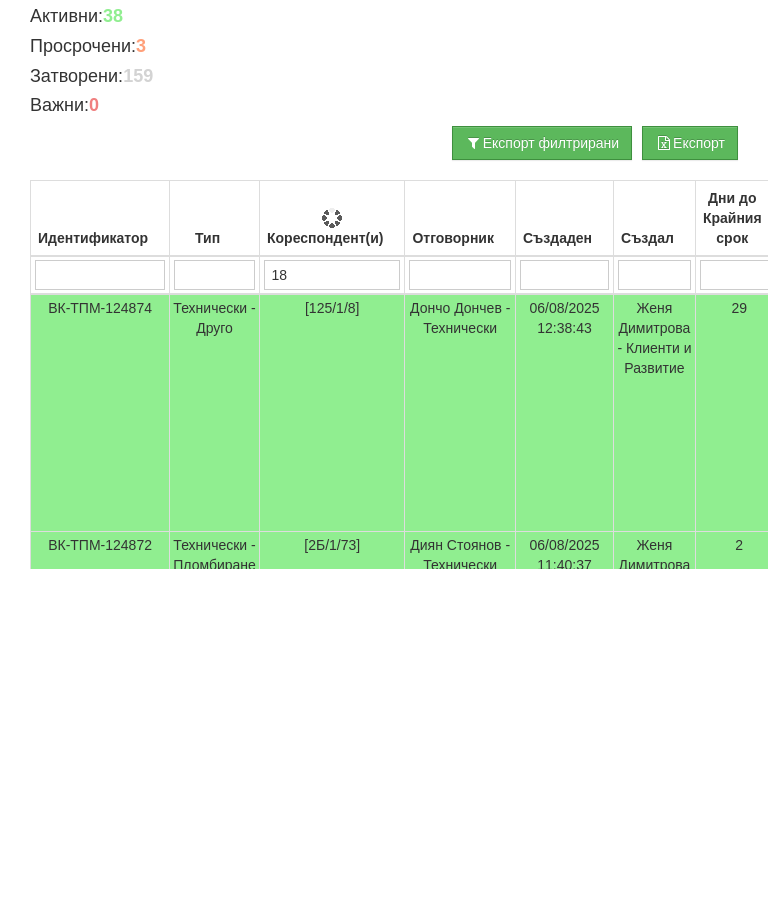 type on "187" 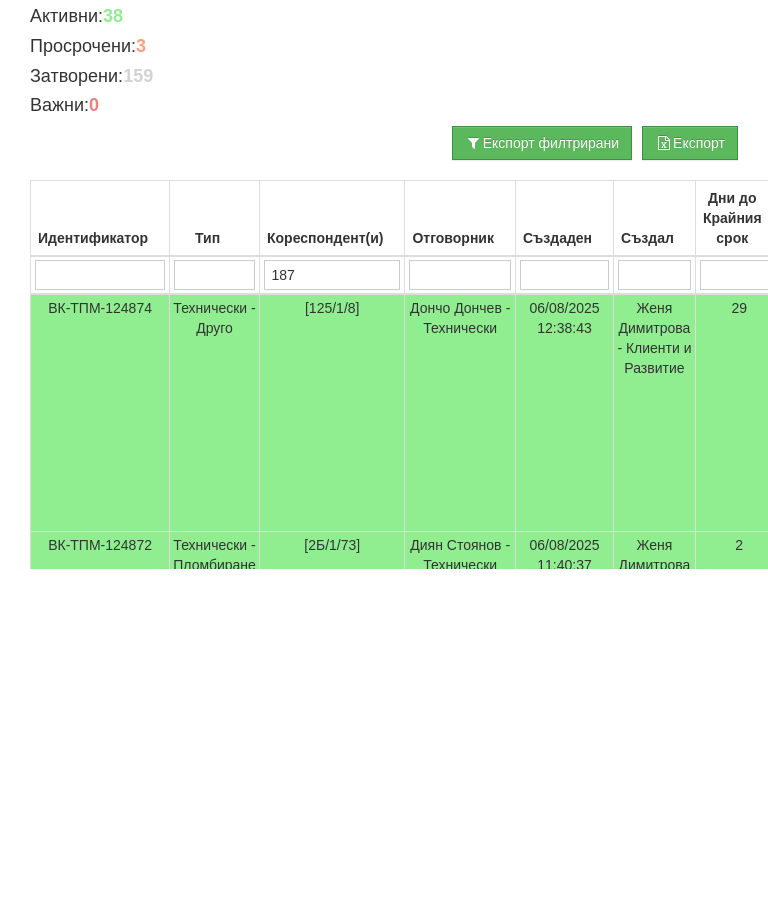 type on "187" 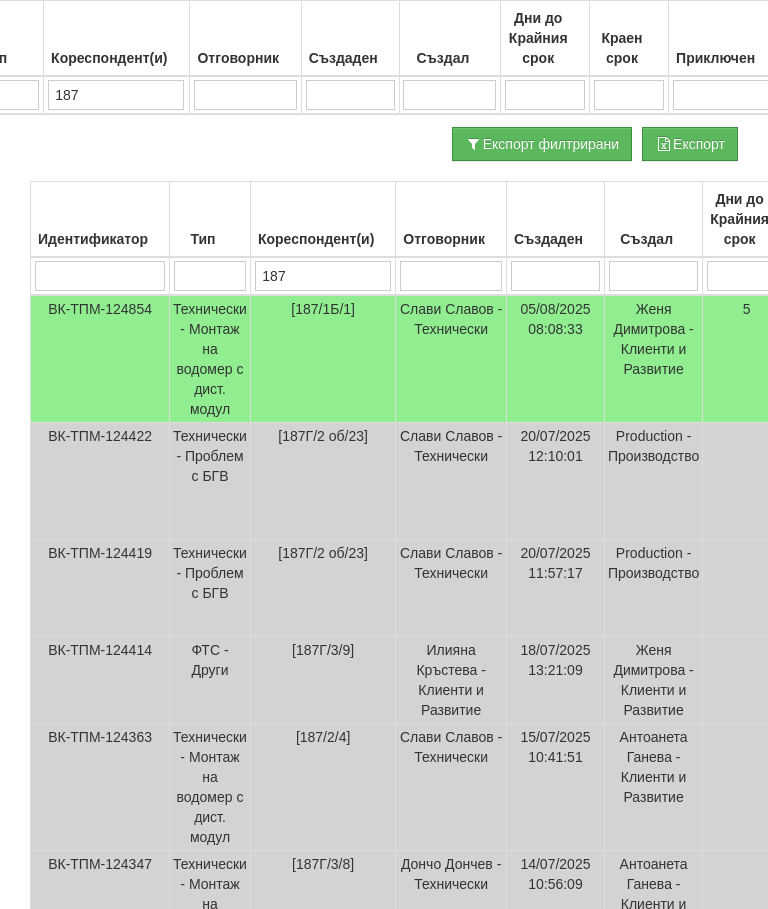 scroll, scrollTop: 1088, scrollLeft: 211, axis: both 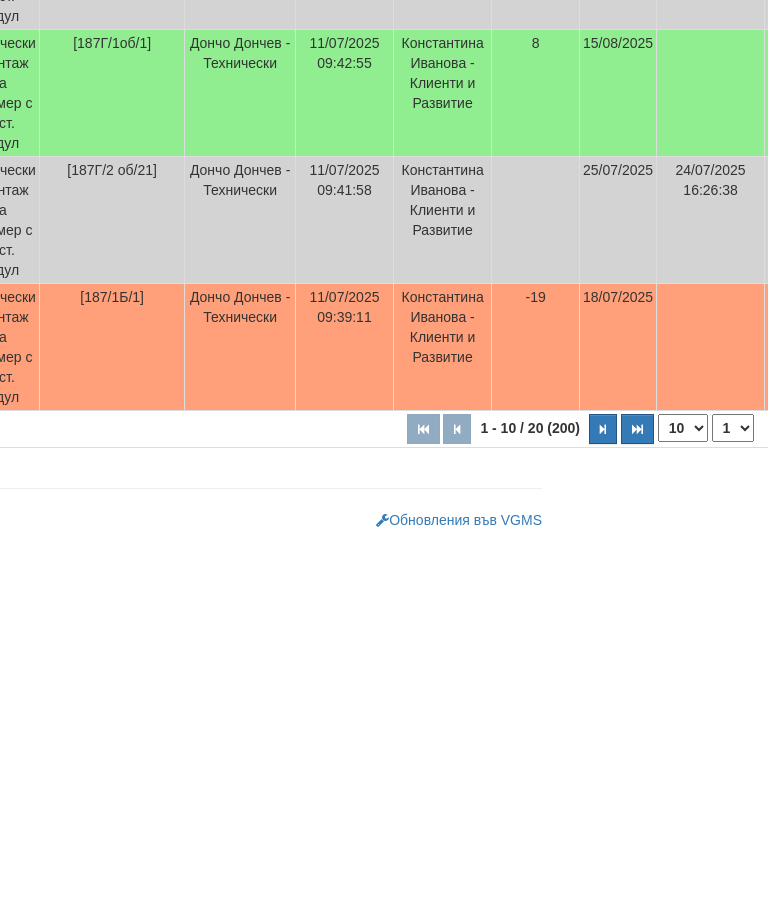 type on "187" 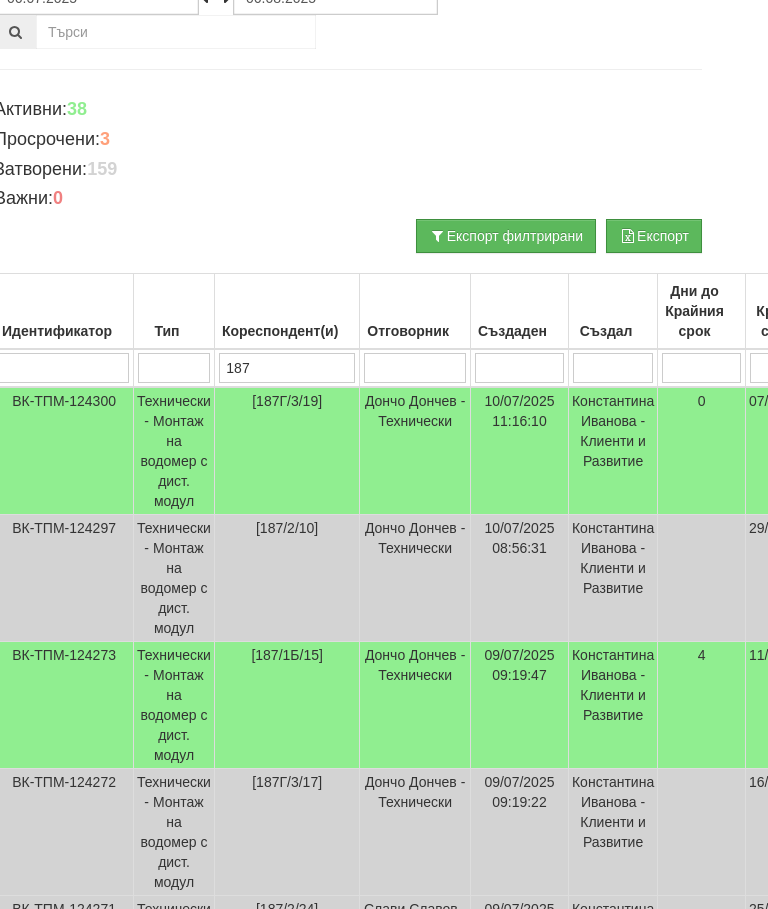 scroll, scrollTop: 248, scrollLeft: 36, axis: both 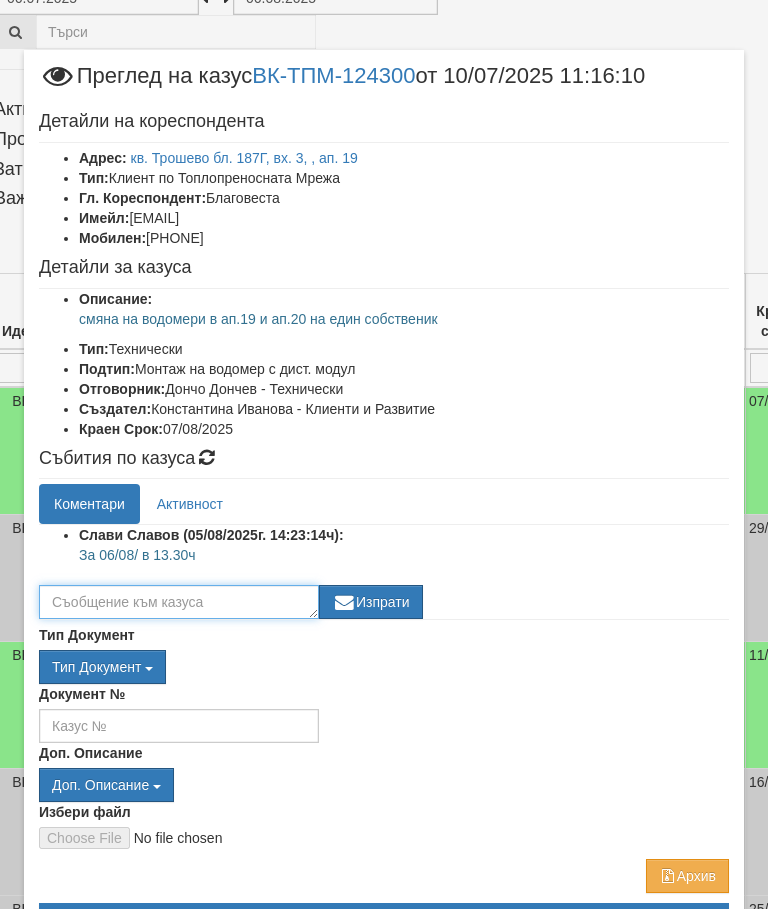 click at bounding box center [179, 602] 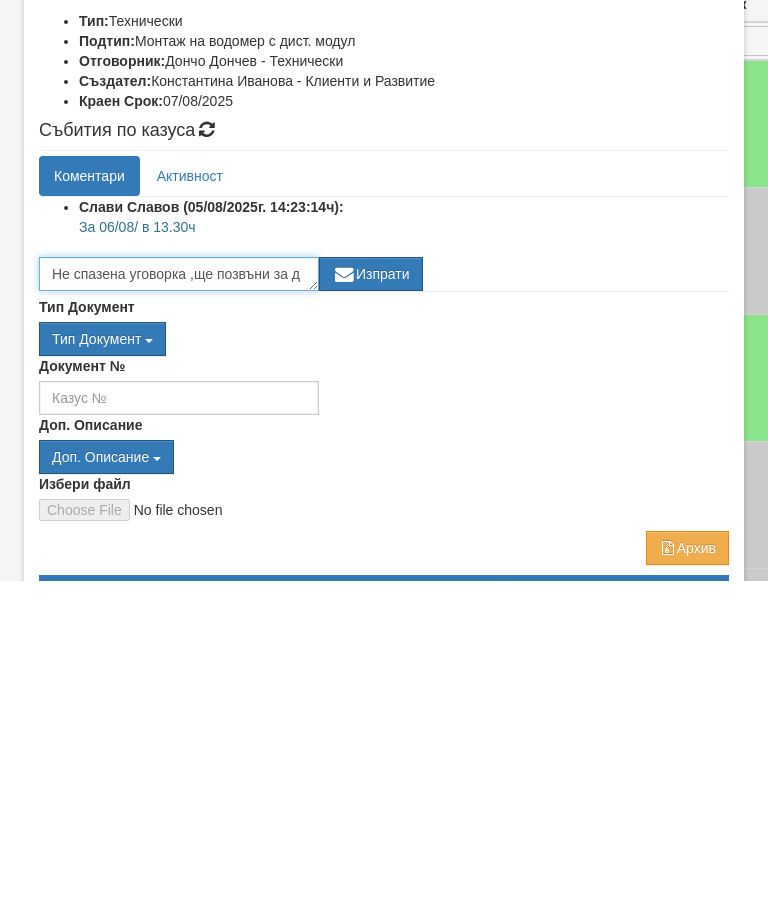 scroll, scrollTop: 14, scrollLeft: 0, axis: vertical 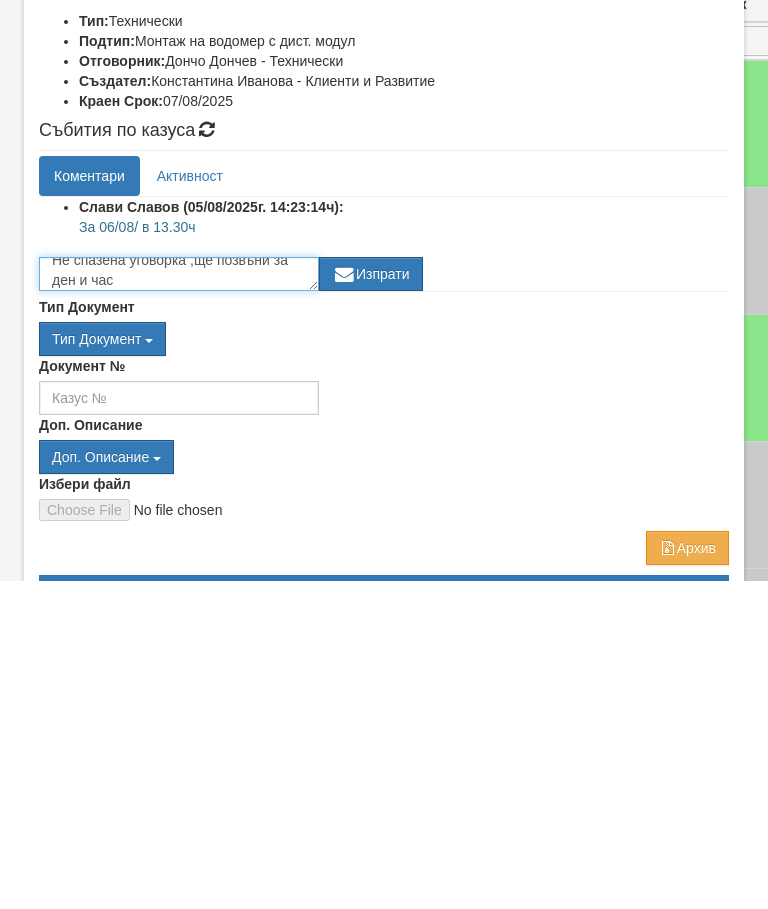 type on "Не спазена уговорка ,ще позвъни за ден и час" 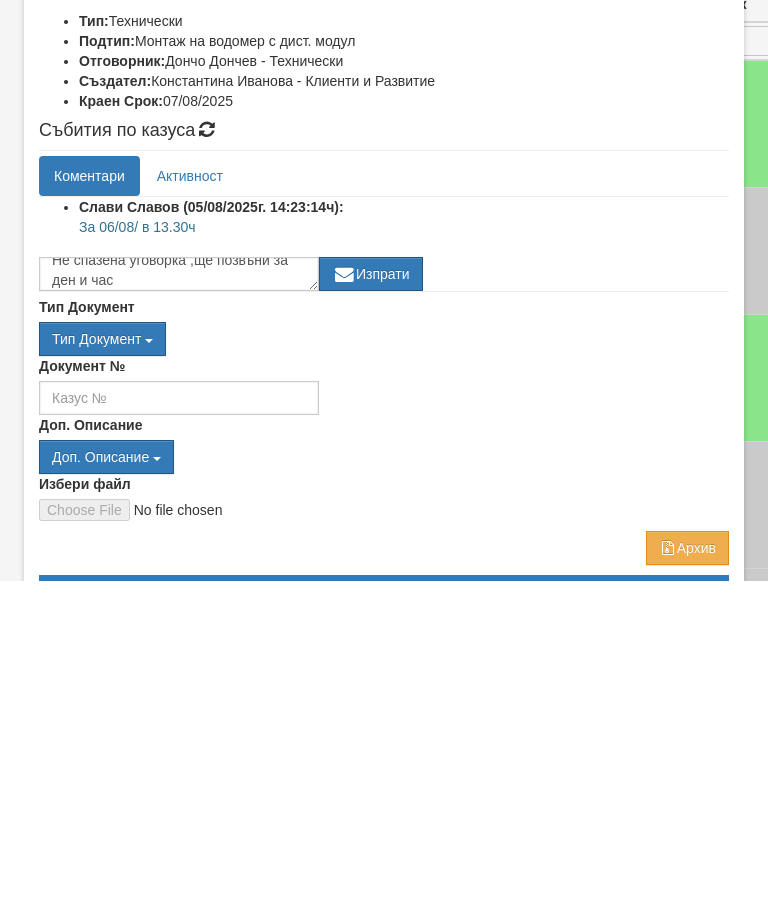 click on "Изпрати" at bounding box center [371, 602] 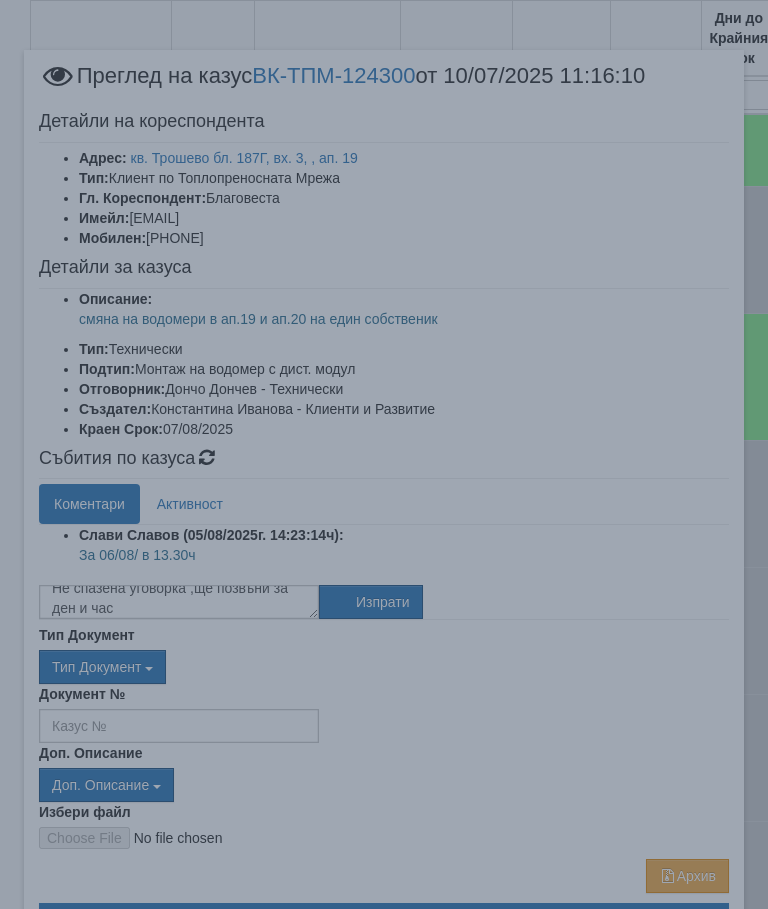 scroll, scrollTop: 50, scrollLeft: 0, axis: vertical 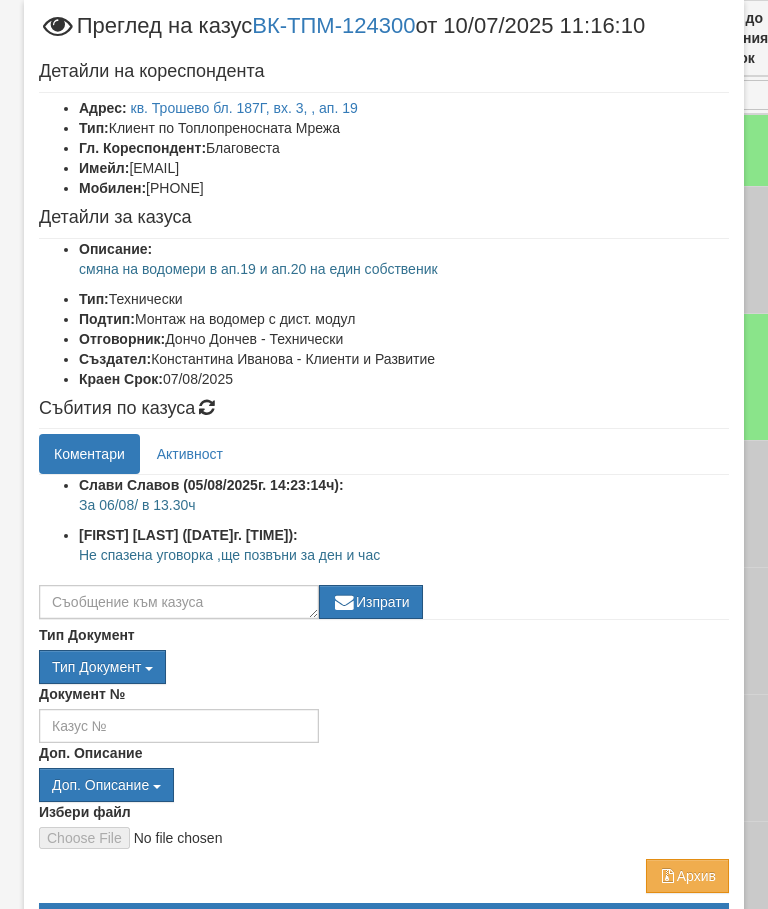 click on "Слави Славов (05/08/2025г. 14:23:14ч):
За 06/08/ в 13.30ч
Слави Славов (06/08/2025г. 13:37:15ч):
Не спазена уговорка ,ще позвъни за ден и час
Изпрати" at bounding box center (384, 547) 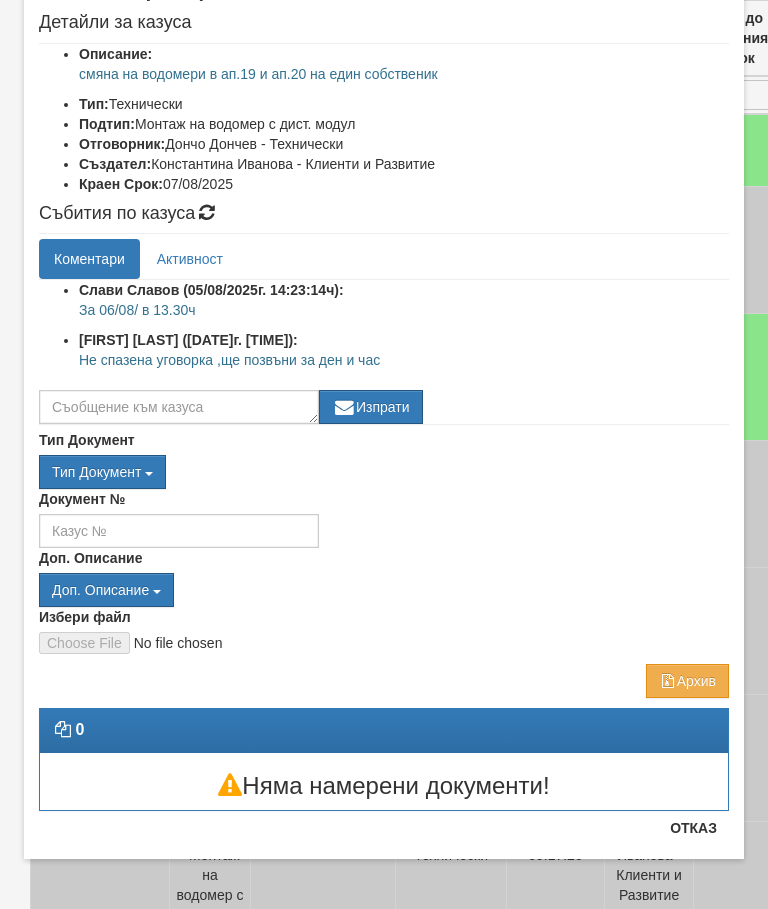 scroll, scrollTop: 245, scrollLeft: 0, axis: vertical 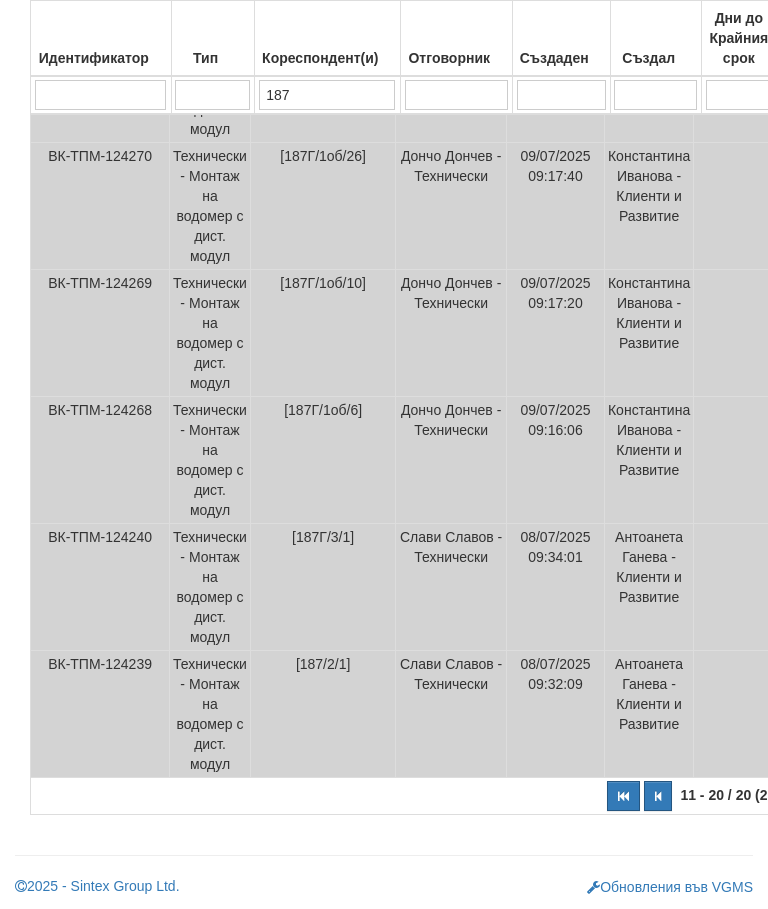 click at bounding box center [658, 796] 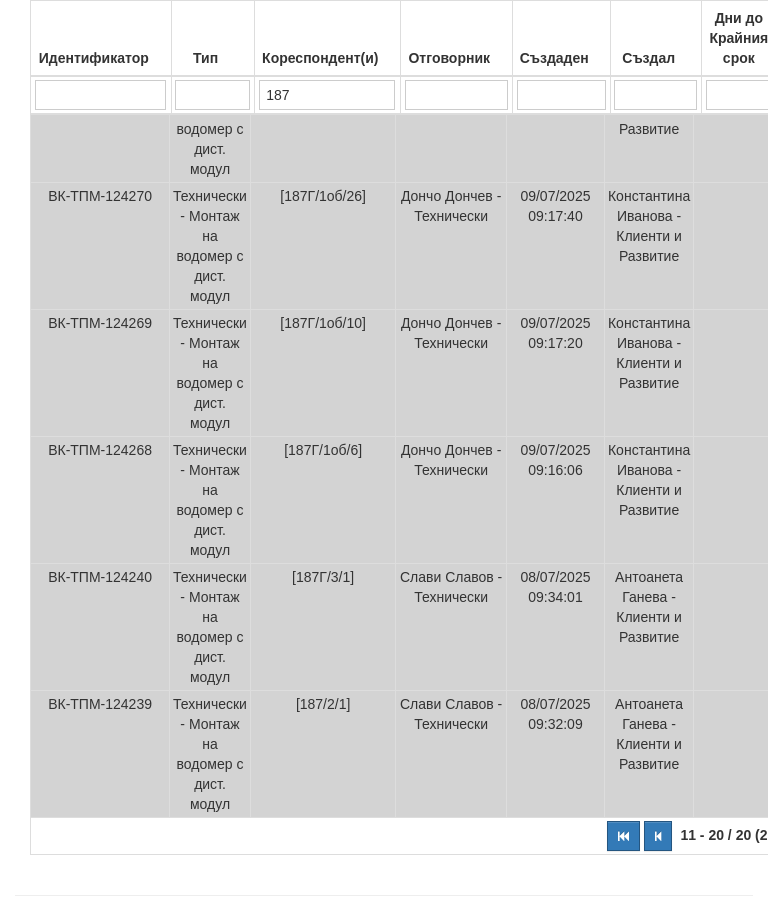 select on "1" 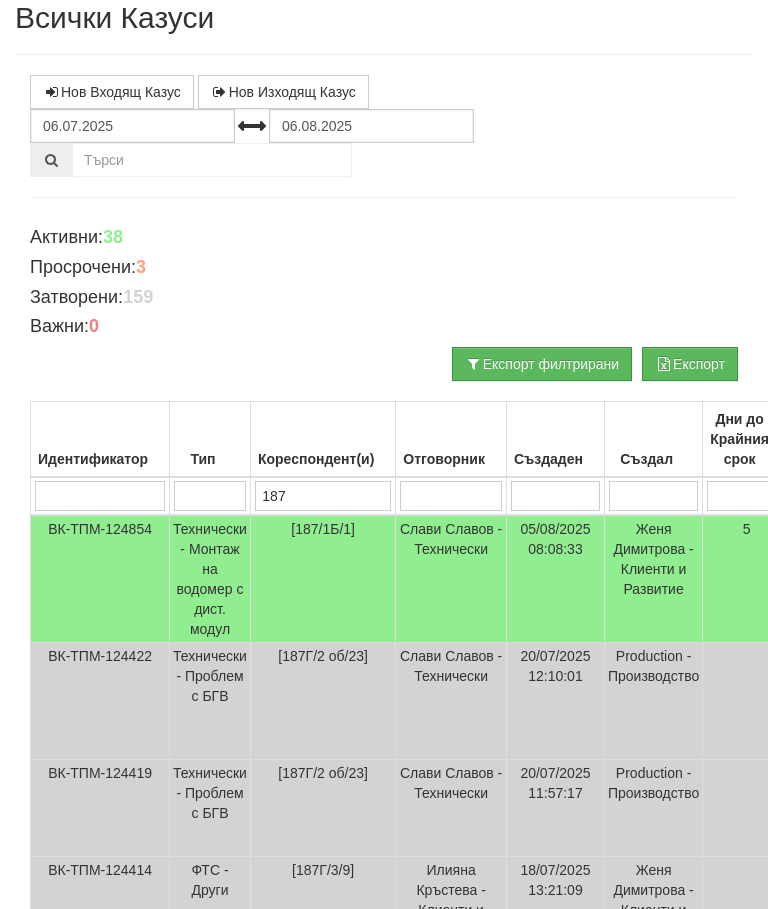 scroll, scrollTop: 0, scrollLeft: 0, axis: both 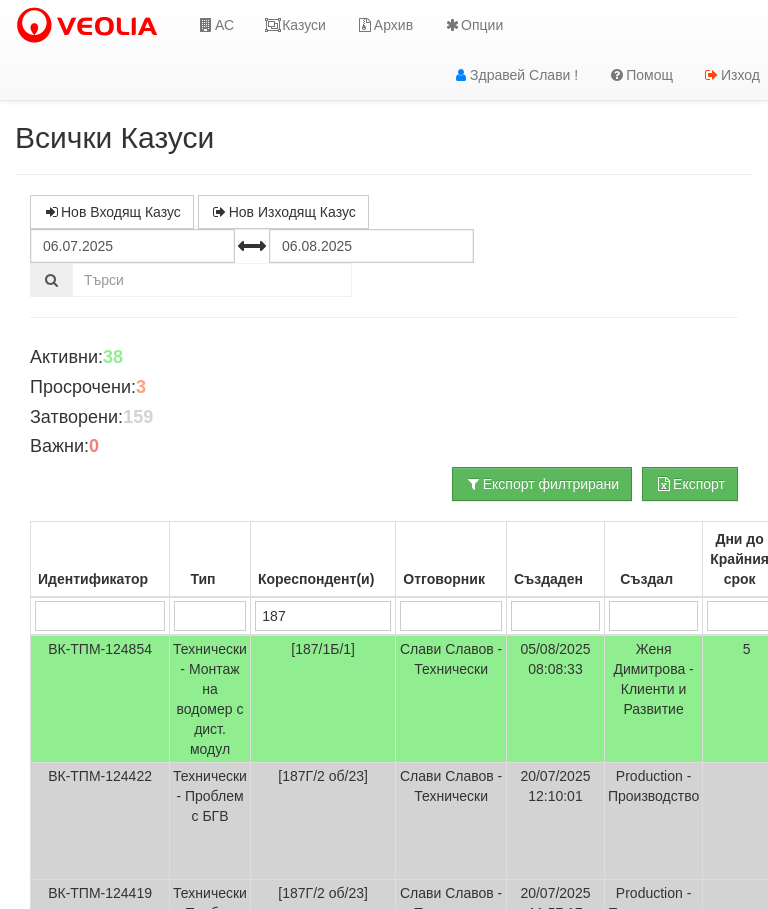 click on "Казуси" at bounding box center (295, 25) 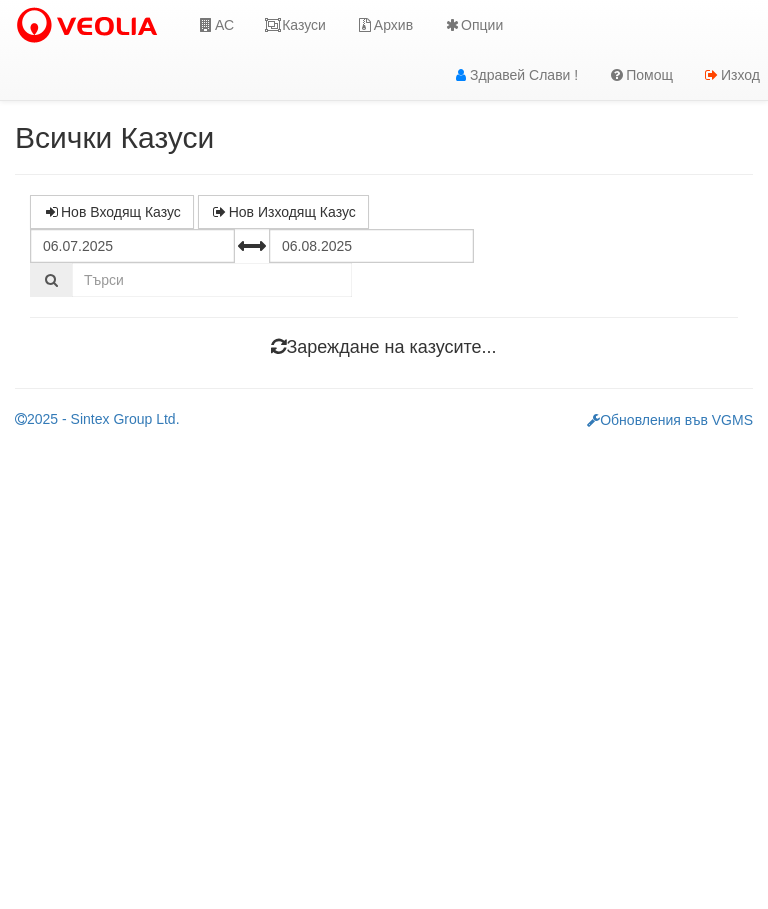 scroll, scrollTop: 0, scrollLeft: 0, axis: both 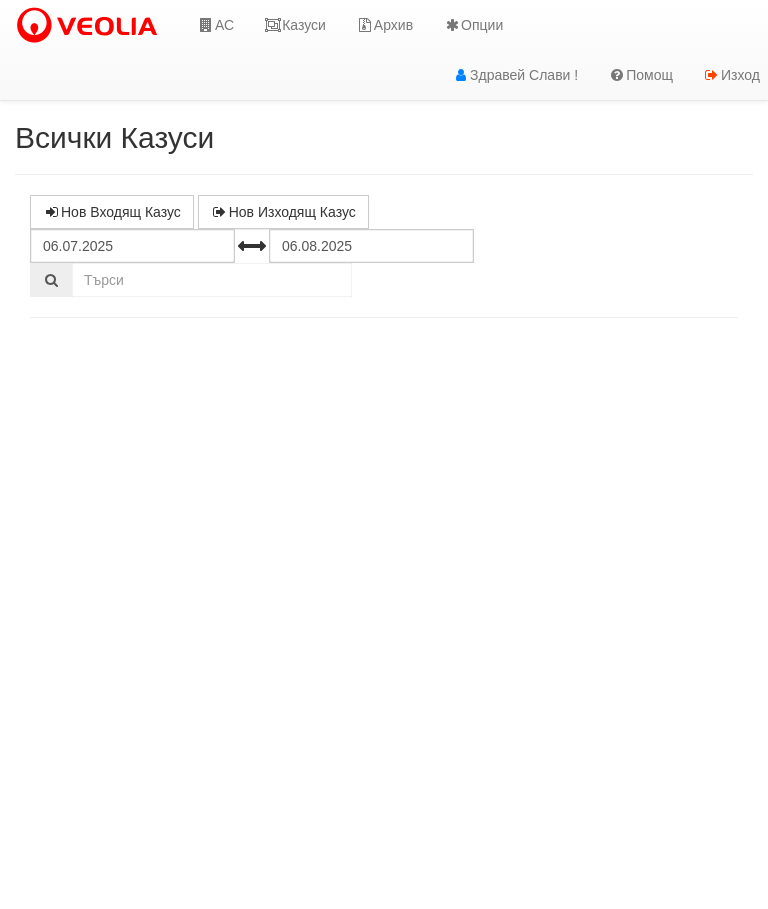 select on "10" 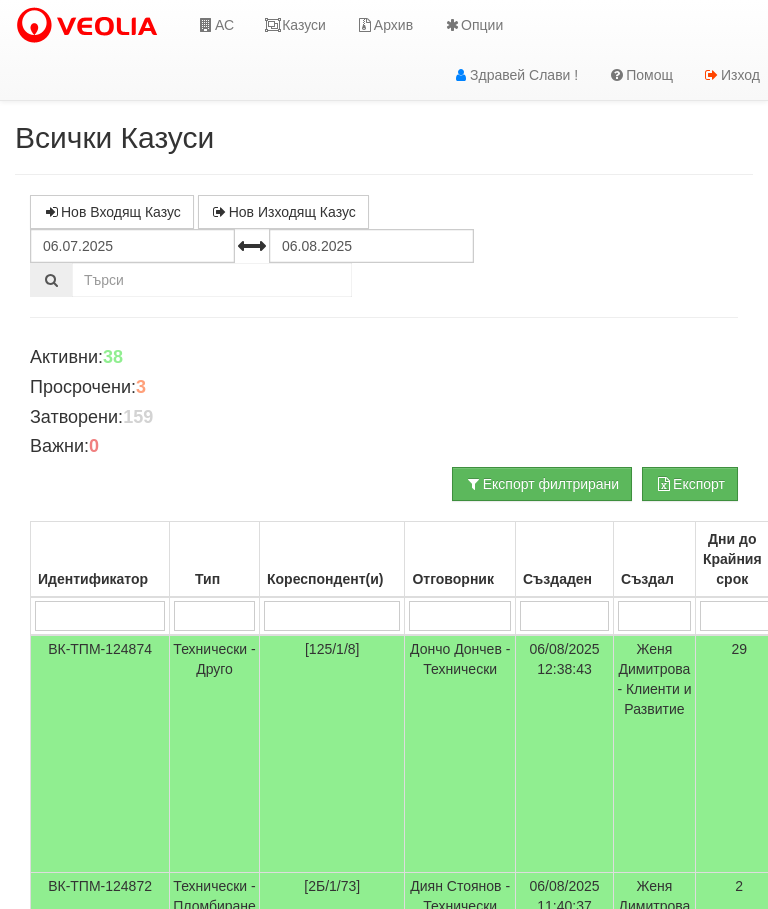 click at bounding box center (459, 616) 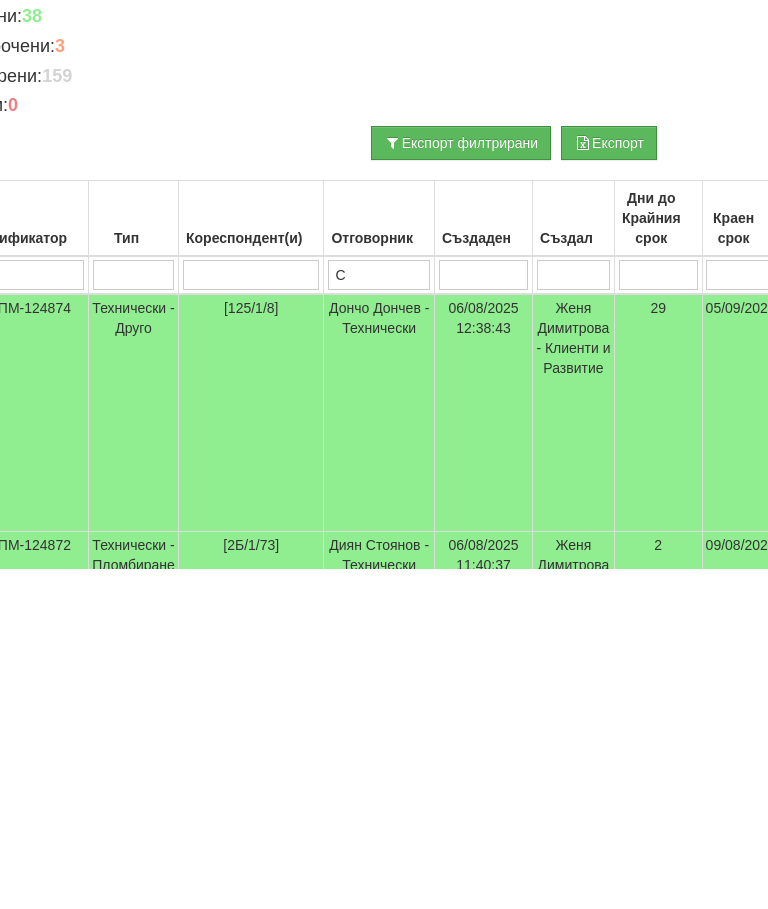 type on "Сл" 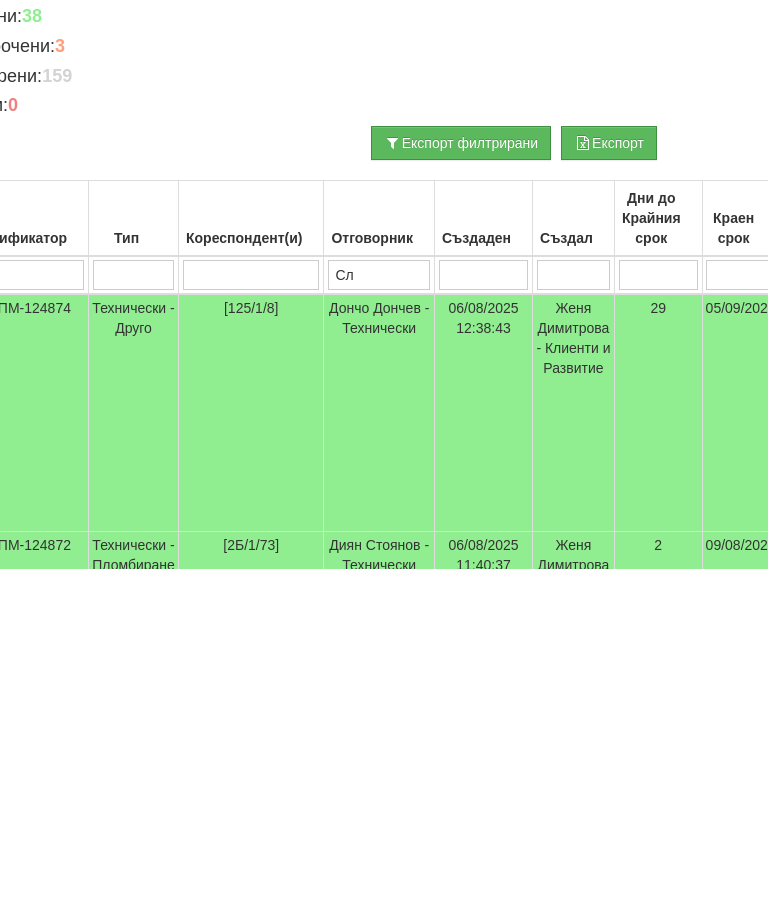 type on "С" 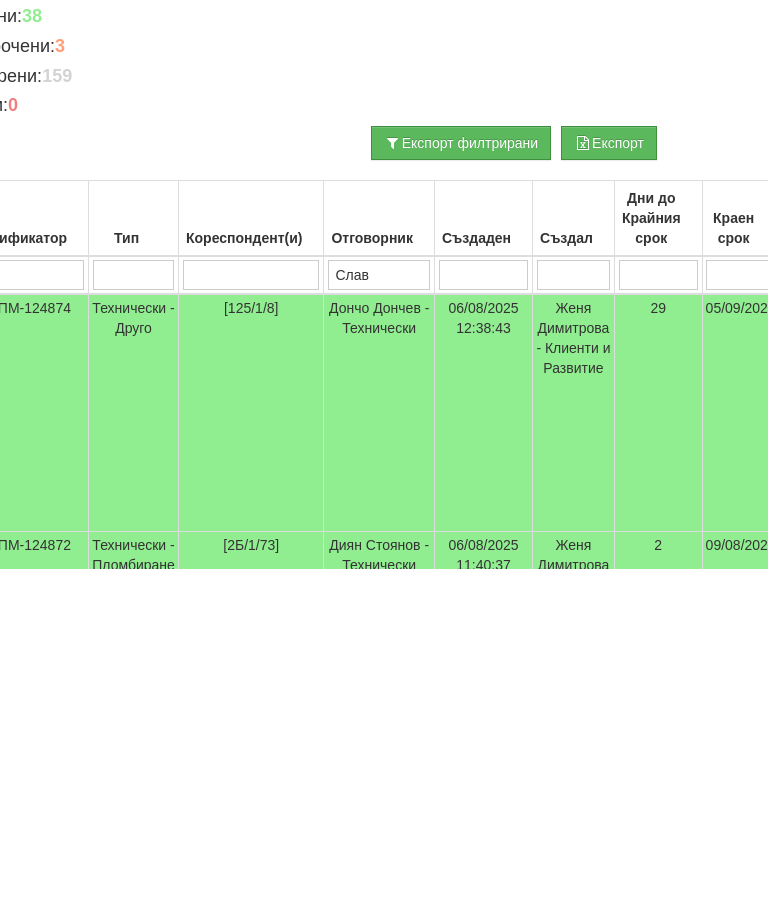 type on "Слави" 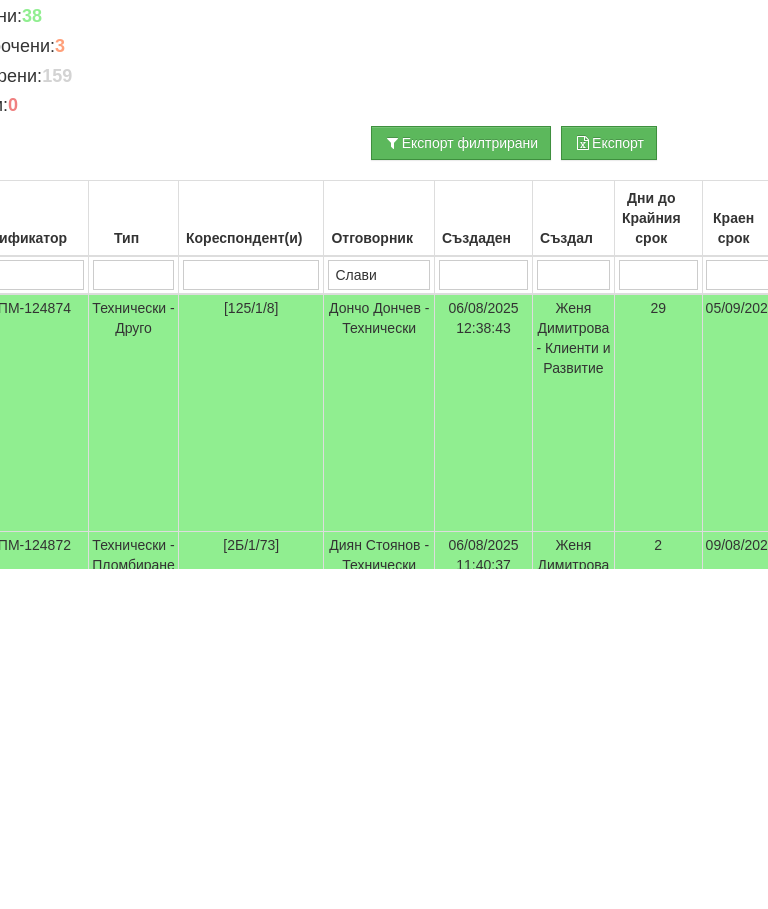type on "Слави" 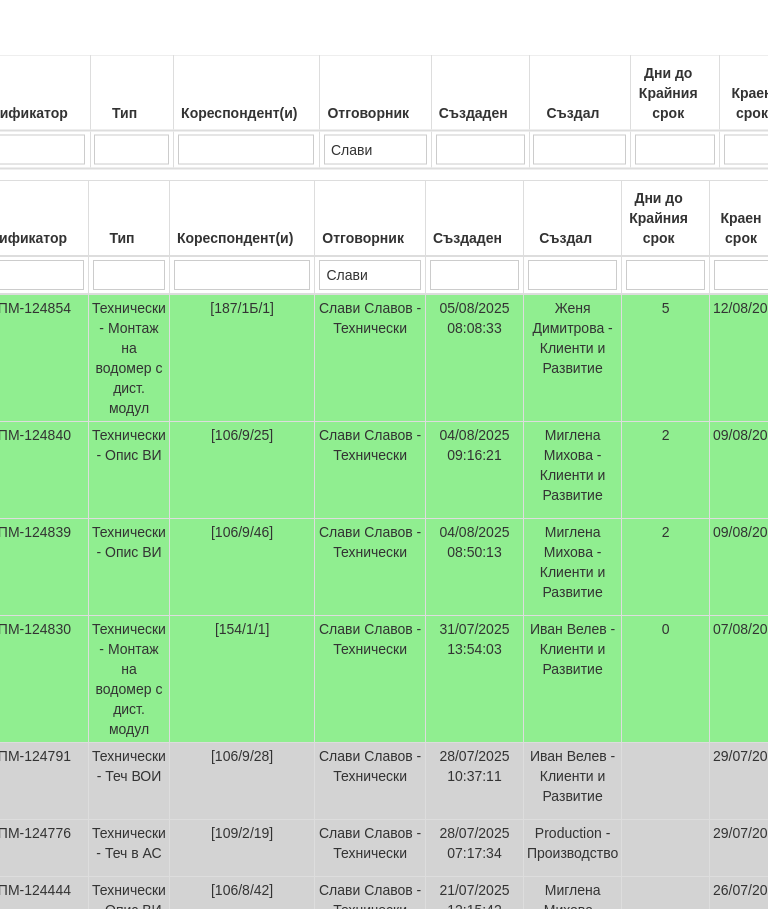 scroll, scrollTop: 398, scrollLeft: 81, axis: both 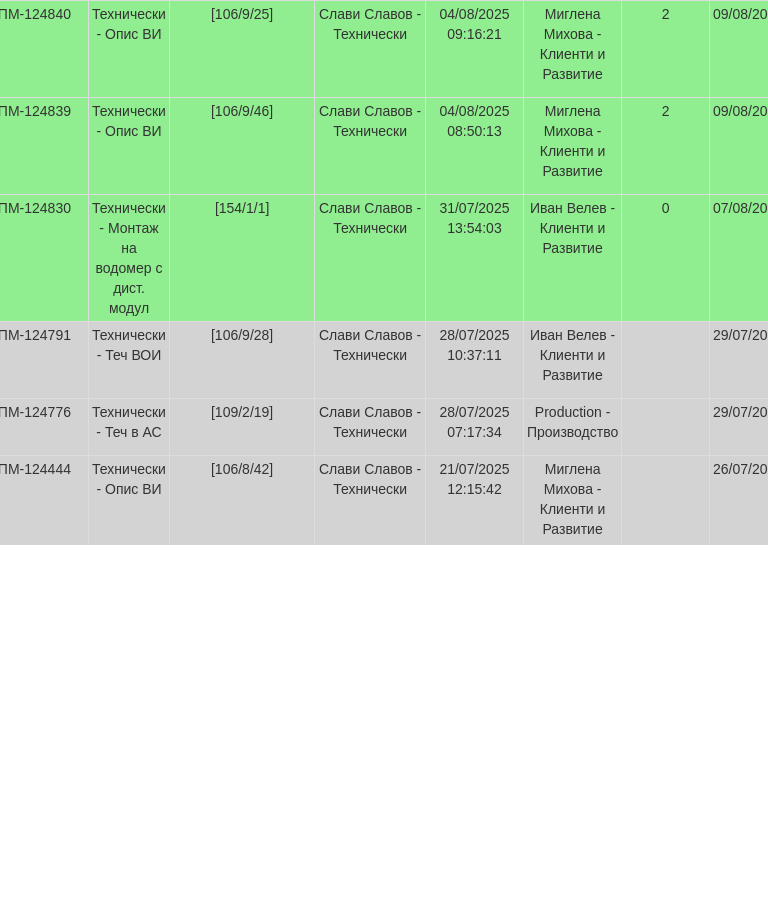 type on "Слави" 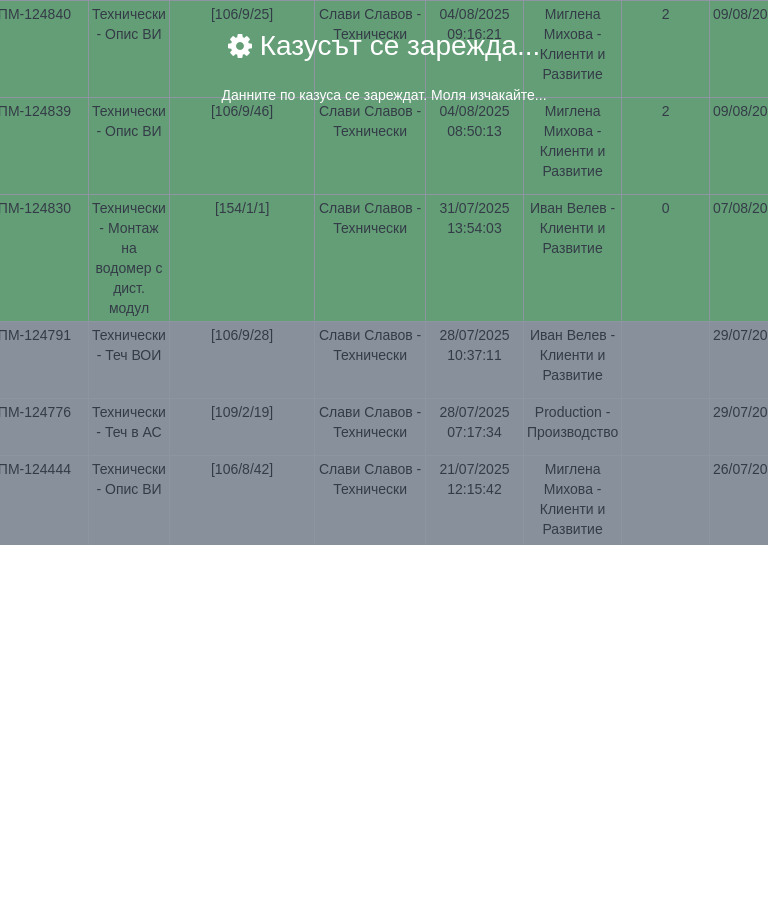 scroll, scrollTop: 763, scrollLeft: 81, axis: both 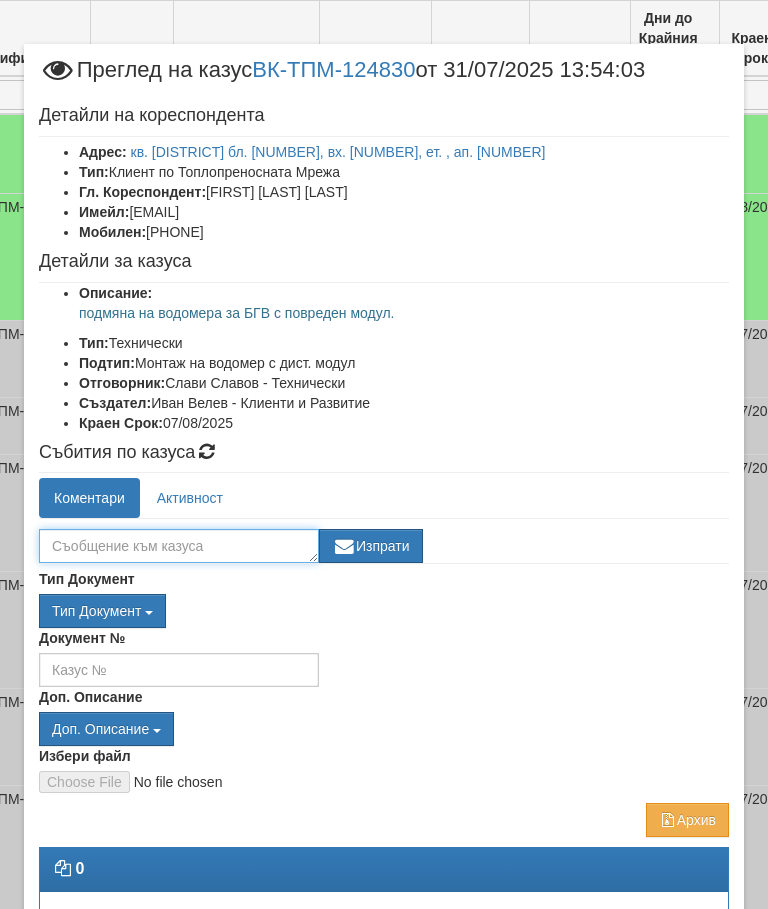 click at bounding box center (179, 546) 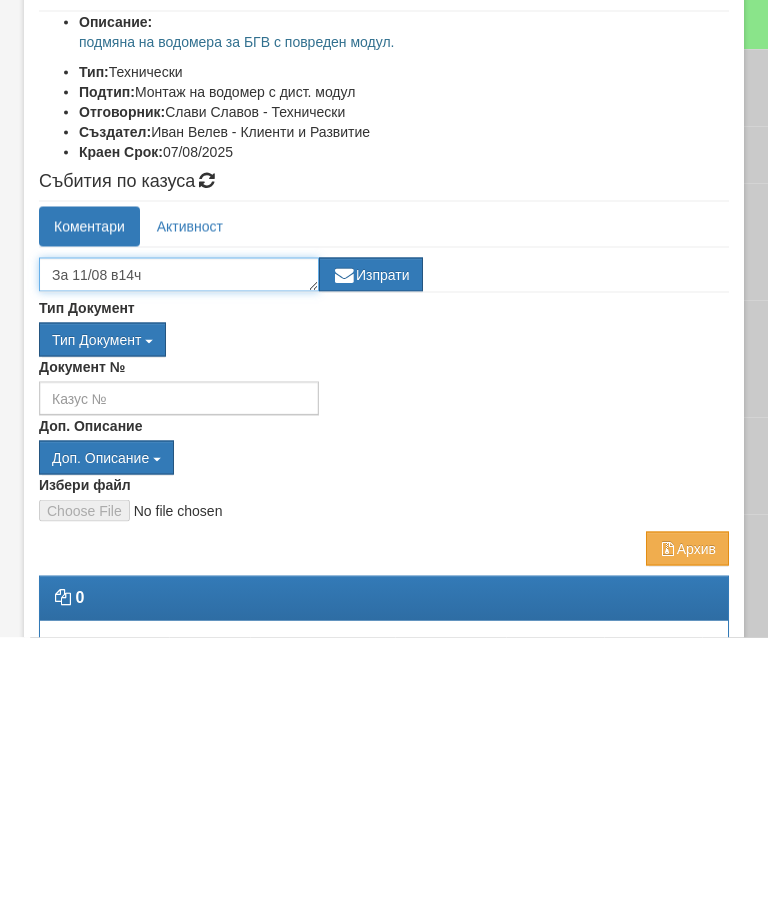 type on "За 11/08 в14ч" 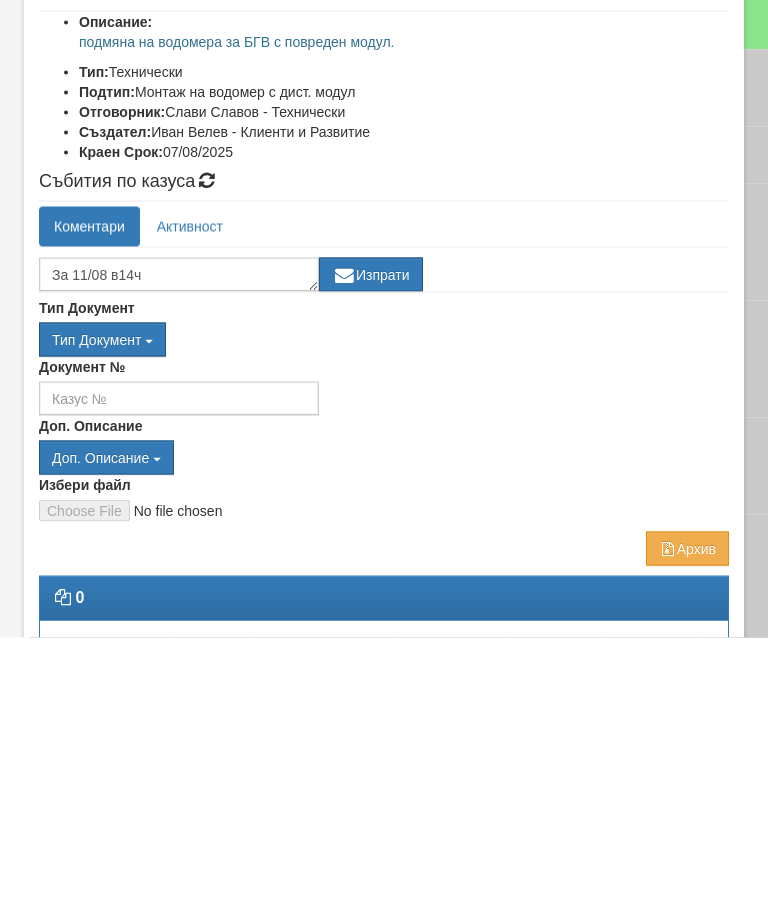 click on "Изпрати" at bounding box center (371, 546) 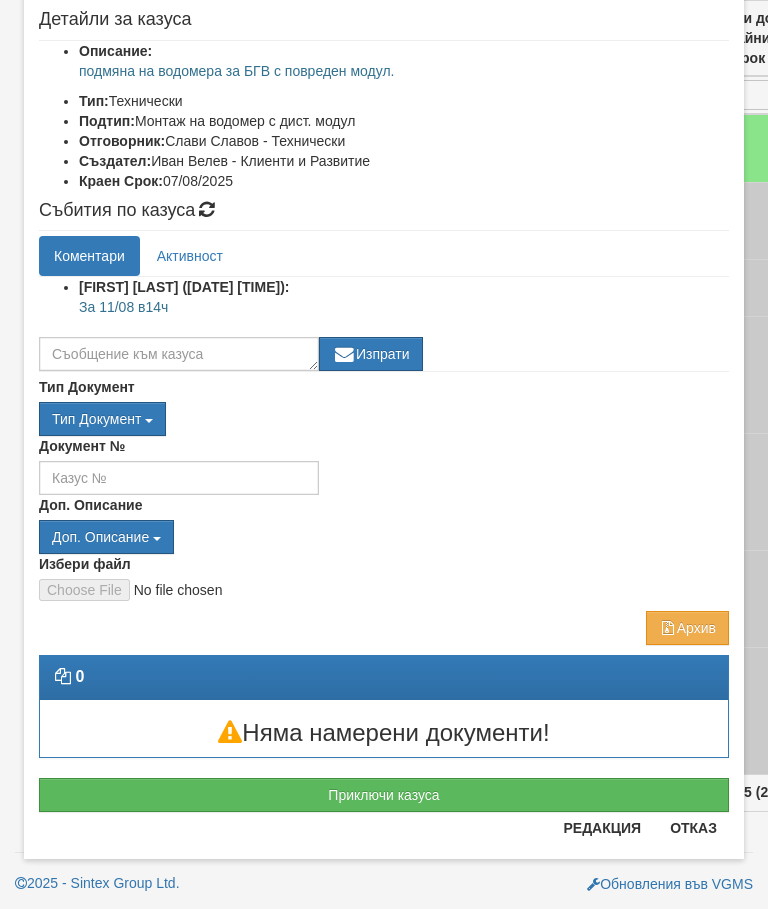 scroll, scrollTop: 248, scrollLeft: 0, axis: vertical 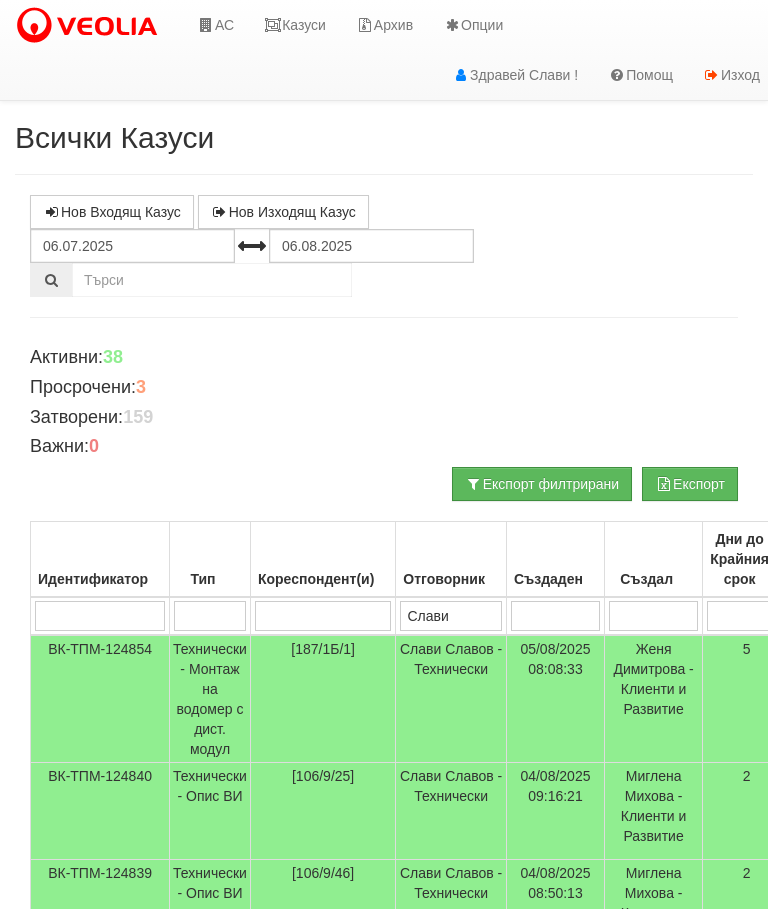 click on "Слави" at bounding box center [450, 616] 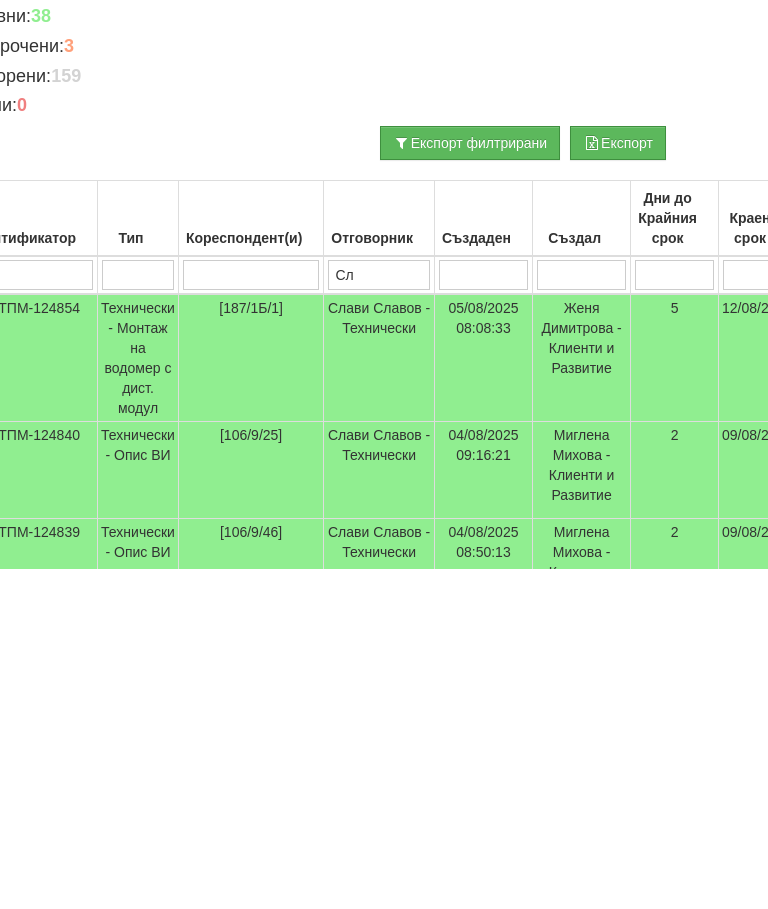 type on "С" 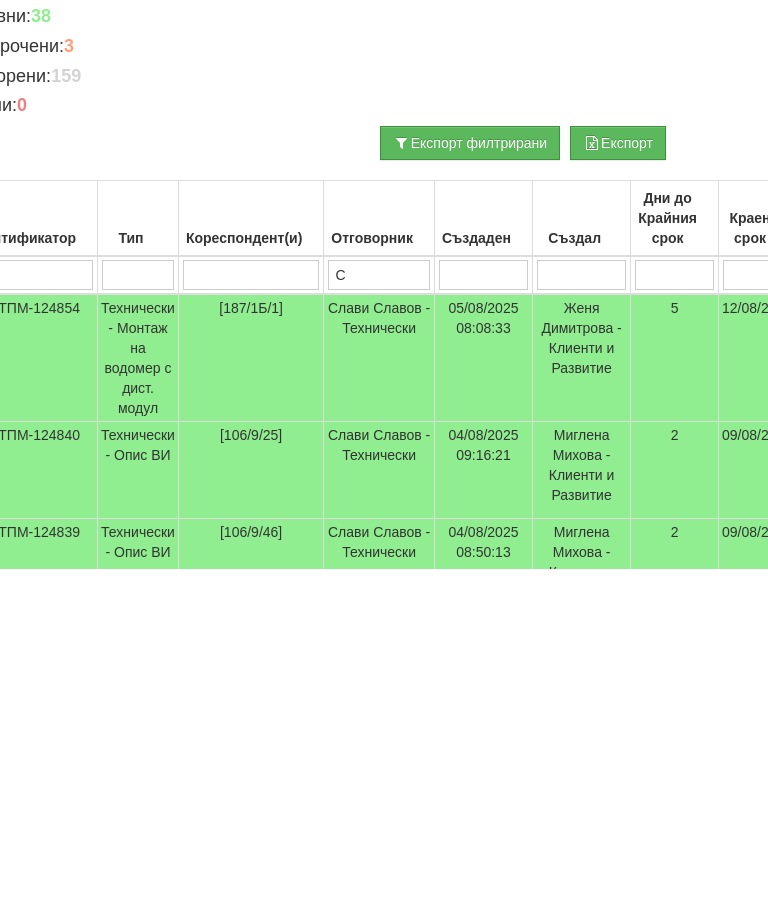 type 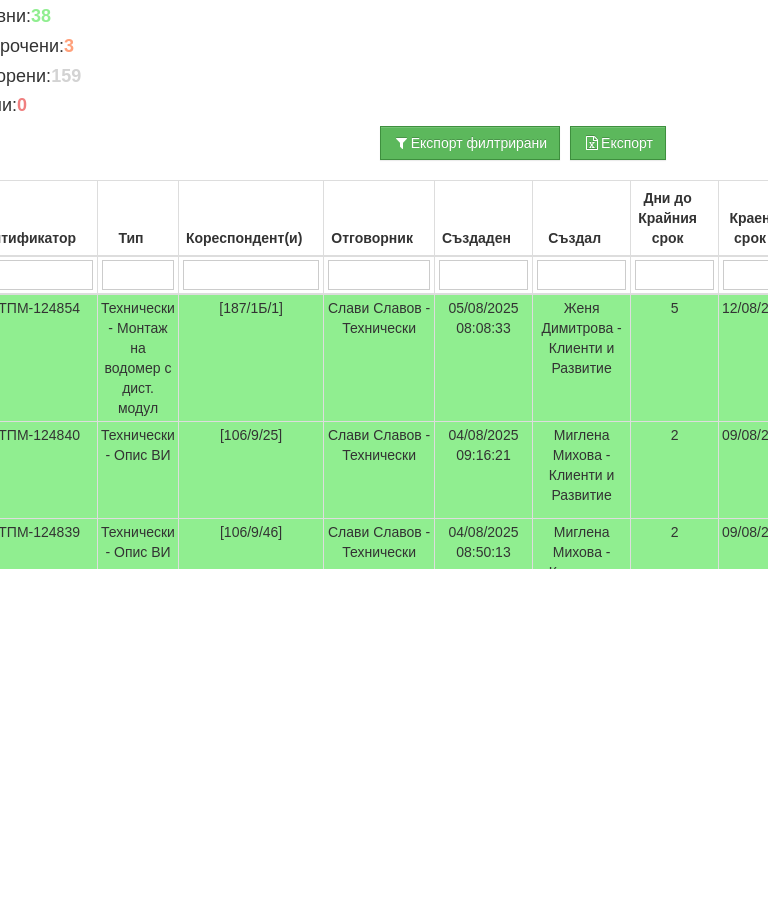 type 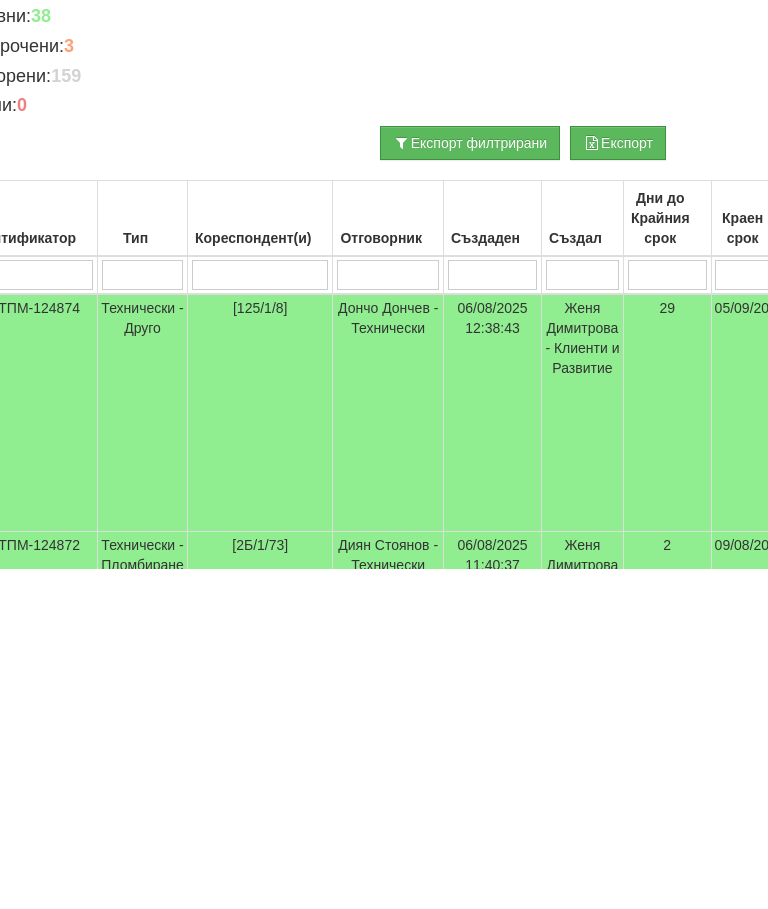 type on "1" 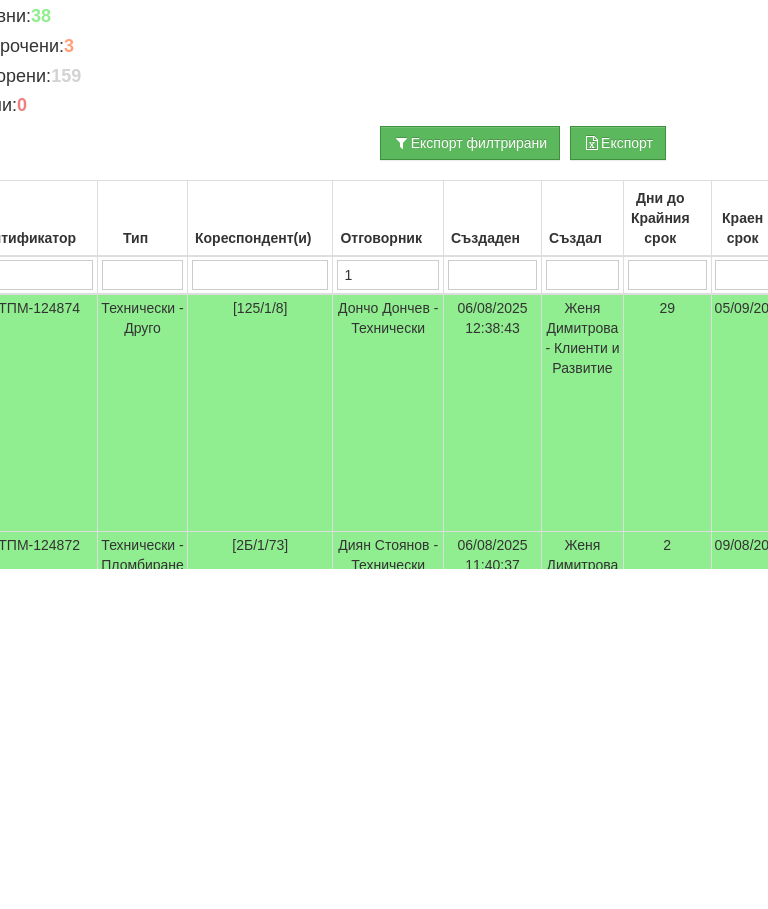 type on "1" 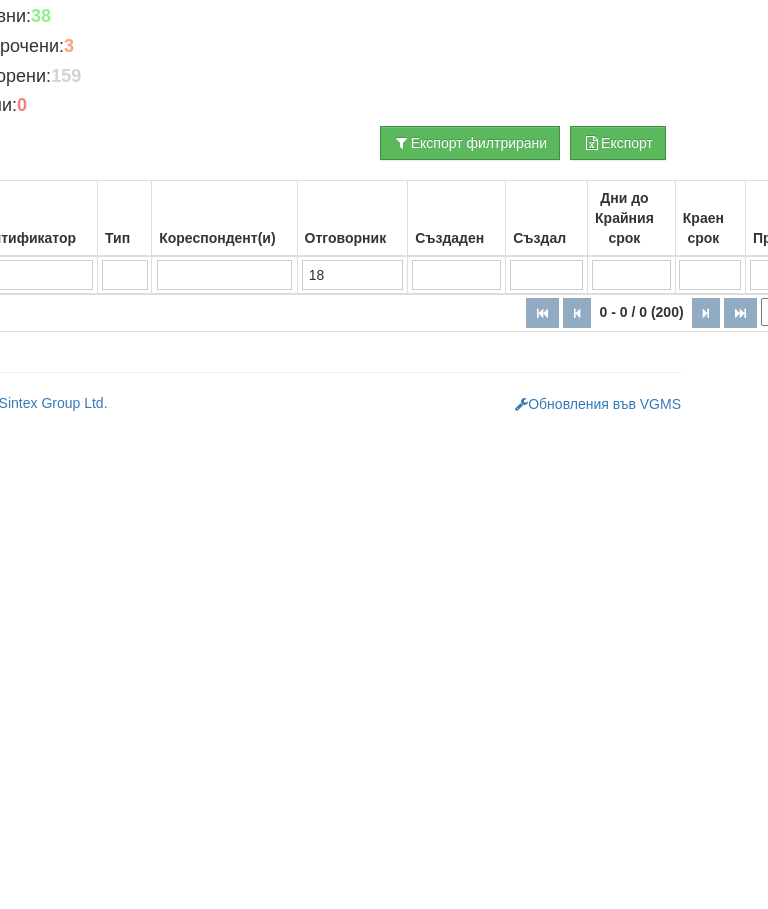 type on "187" 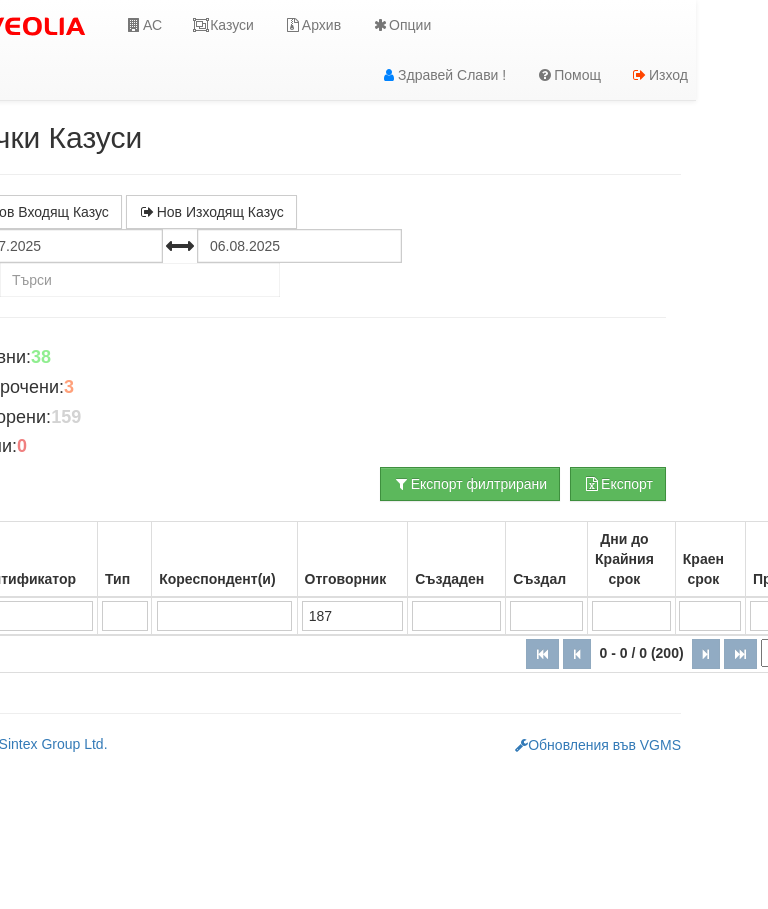type on "187" 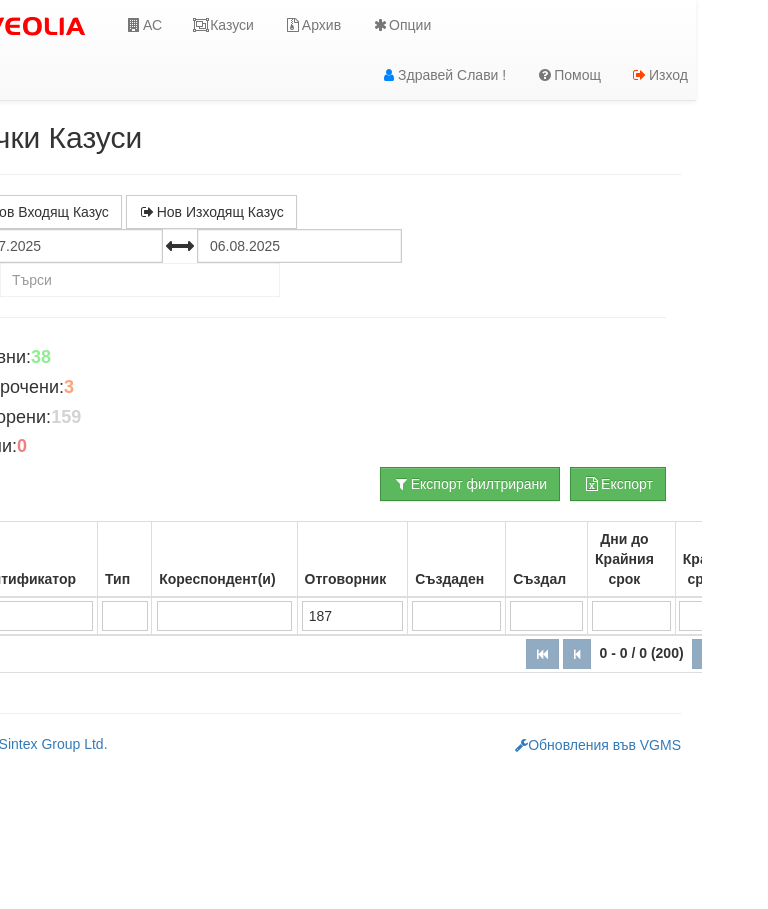 scroll, scrollTop: 0, scrollLeft: 0, axis: both 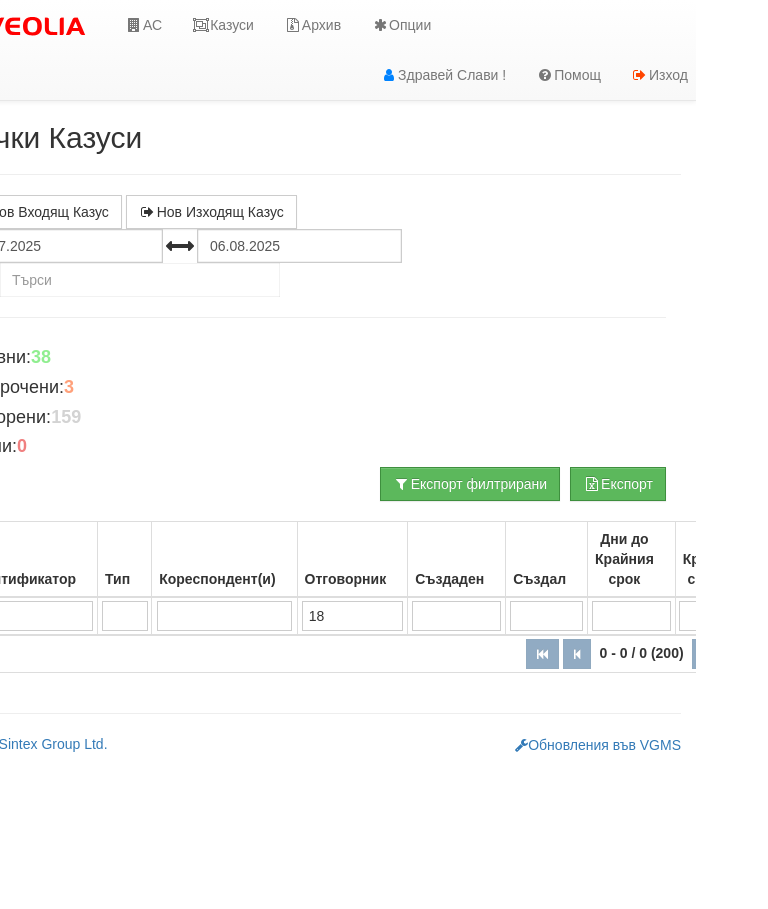 type on "1" 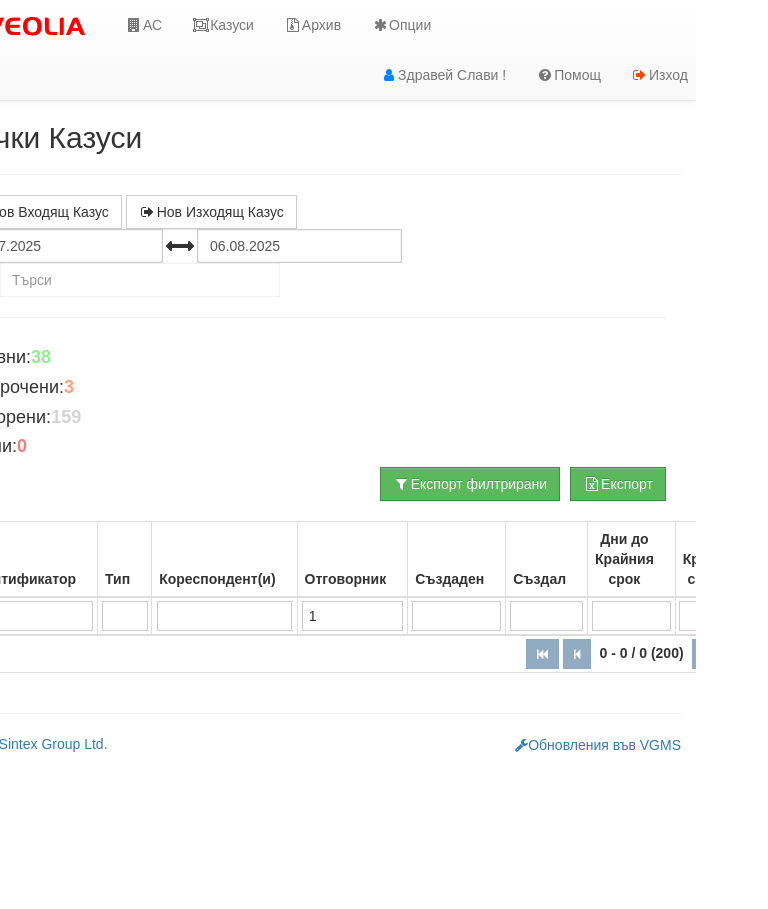 type 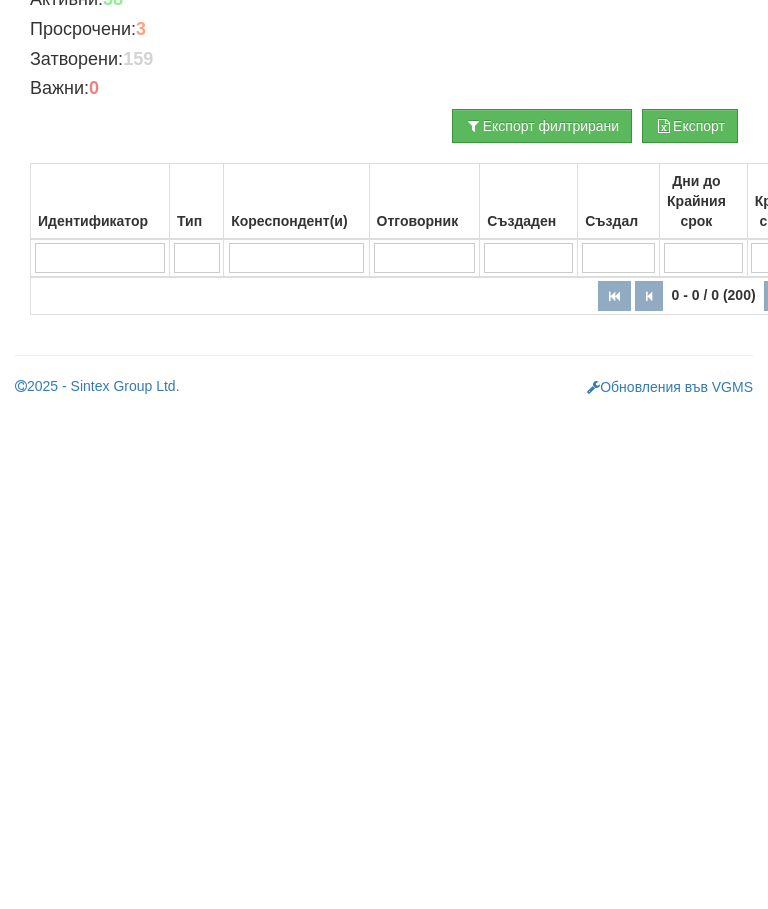 type 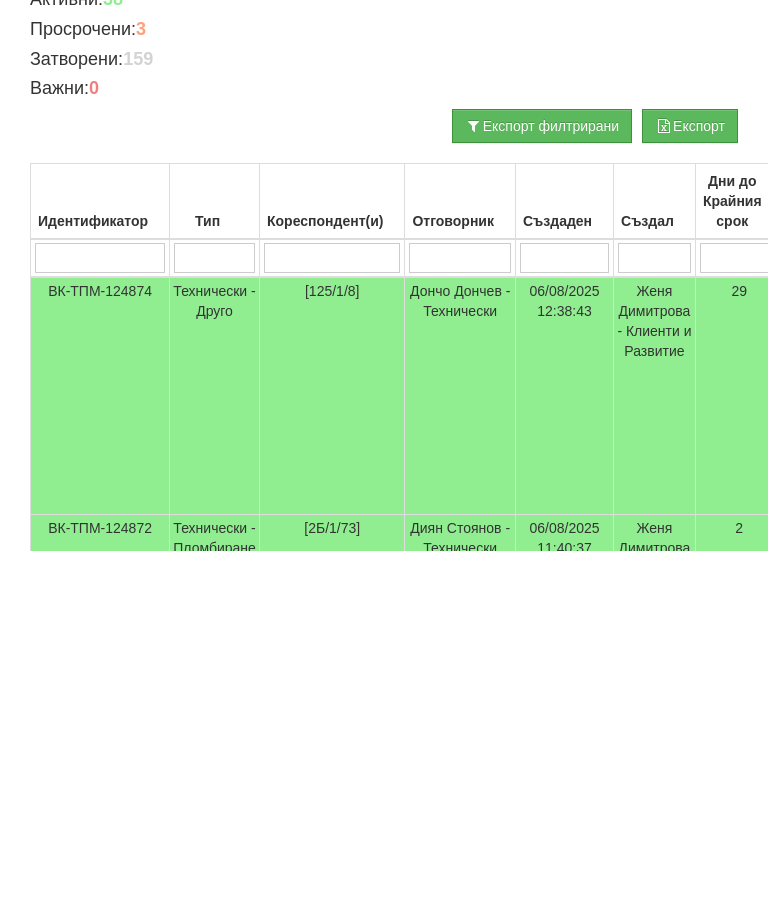 type 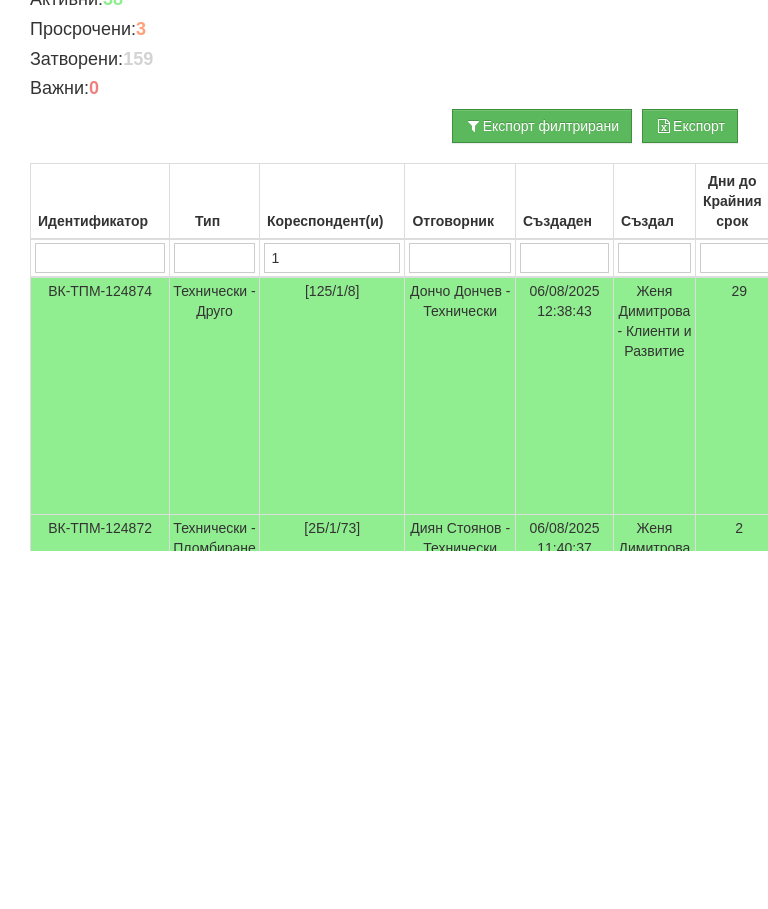 type on "1" 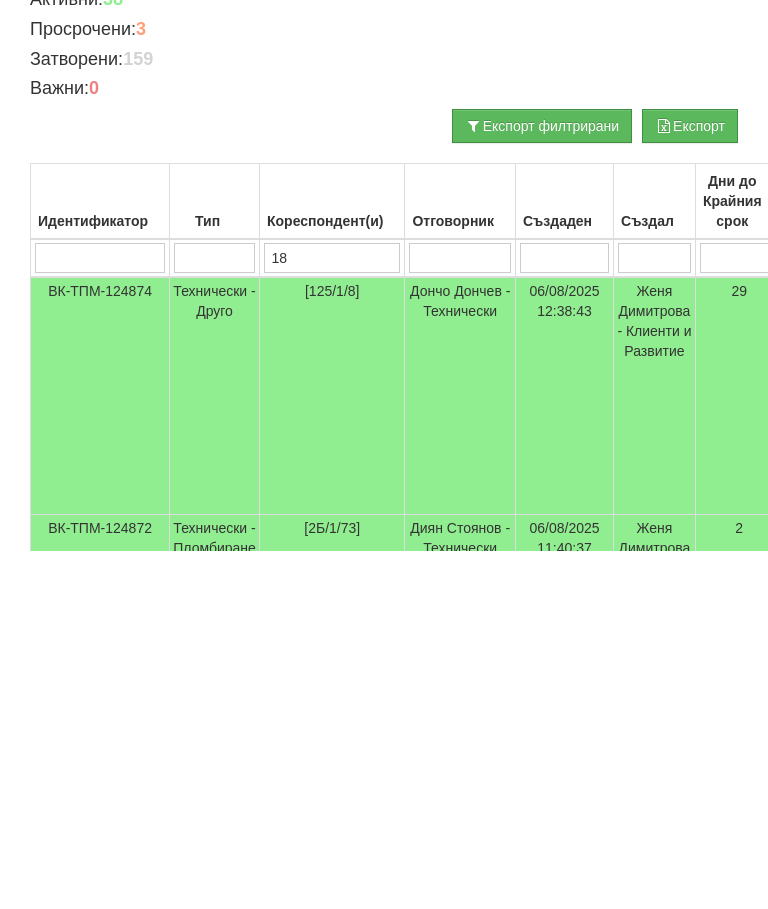type on "187" 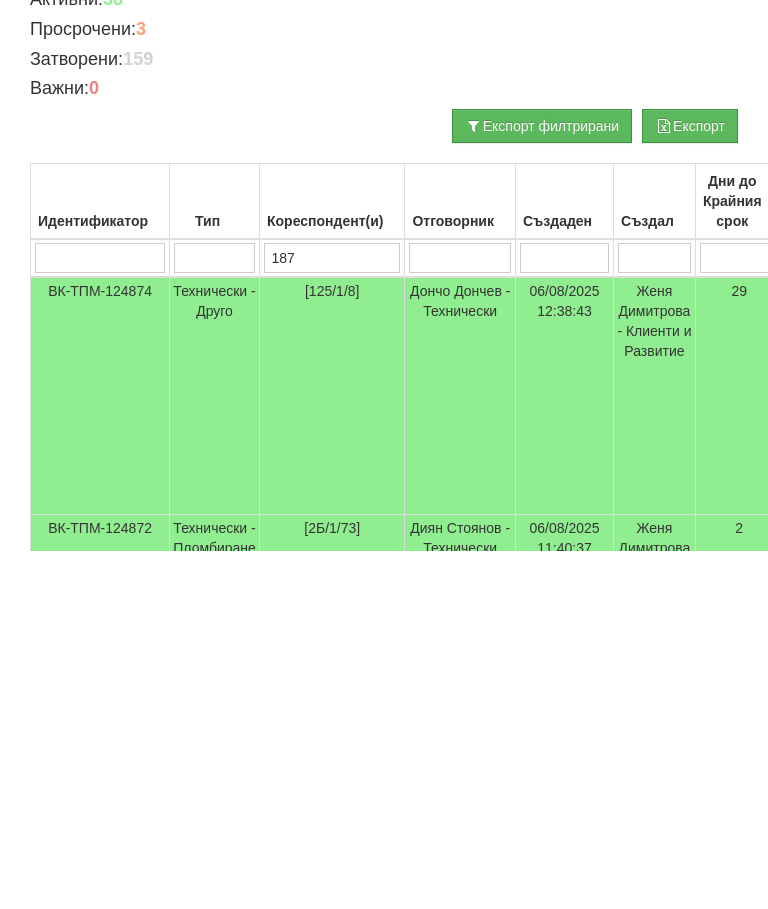 type on "187" 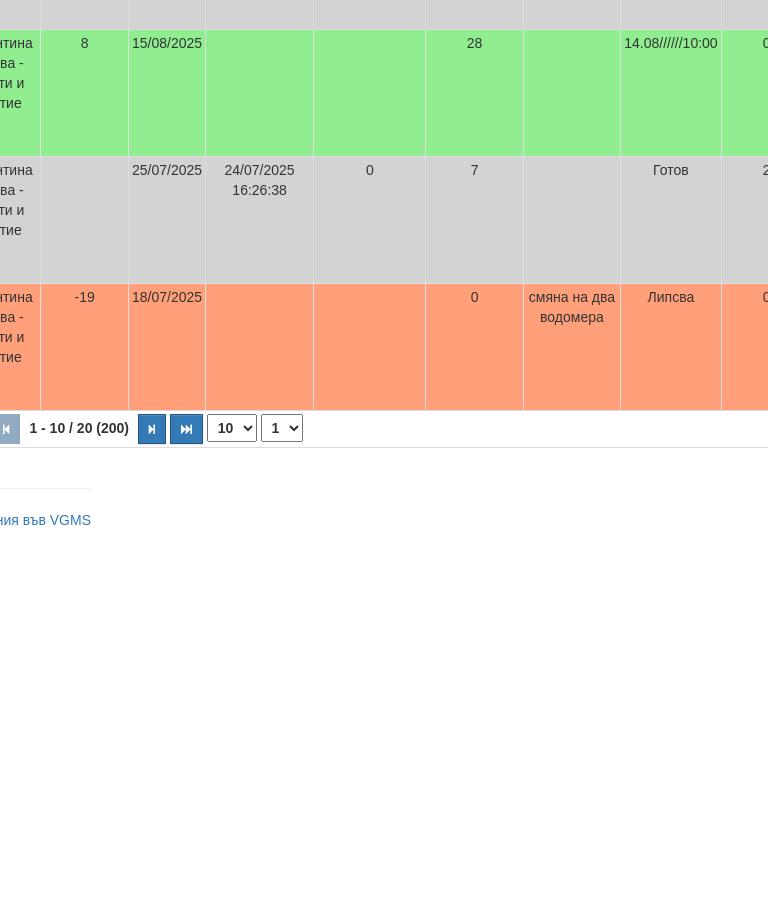 scroll, scrollTop: 1079, scrollLeft: 0, axis: vertical 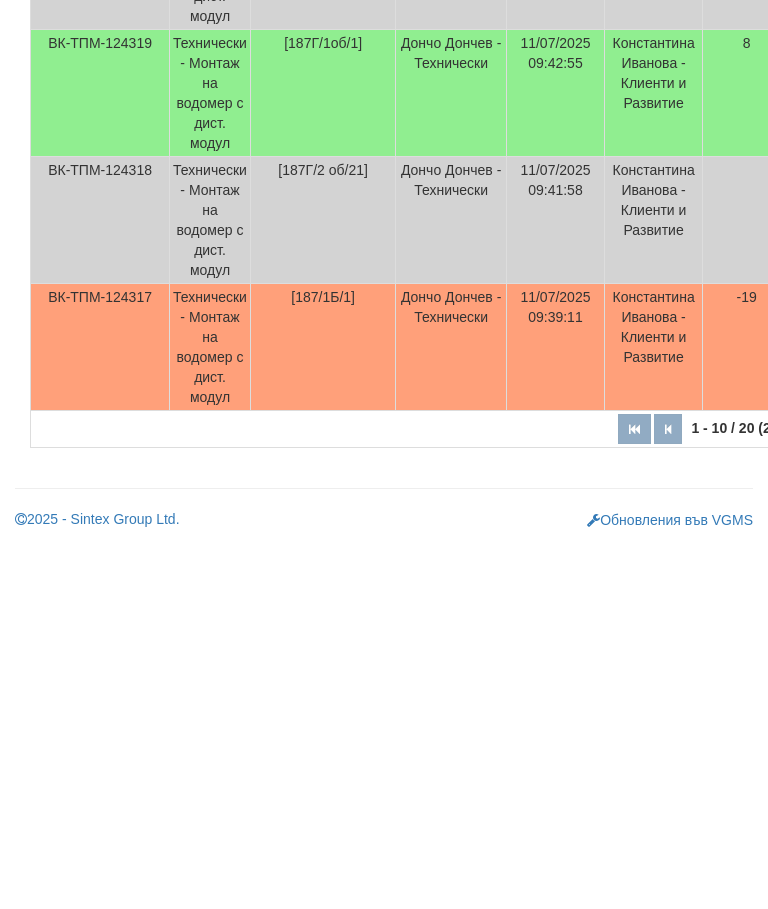 type on "187" 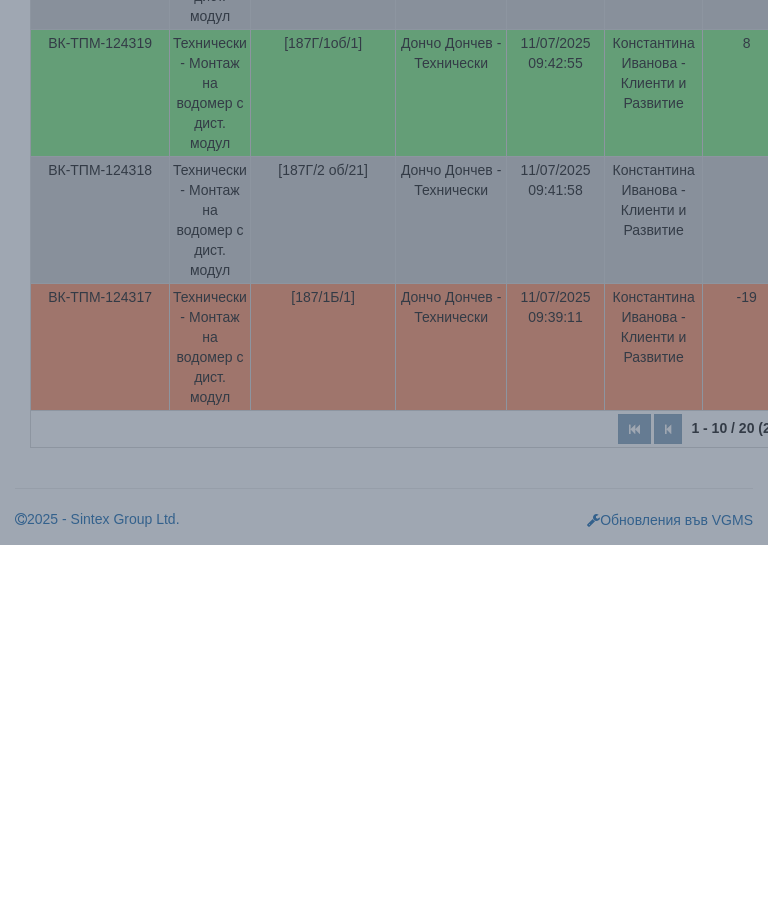 scroll, scrollTop: 1088, scrollLeft: 0, axis: vertical 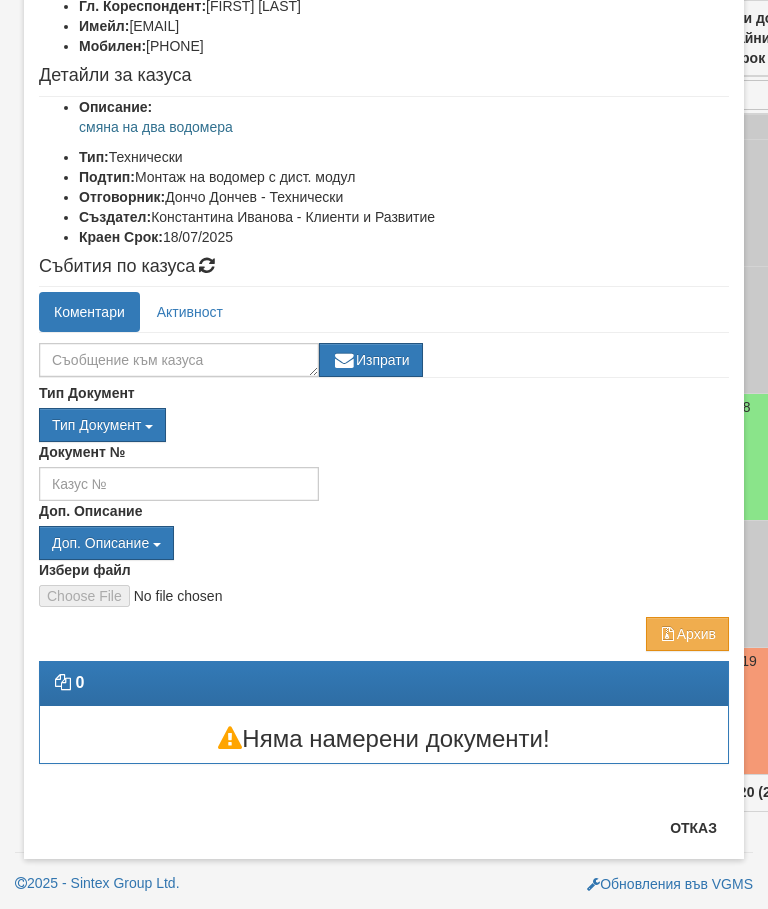 click on "Детайли на кореспондента
Адрес:
кв. Трошево бл. 187, вх. 1Б, ет. 0, ап. 1
Тип:  Клиент по Топлопреносната Мрежа
Гл. Кореспондент:  Джансу Ибраим
Имейл:  mukaddes@abv.bg
Мобилен:  359894233499
Детайли за казуса
Описание:  смяна на два водомера
Тип:  Технически
Подтип:  Монтаж на водомер с дист. модул
Отговорник:  Дончо Дончев - Технически" at bounding box center (384, 358) 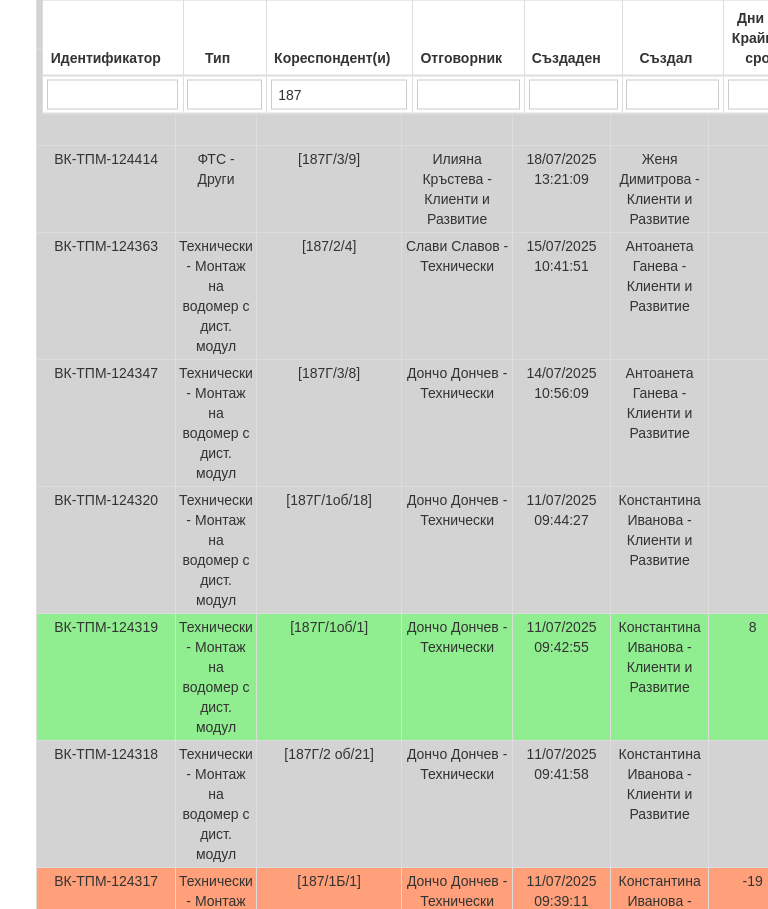 scroll, scrollTop: 151, scrollLeft: 1, axis: both 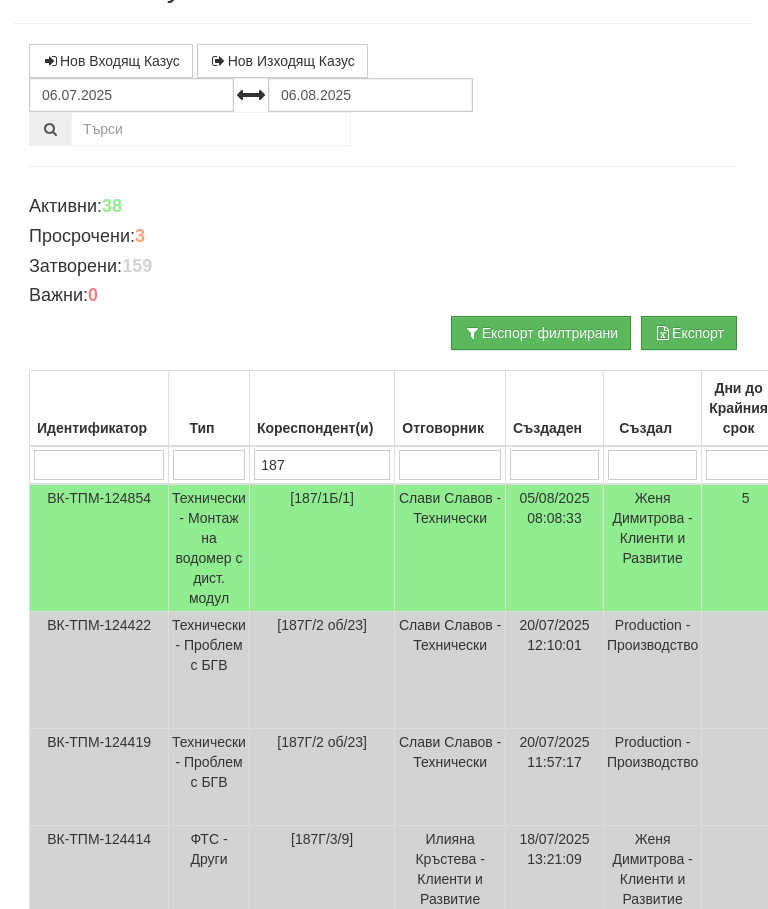 click on "Технически - Монтаж на водомер с дист. модул" at bounding box center [209, 548] 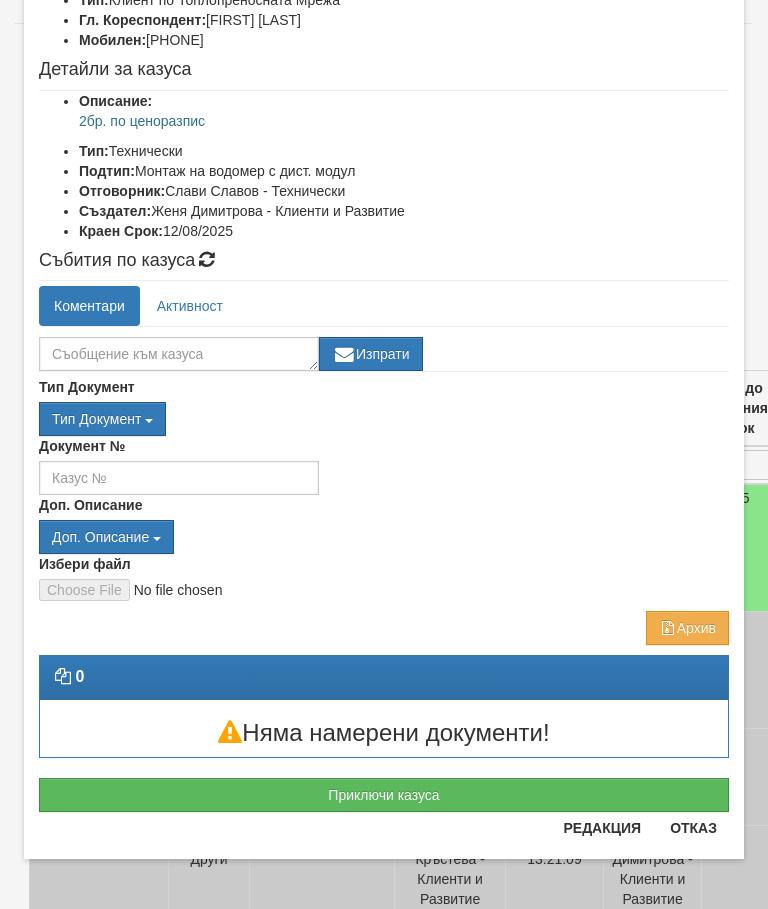 scroll, scrollTop: 178, scrollLeft: 0, axis: vertical 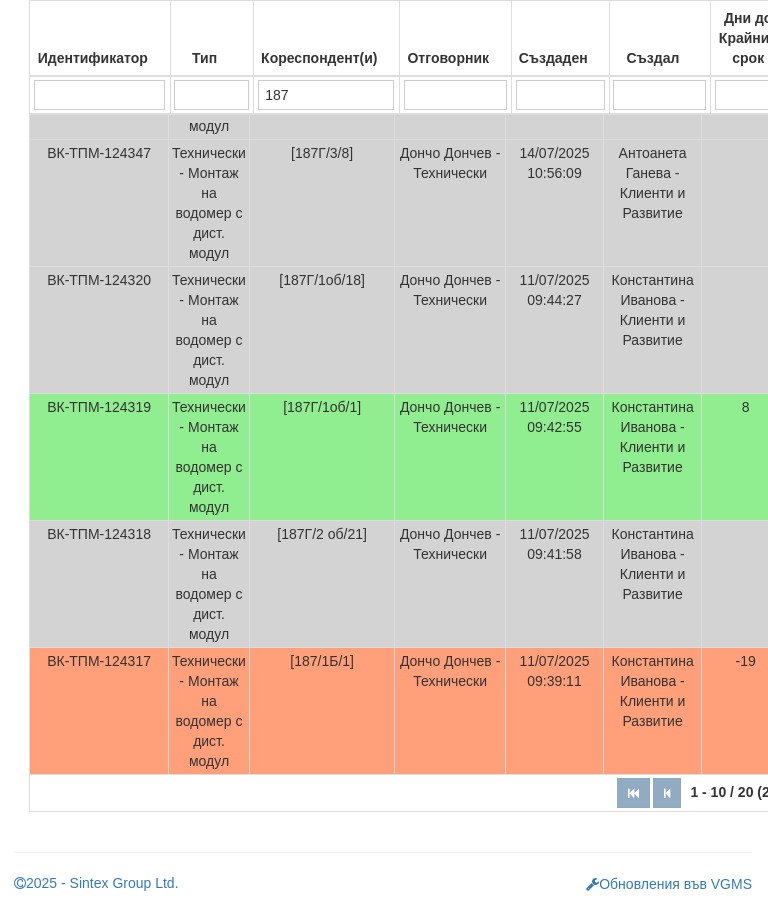click on "Технически - Монтаж на водомер с дист. модул" at bounding box center [209, 711] 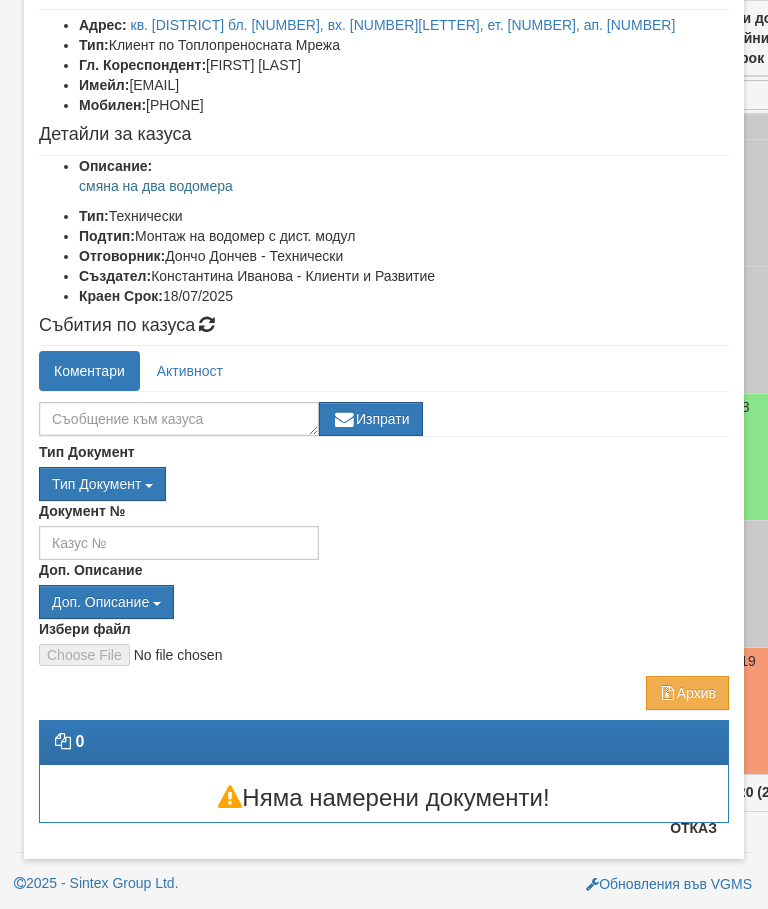 scroll, scrollTop: 133, scrollLeft: 0, axis: vertical 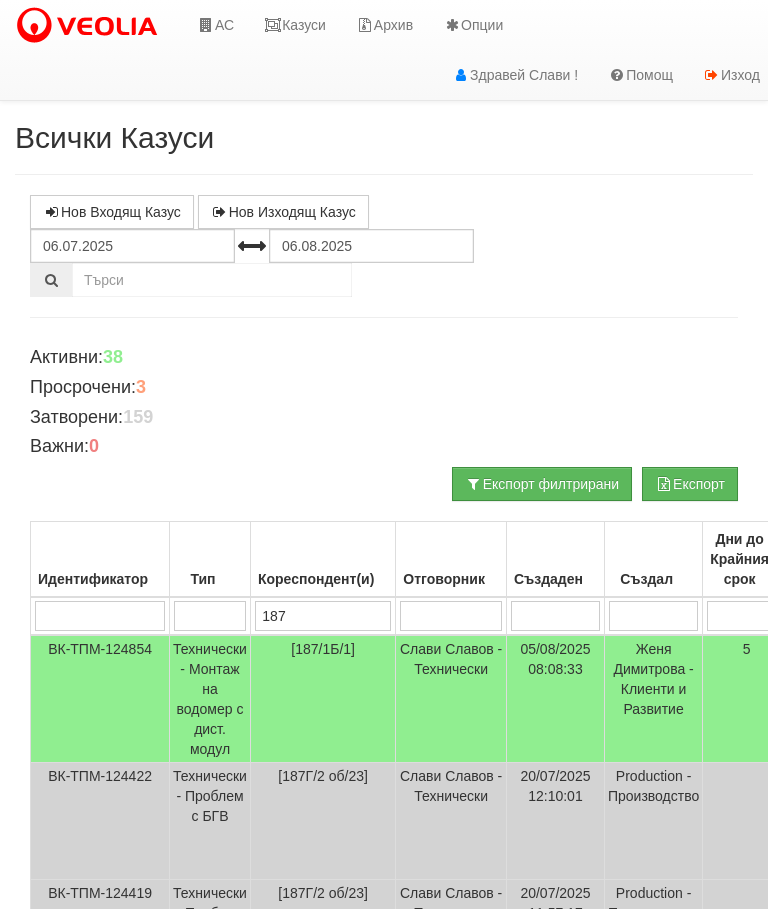 click on "АС" at bounding box center (215, 25) 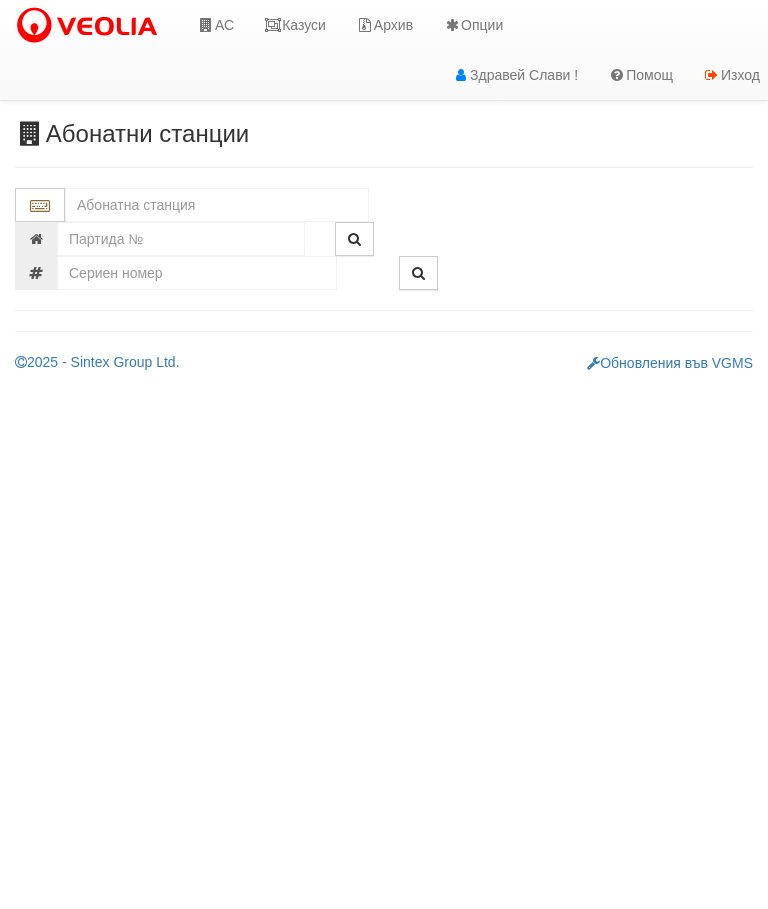 scroll, scrollTop: 0, scrollLeft: 0, axis: both 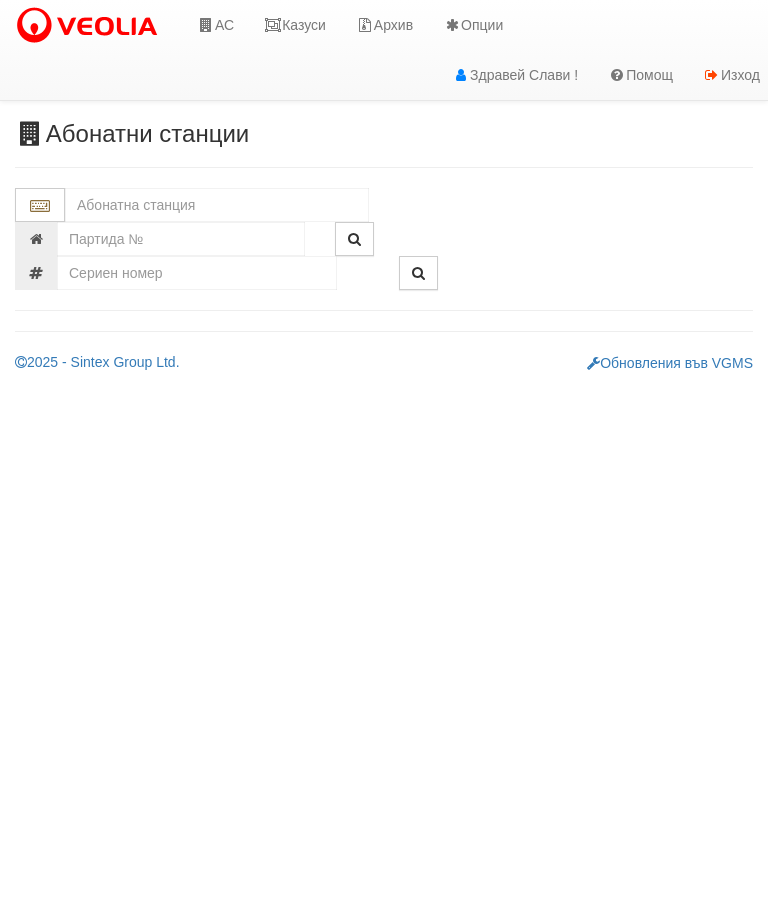 click at bounding box center [217, 205] 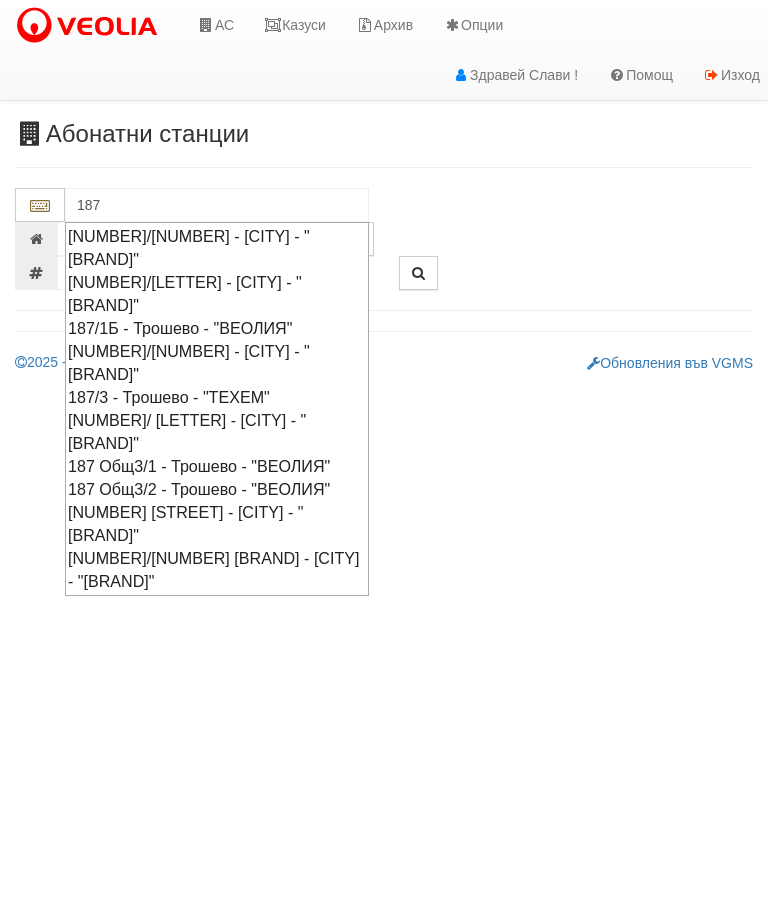 click on "187/1Б - Трошево - "ВЕОЛИЯ"" at bounding box center [217, 328] 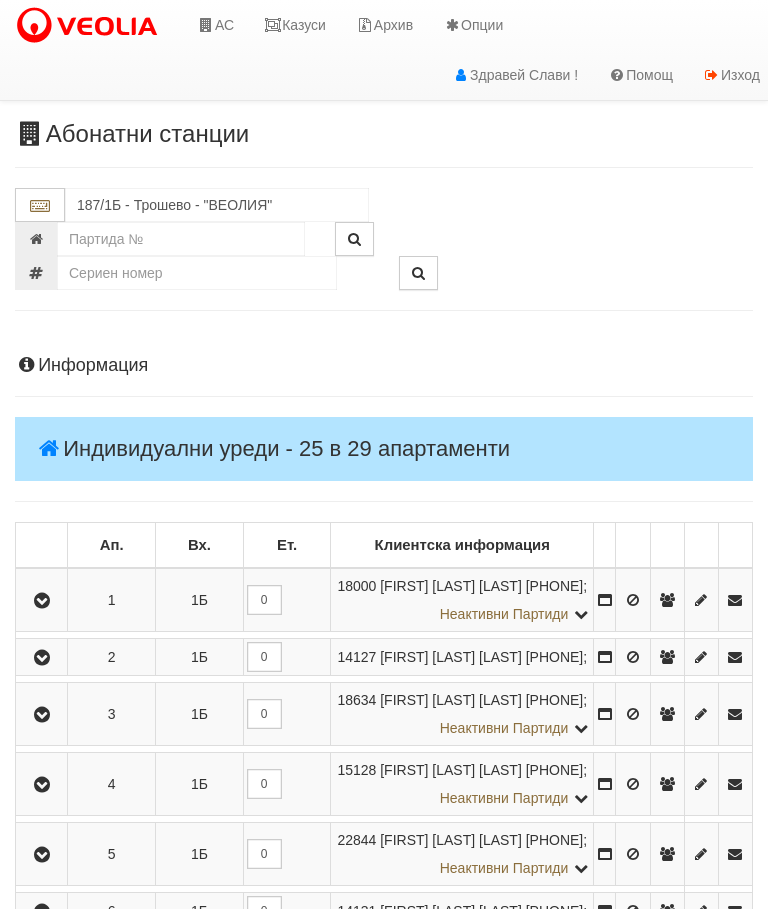 click at bounding box center (41, 600) 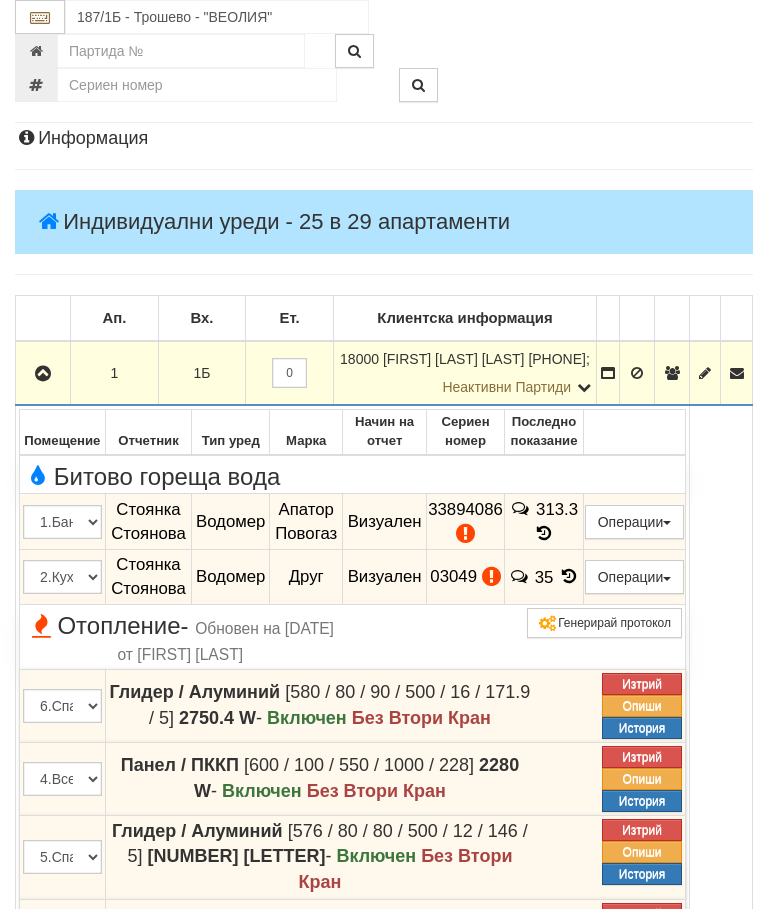 scroll, scrollTop: 203, scrollLeft: 2, axis: both 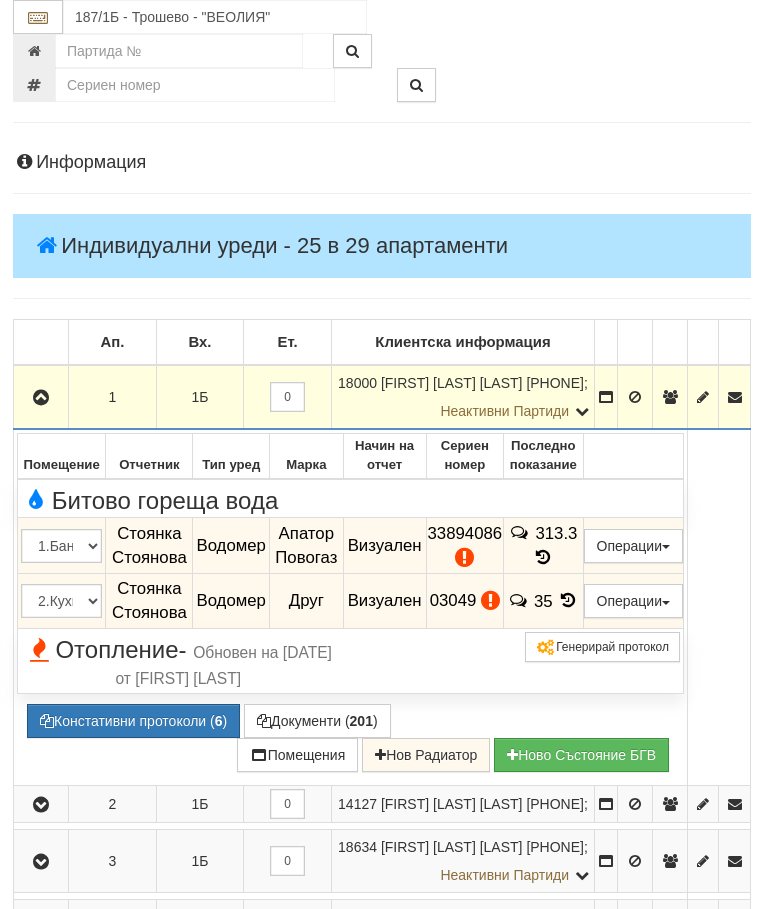 click at bounding box center (41, 397) 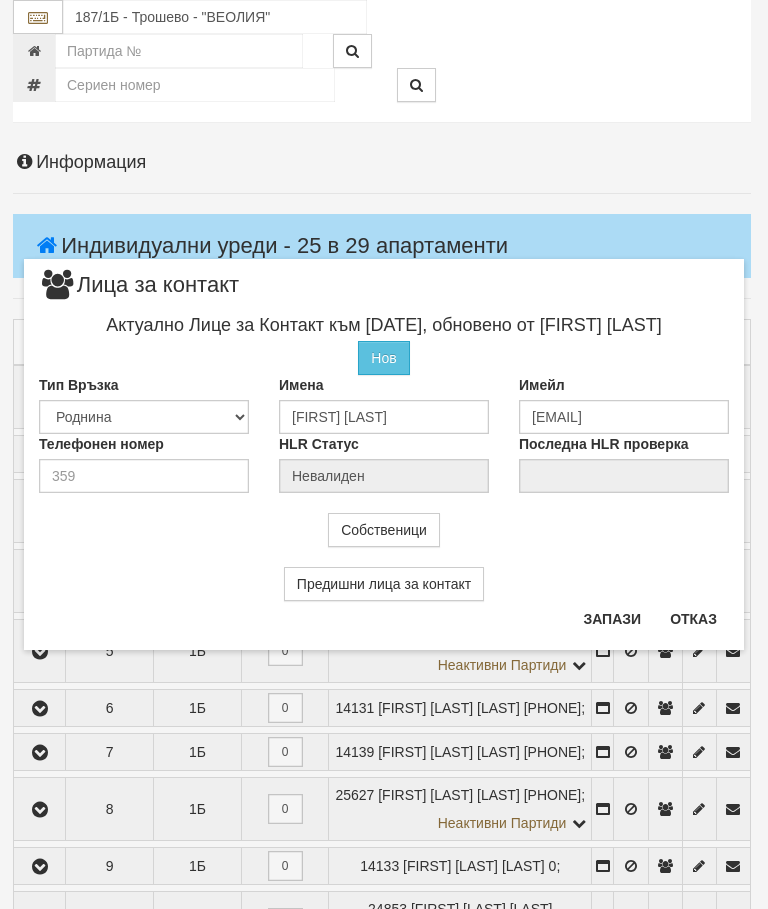 click on "Отказ" at bounding box center [693, 619] 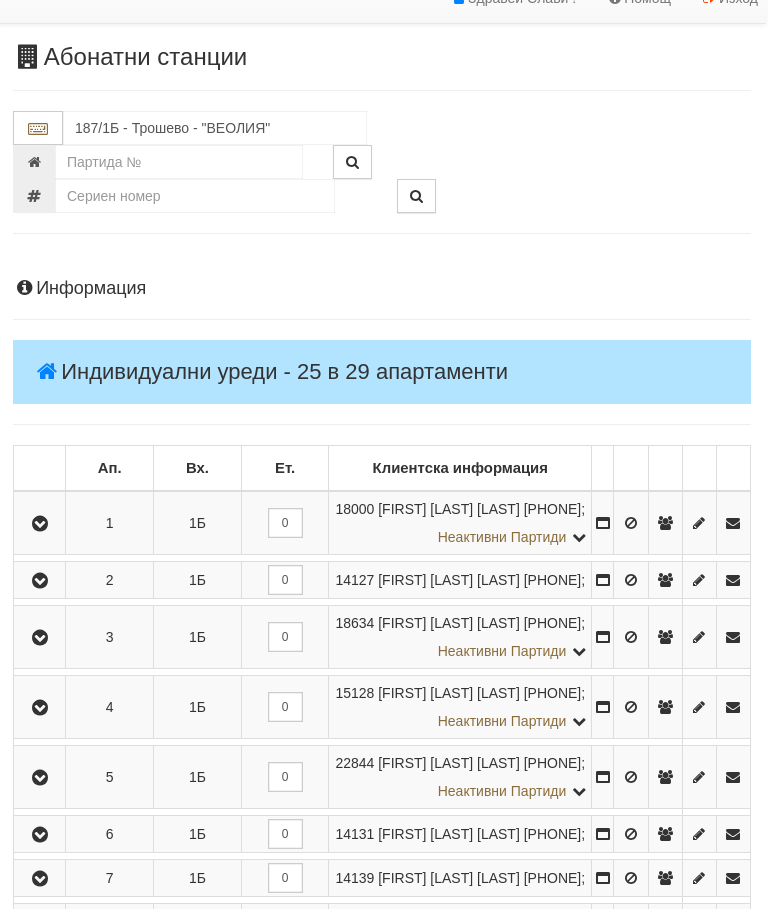 scroll, scrollTop: 0, scrollLeft: 1, axis: horizontal 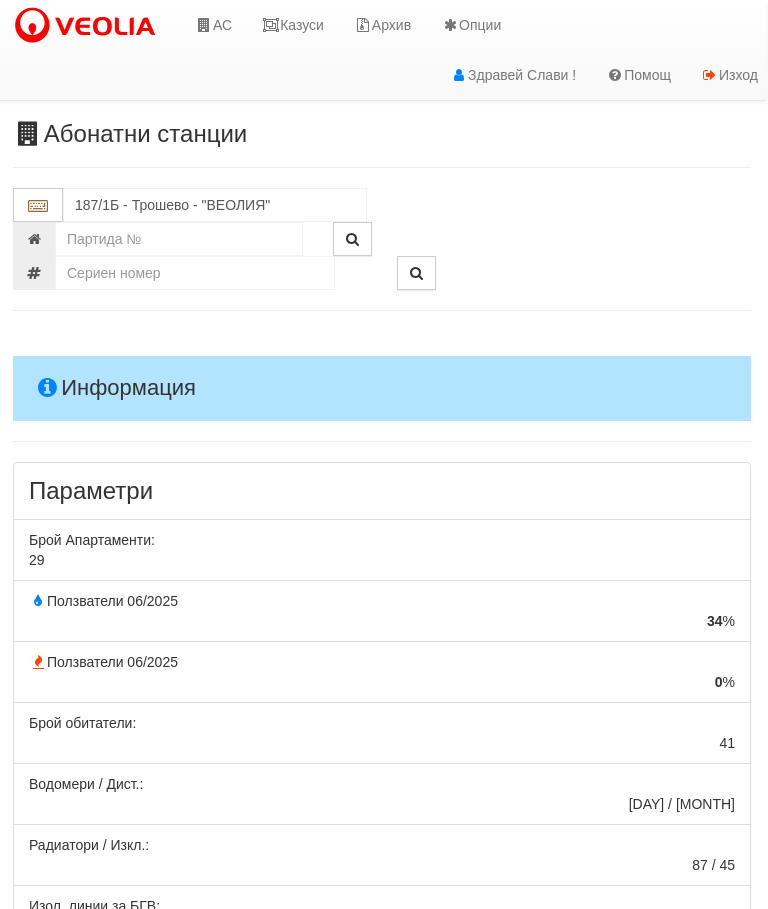 click on "Казуси" at bounding box center [294, 25] 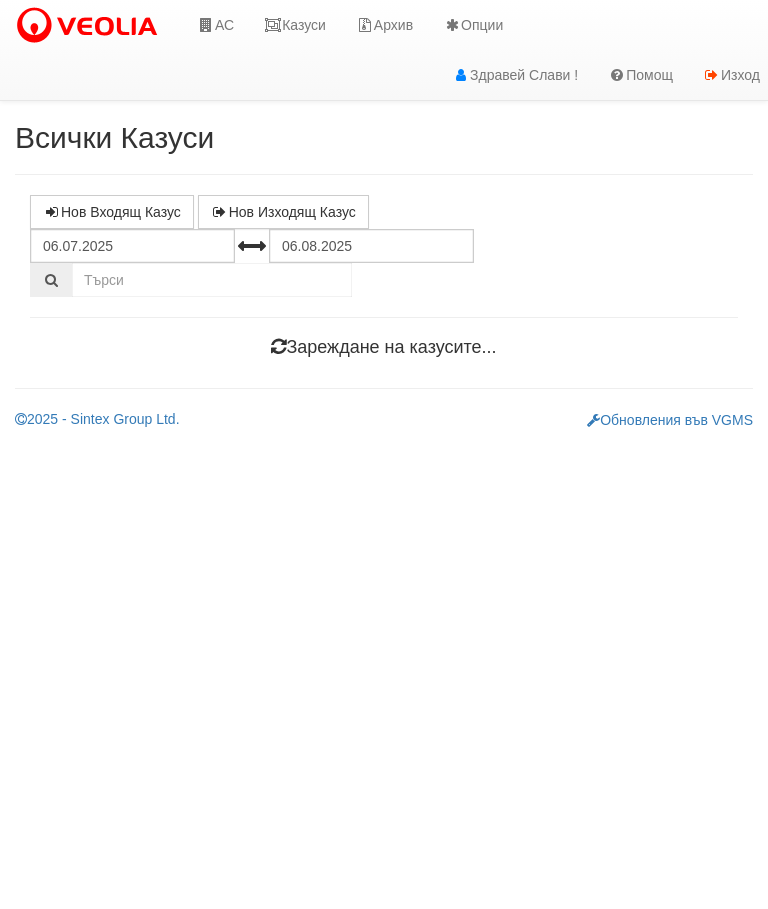 scroll, scrollTop: 0, scrollLeft: 0, axis: both 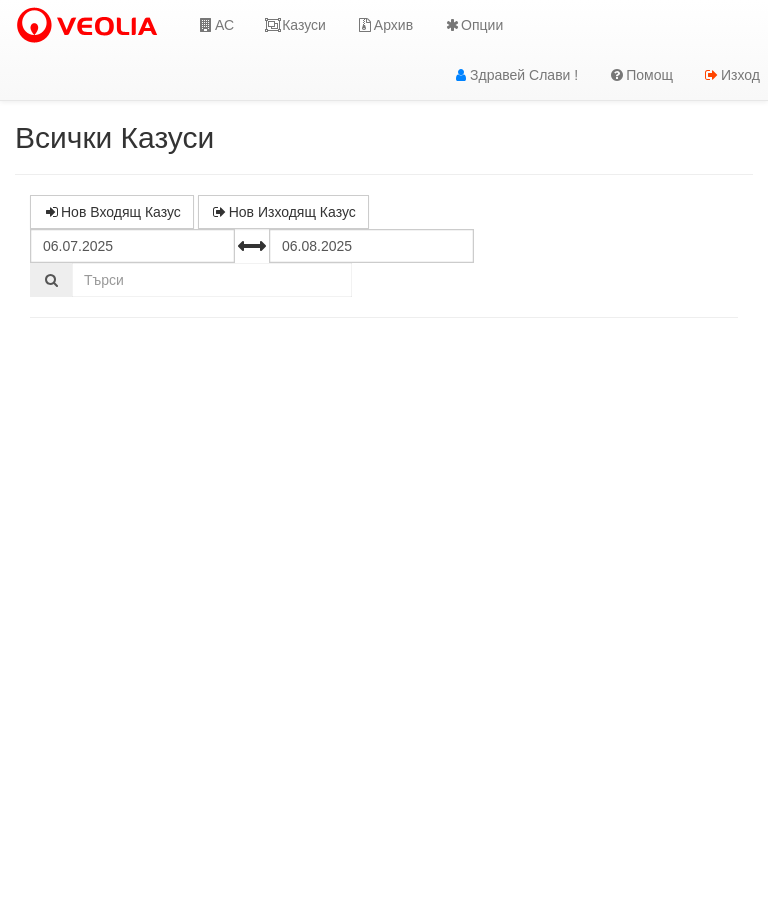 select on "10" 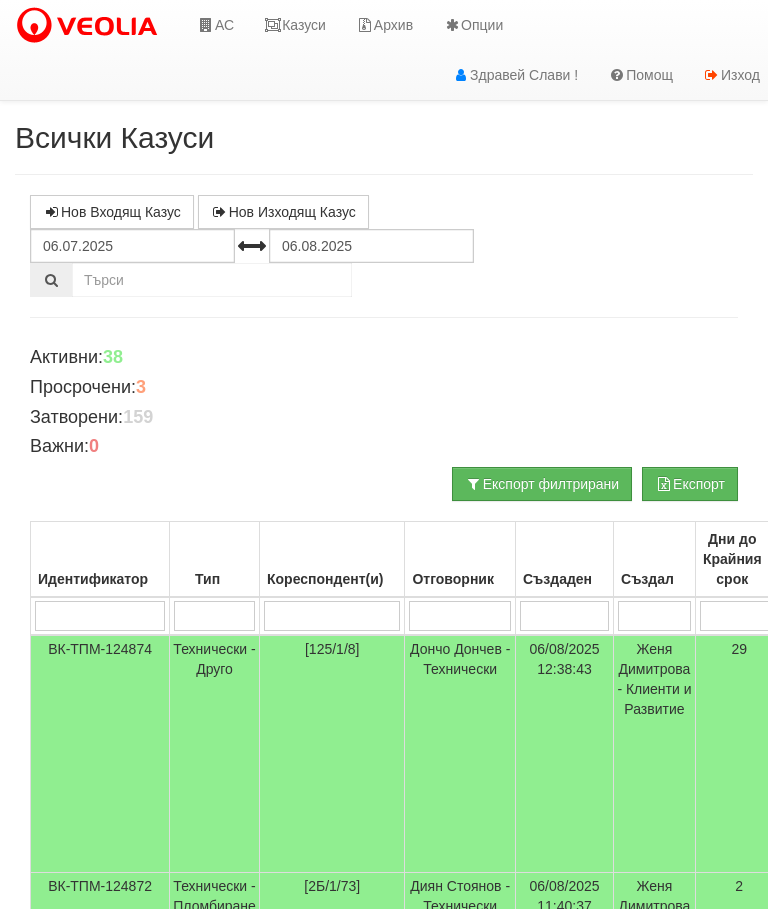 click at bounding box center (332, 616) 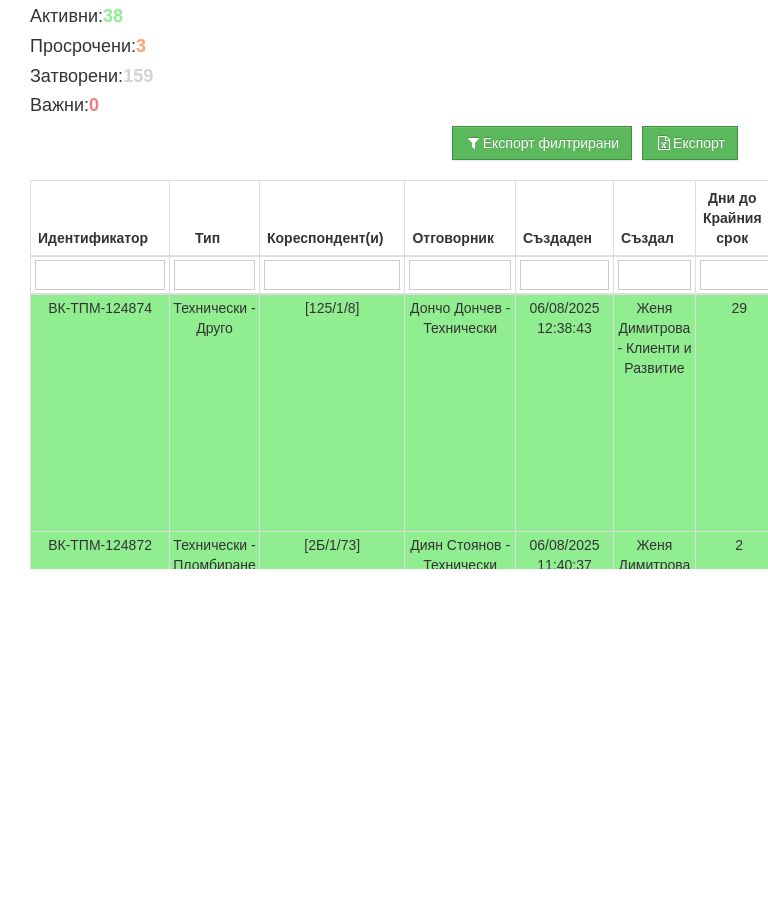 type on "1" 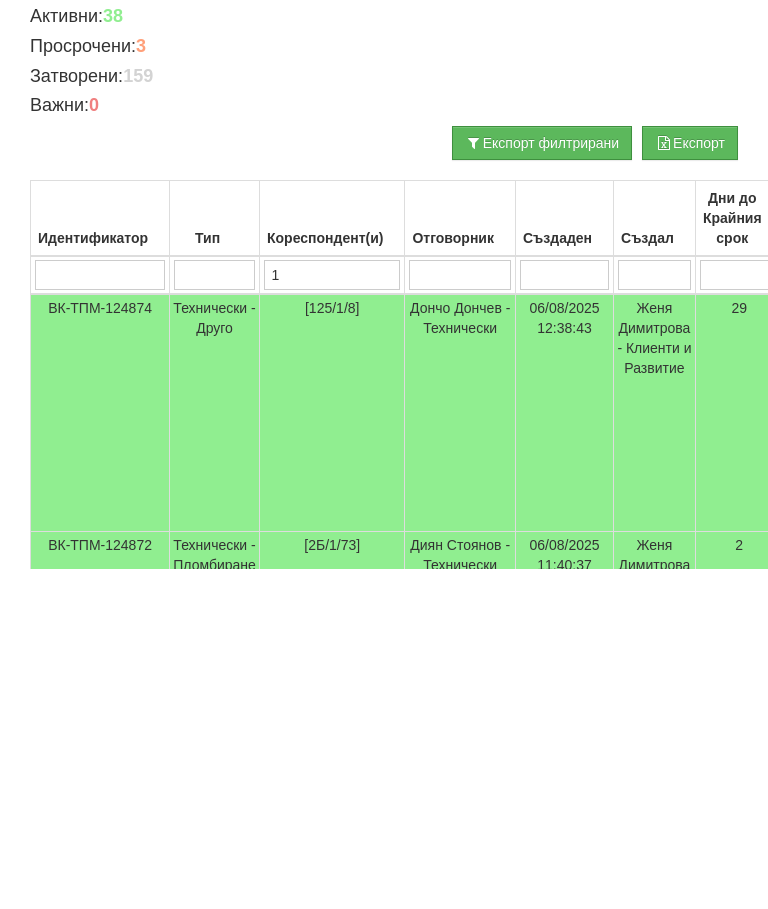 type on "1" 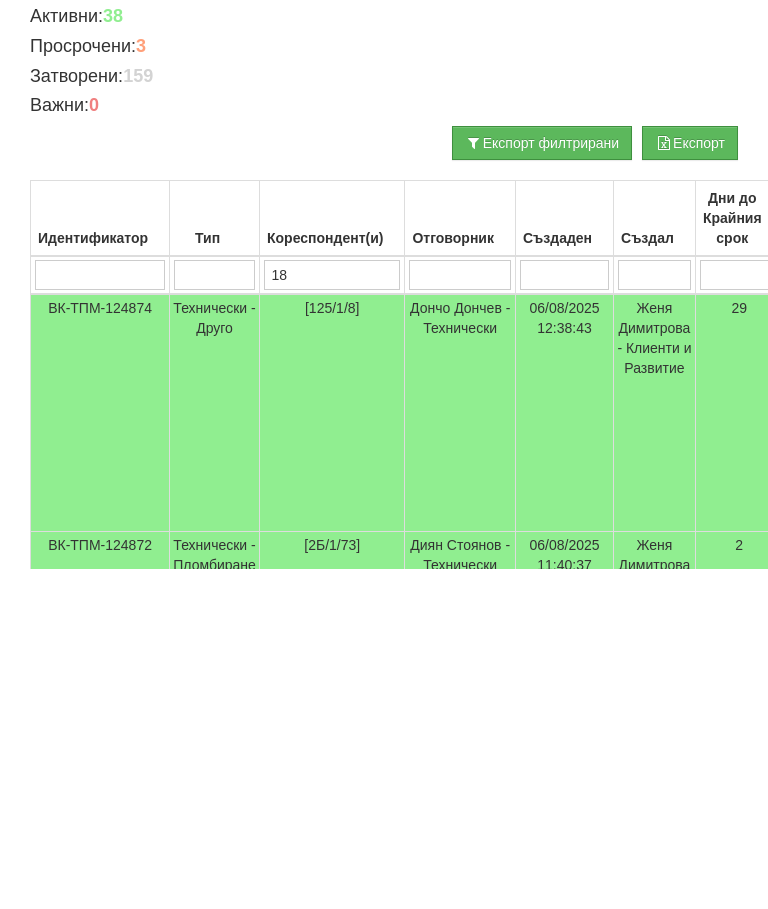 type on "187" 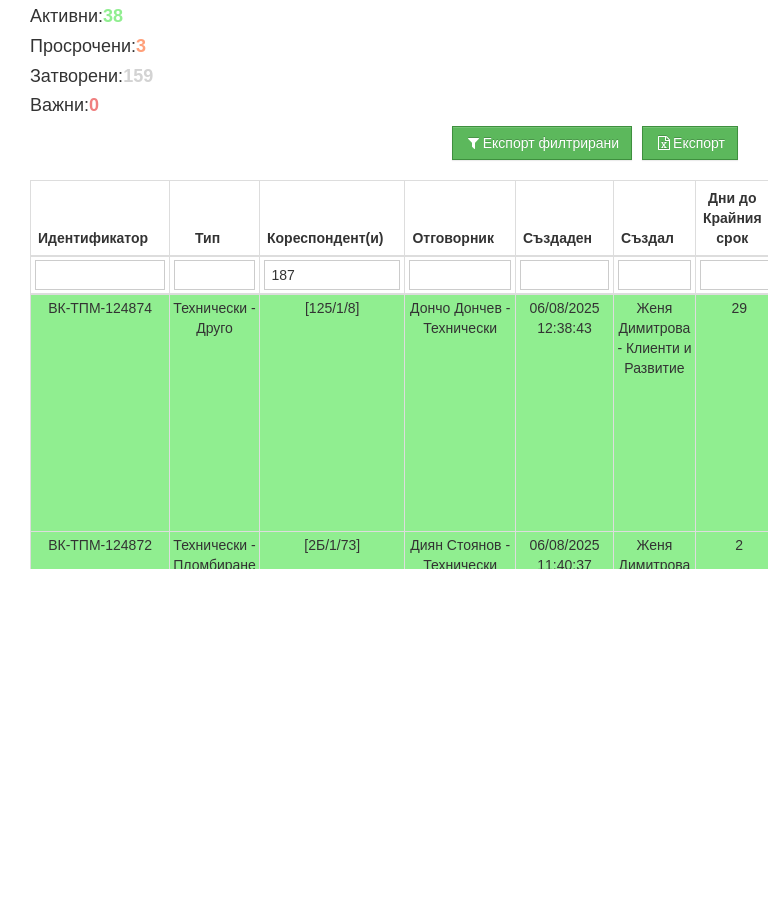 type on "187" 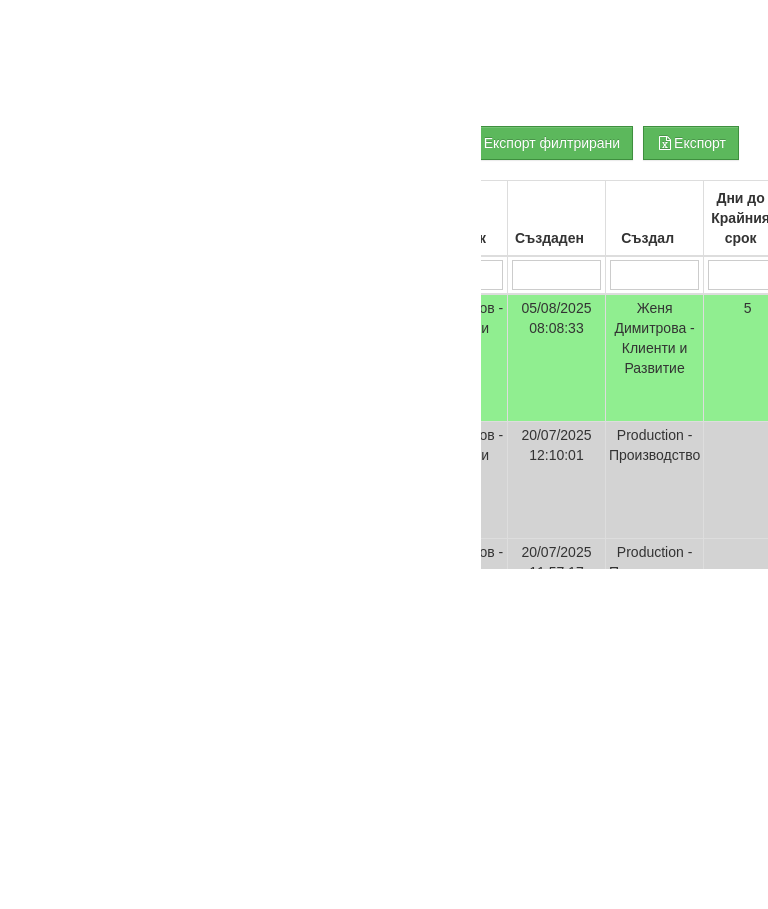 scroll, scrollTop: 0, scrollLeft: 0, axis: both 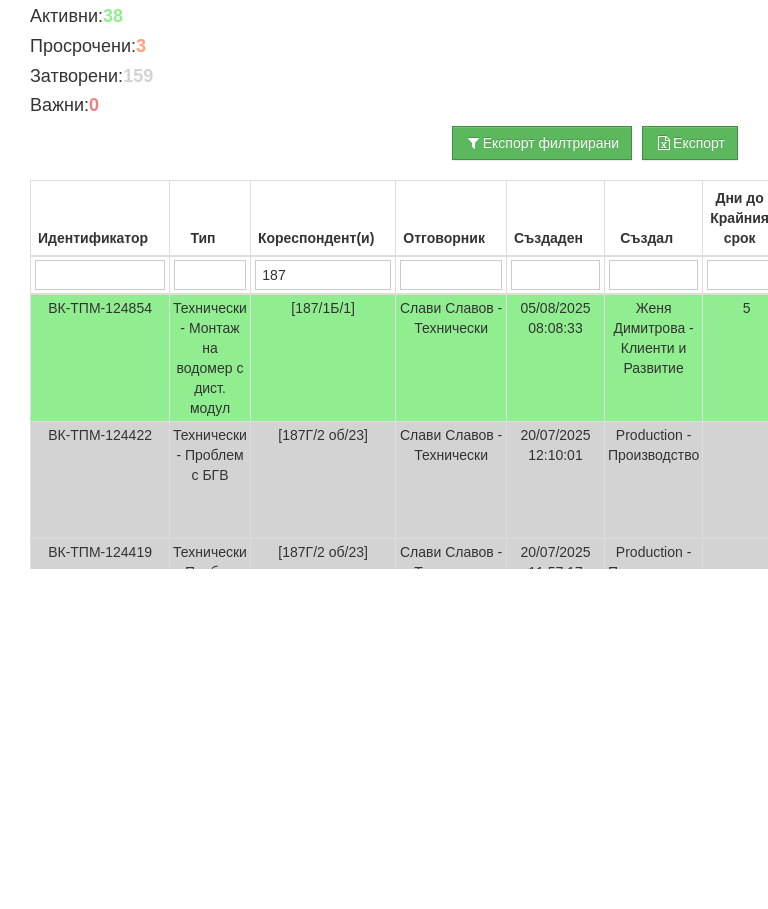 type on "187" 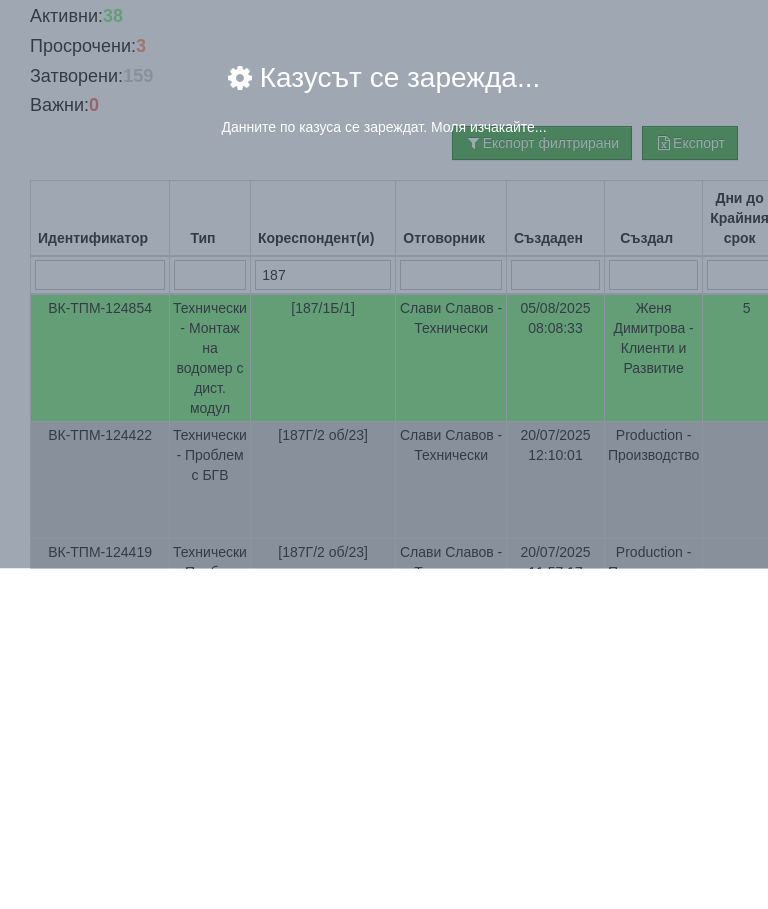 scroll, scrollTop: 341, scrollLeft: 0, axis: vertical 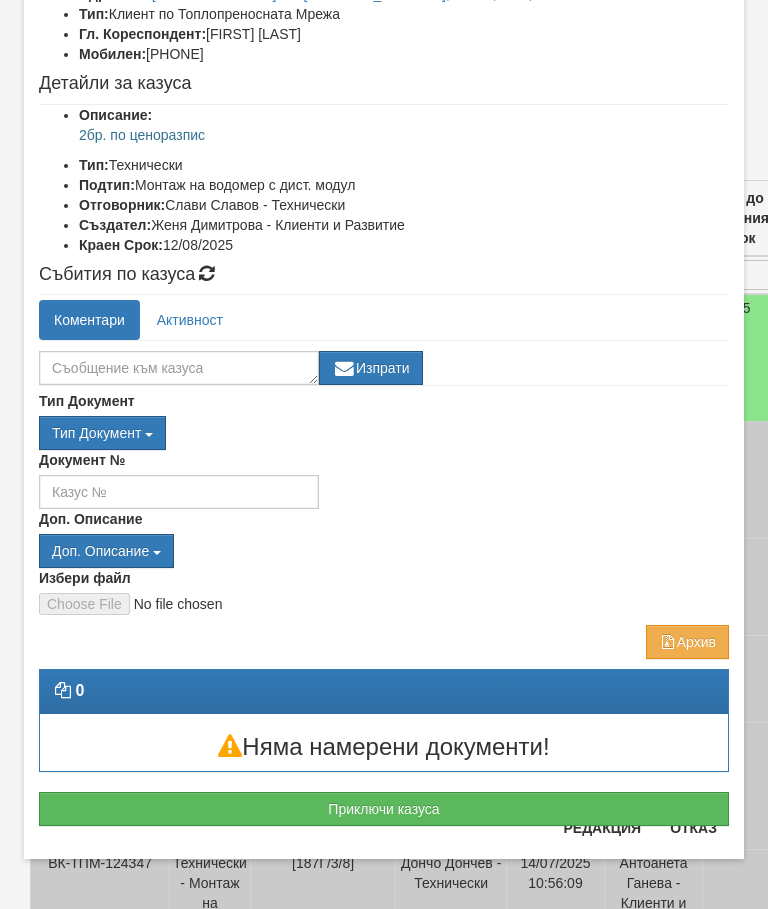 click on "Отказ" at bounding box center [693, 828] 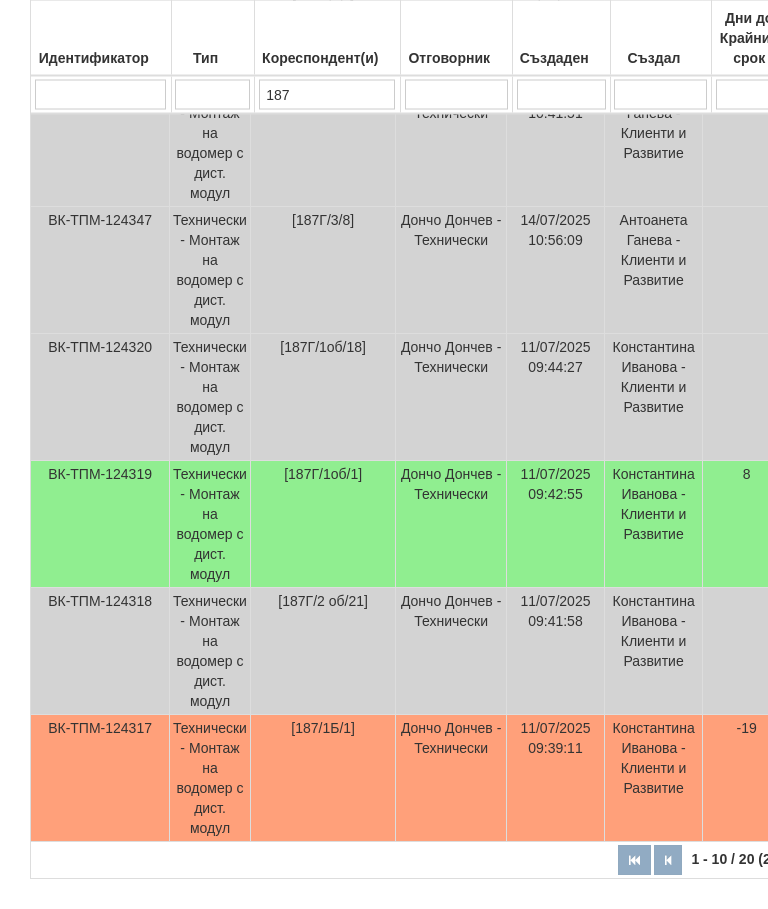 scroll, scrollTop: 1013, scrollLeft: 0, axis: vertical 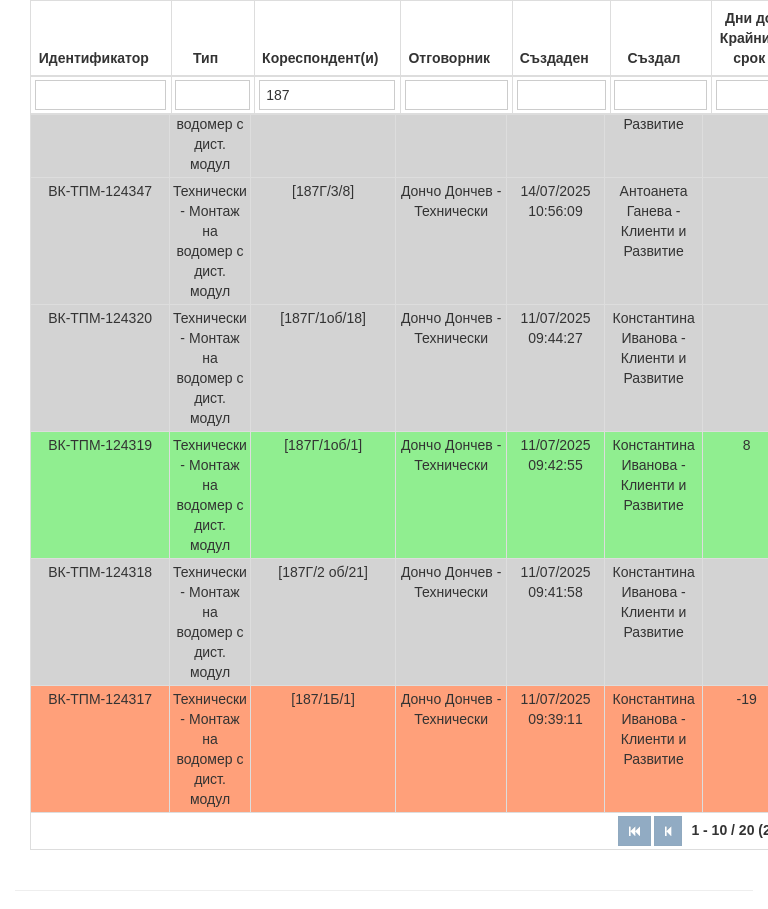 click on "Технически - Монтаж на водомер с дист. модул" at bounding box center (210, 749) 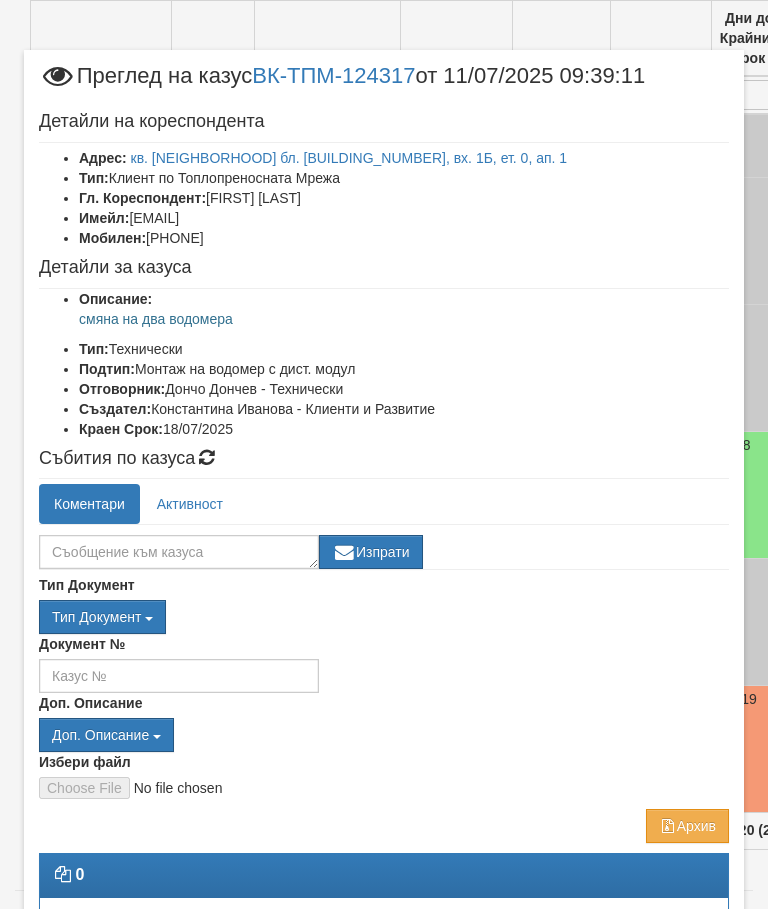 scroll, scrollTop: 96, scrollLeft: 0, axis: vertical 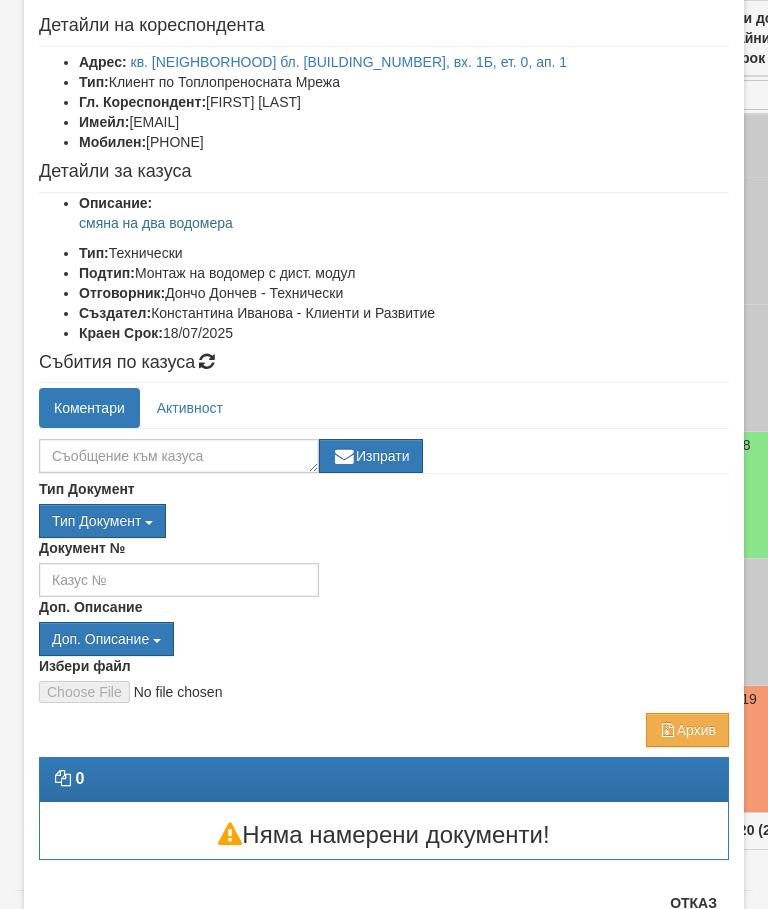 click on "Отказ" at bounding box center [693, 903] 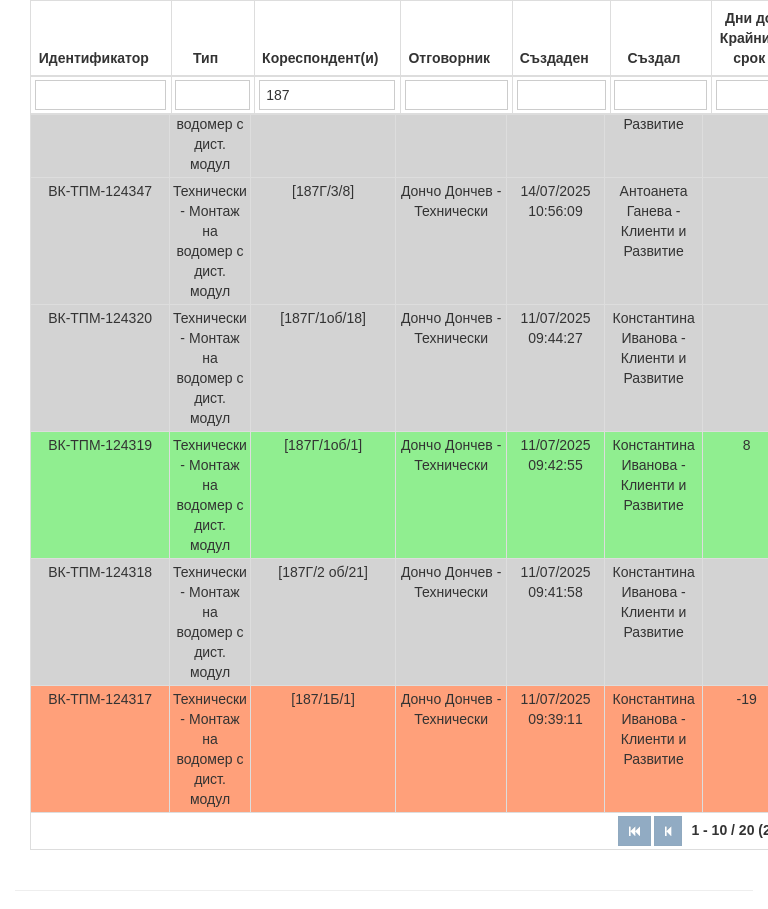 click on "Всички Казуси
Нов Входящ Казус
Нов Изходящ Казус
06.07.2025
06.08.2025
Зареждане на казусите...
Активни:  38
Просрочени:  3
Затворени:  159
Важни:  0
29" at bounding box center (384, 20) 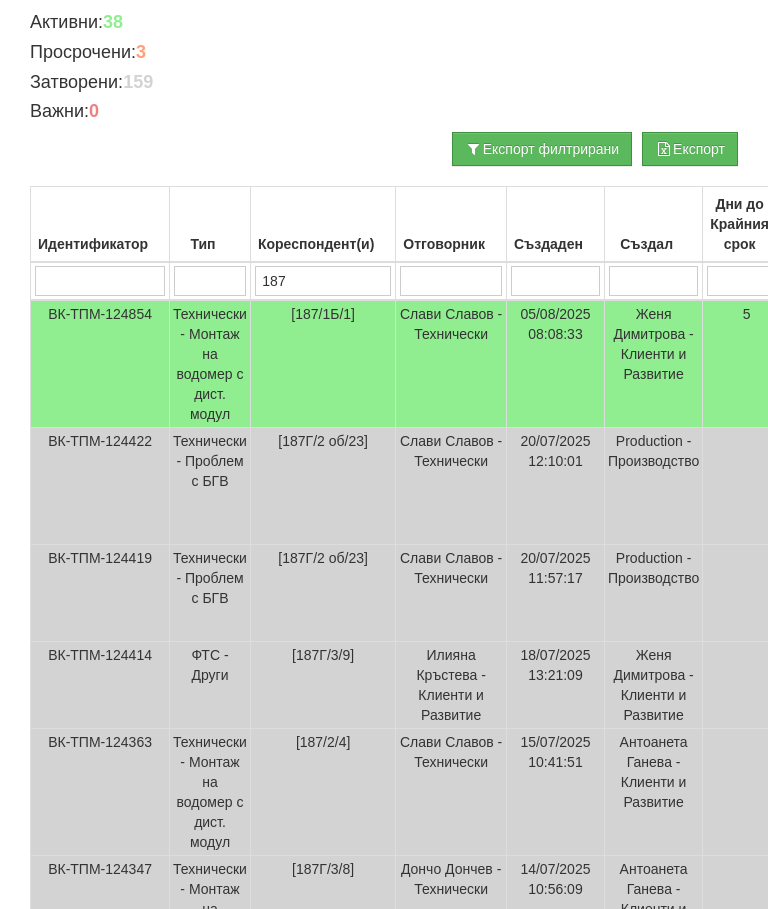 scroll, scrollTop: 335, scrollLeft: 0, axis: vertical 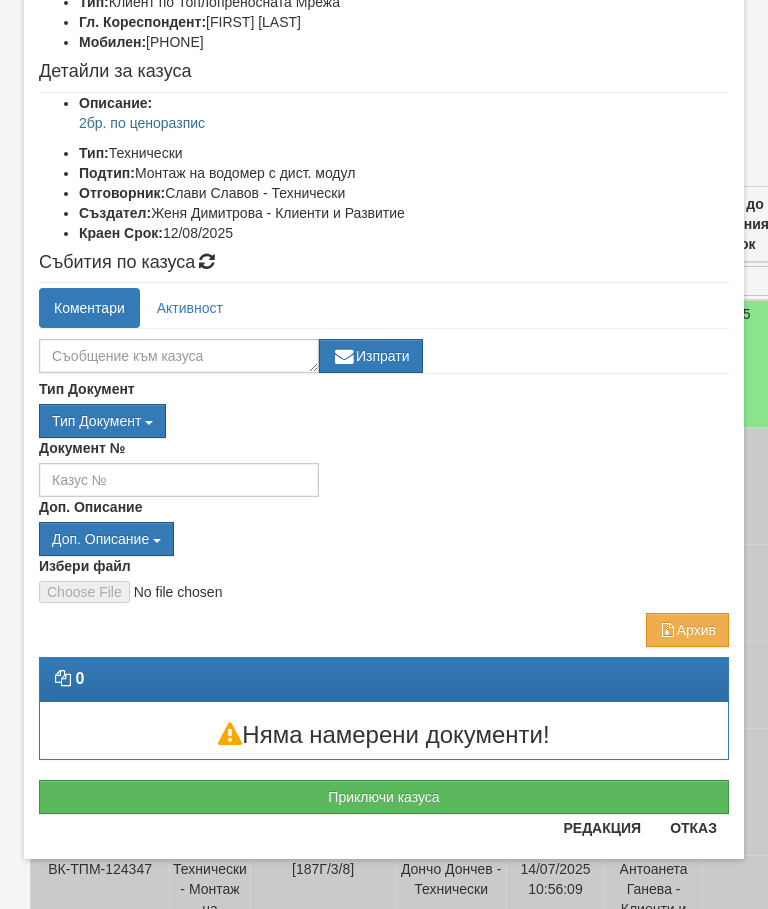 click on "Отказ" at bounding box center [693, 828] 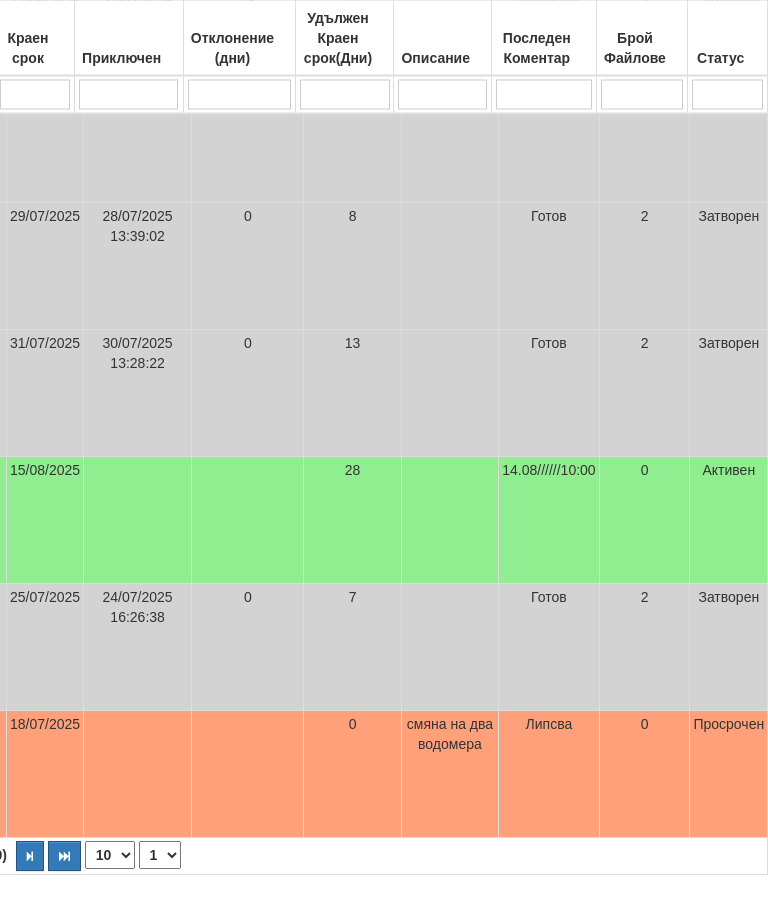 scroll, scrollTop: 1013, scrollLeft: 805, axis: both 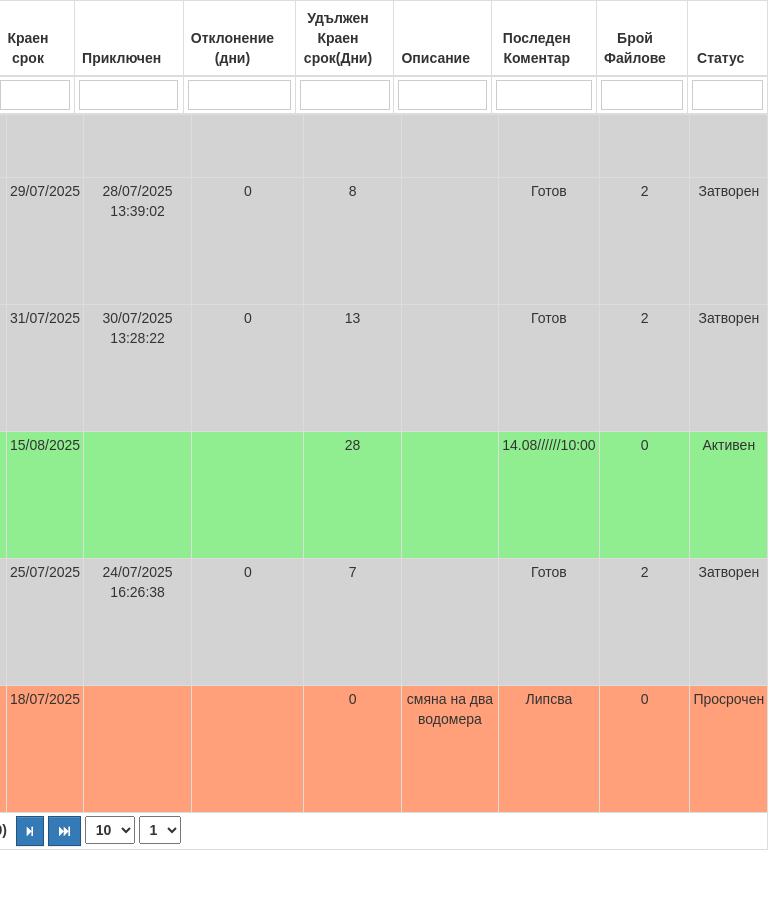 click at bounding box center [30, 831] 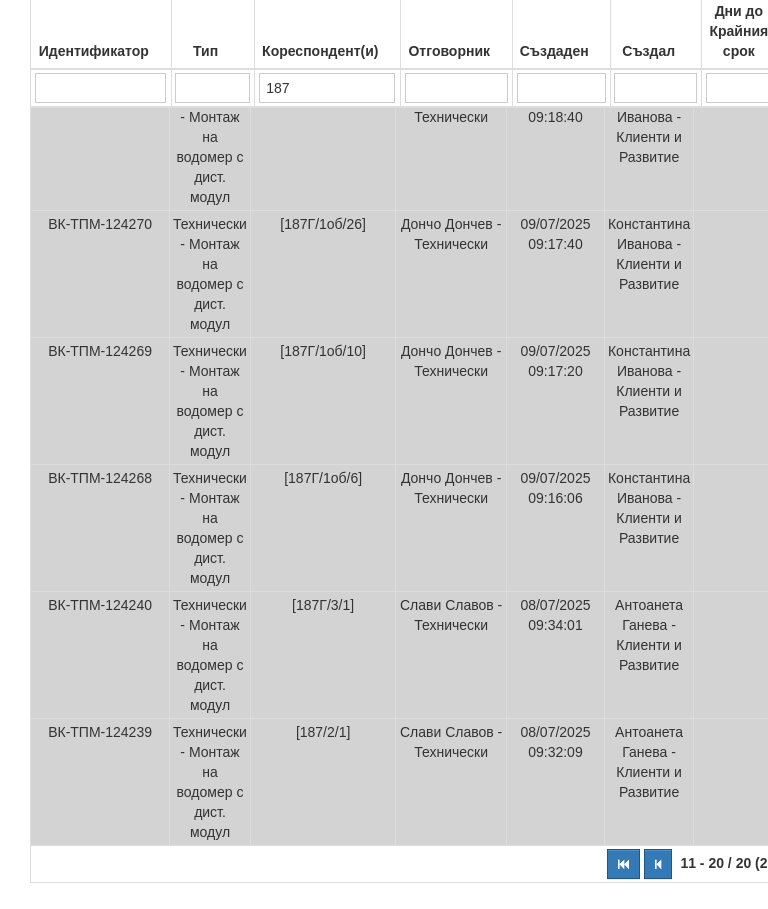 scroll, scrollTop: 1128, scrollLeft: 0, axis: vertical 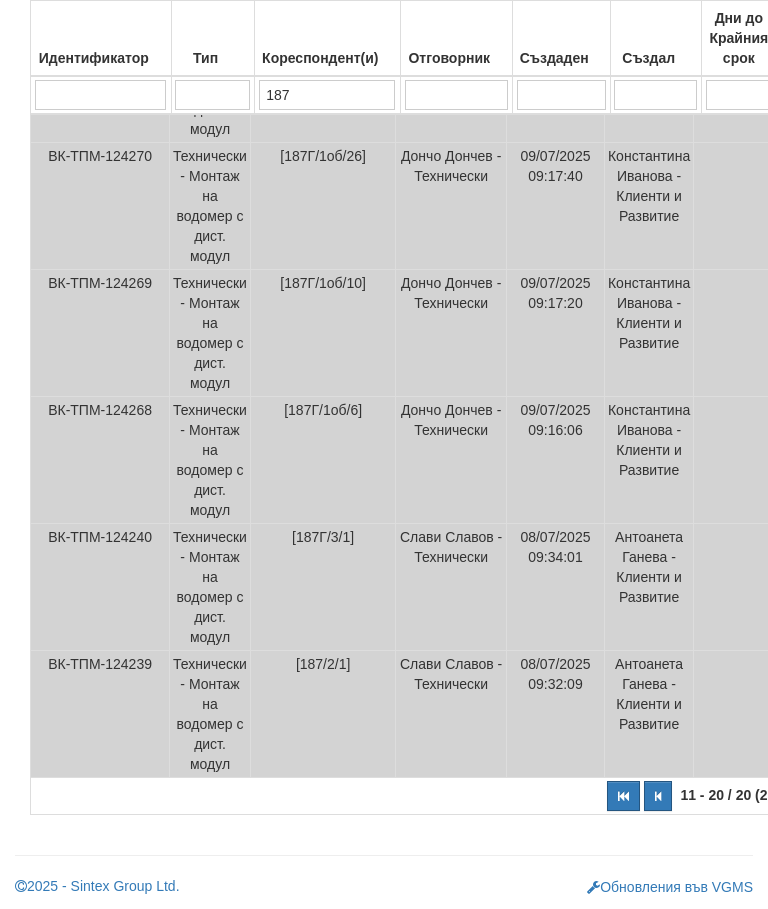 click at bounding box center [658, 796] 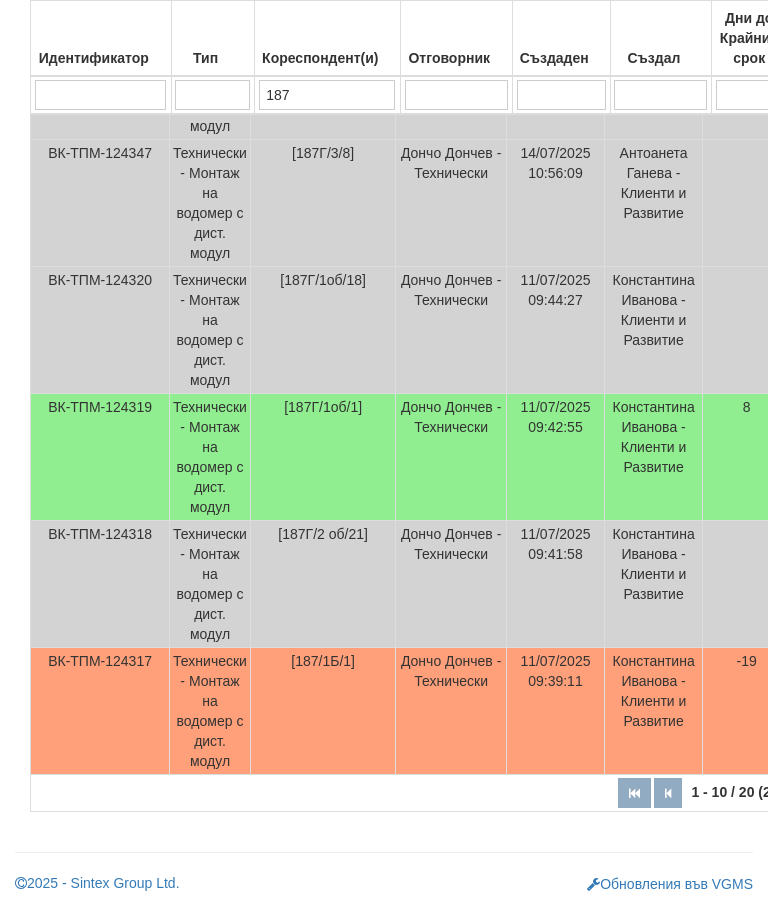 scroll, scrollTop: 1088, scrollLeft: 0, axis: vertical 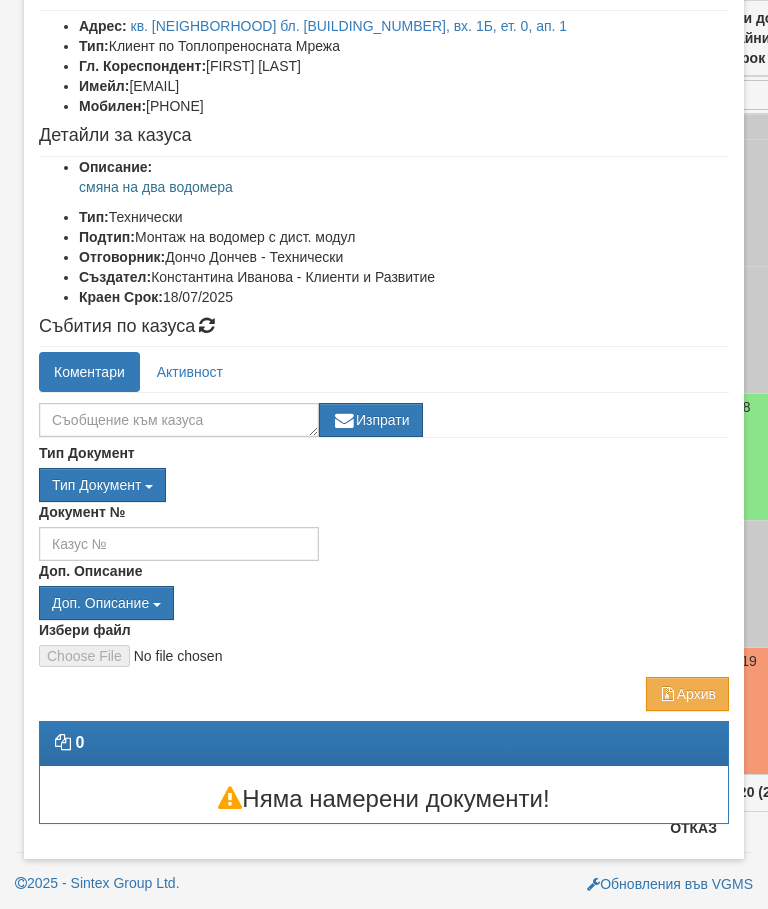 click on "Отказ" at bounding box center (693, 828) 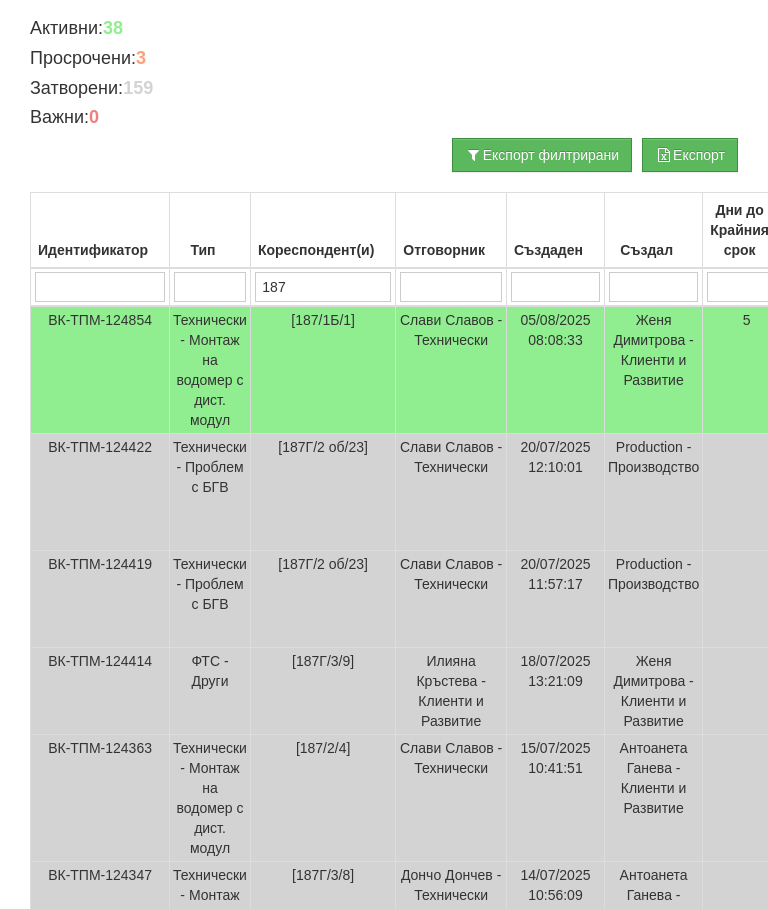 scroll, scrollTop: 325, scrollLeft: 0, axis: vertical 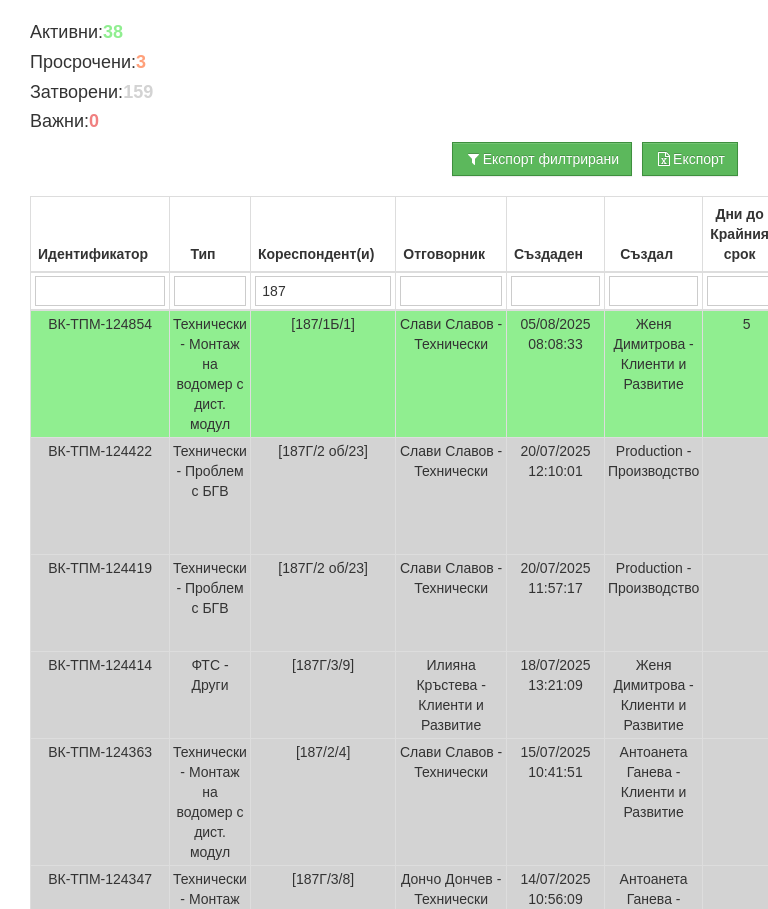 click on "Технически - Монтаж на водомер с дист. модул" at bounding box center [210, 374] 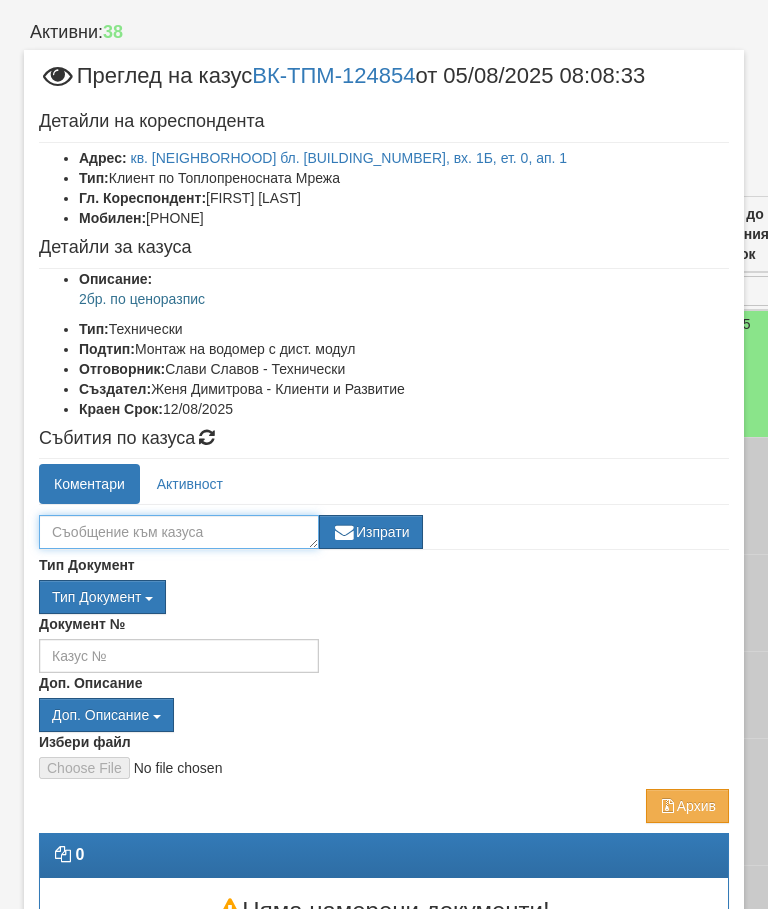 click at bounding box center [179, 532] 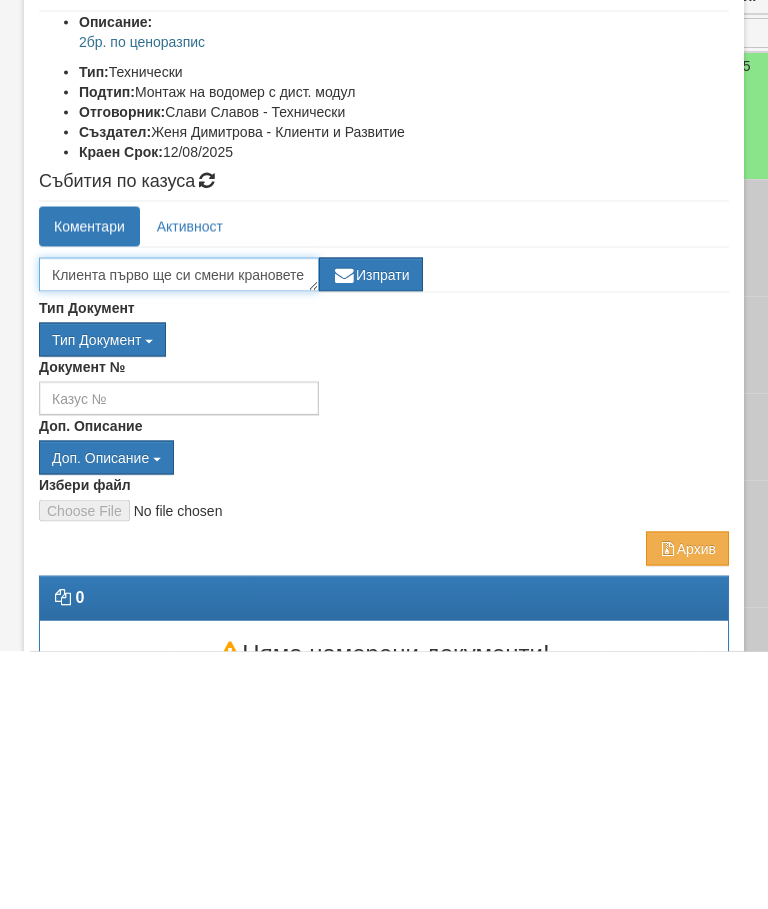 scroll, scrollTop: 13, scrollLeft: 0, axis: vertical 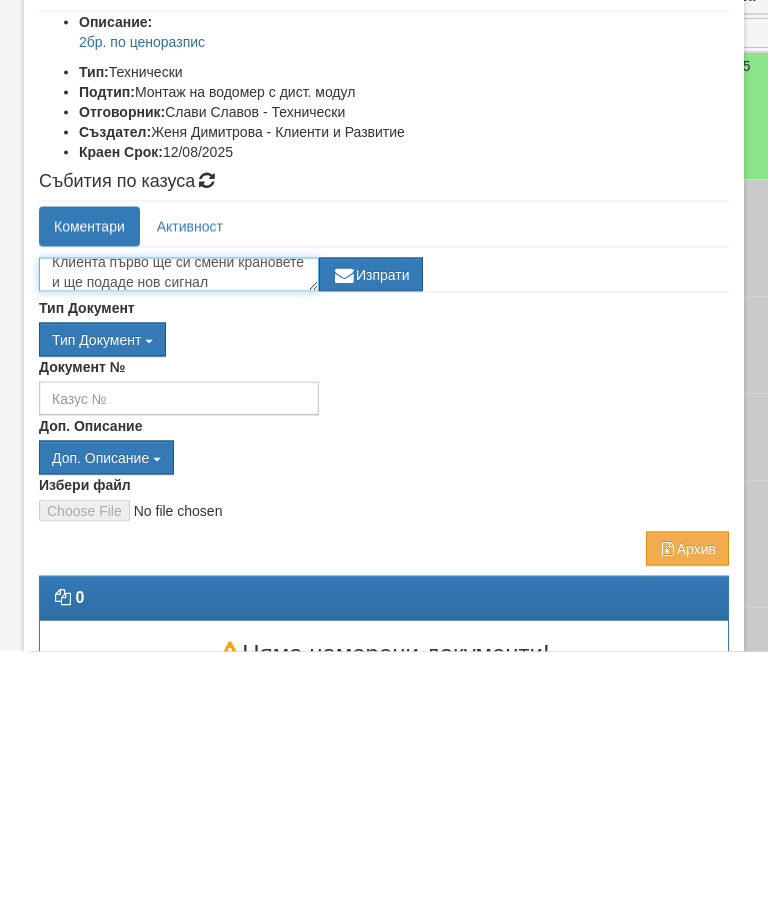 type on "Клиента първо ще си смени крановете и ще подаде нов сигнал" 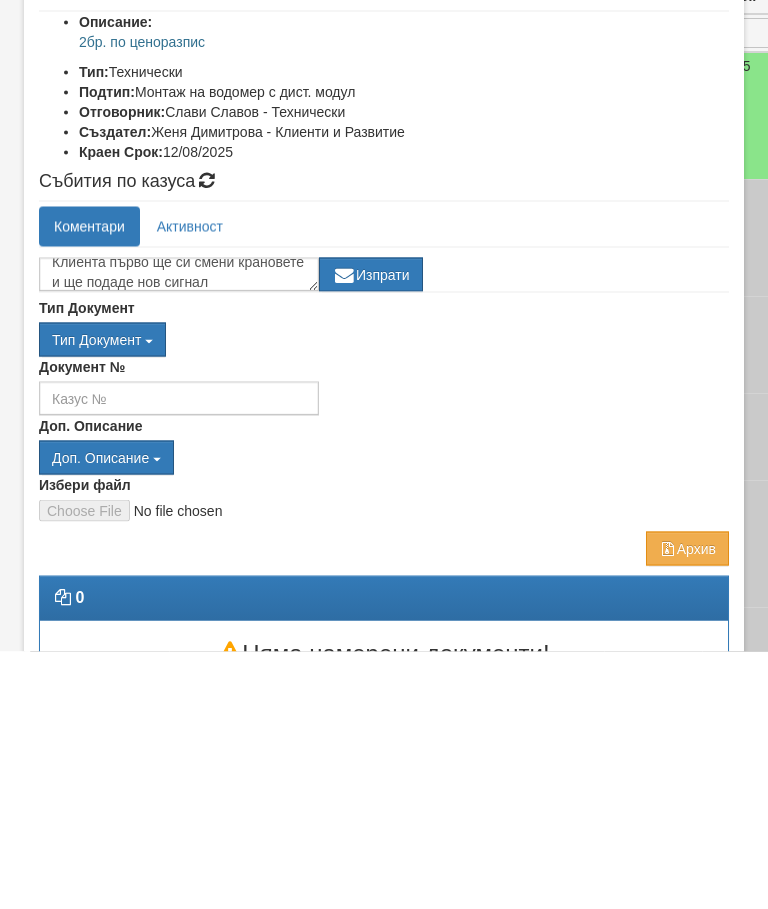 click on "Изпрати" at bounding box center (371, 532) 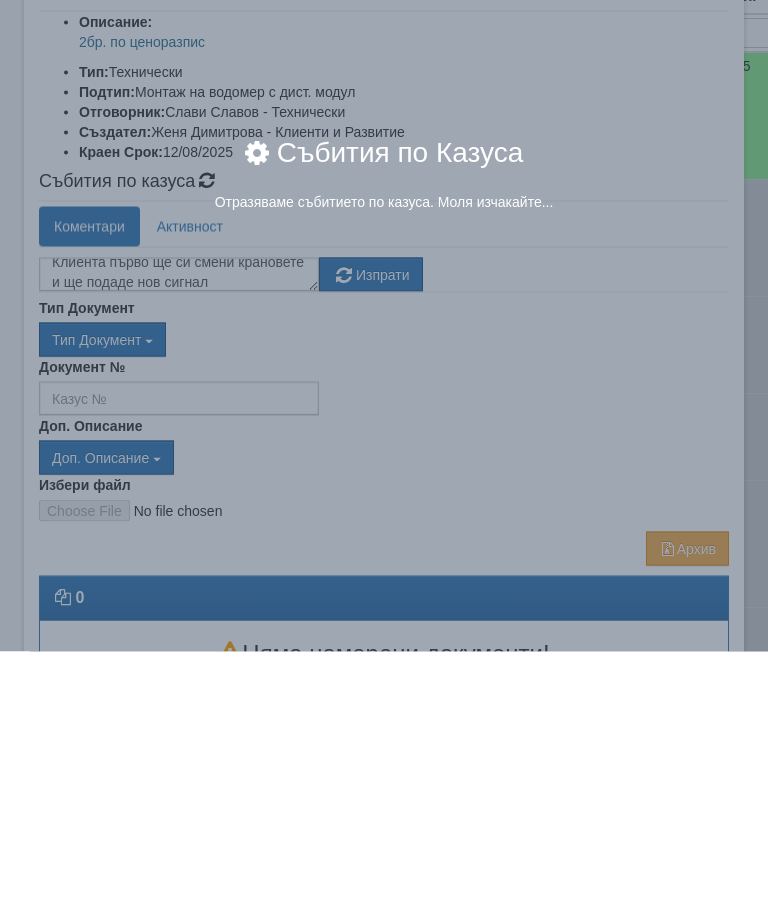 scroll, scrollTop: 583, scrollLeft: 0, axis: vertical 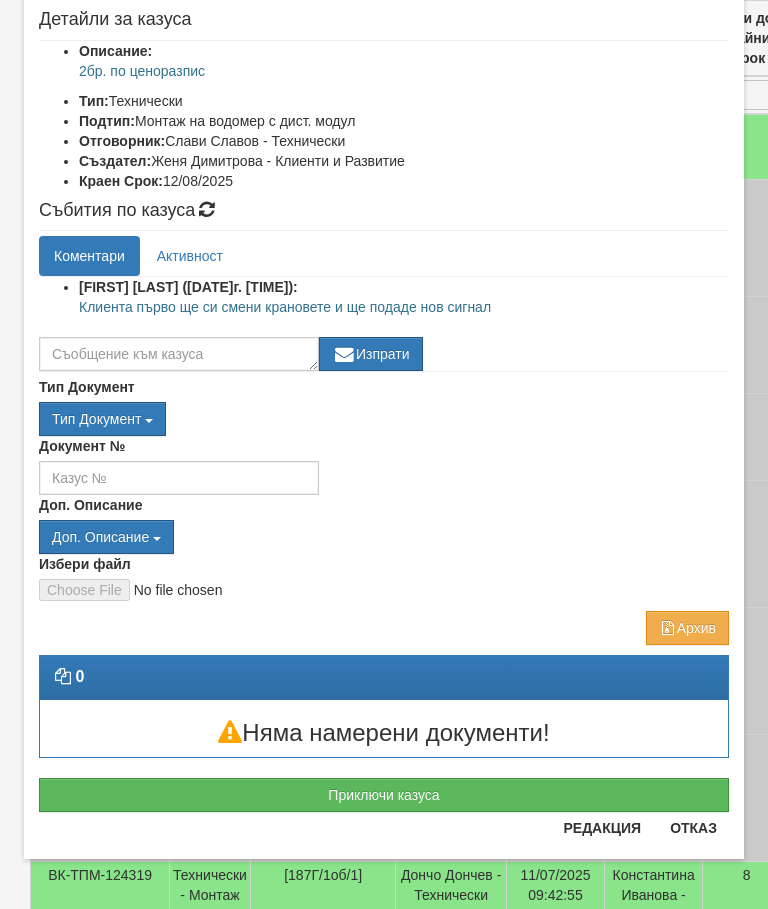 click on "Приключи казуса" at bounding box center (384, 795) 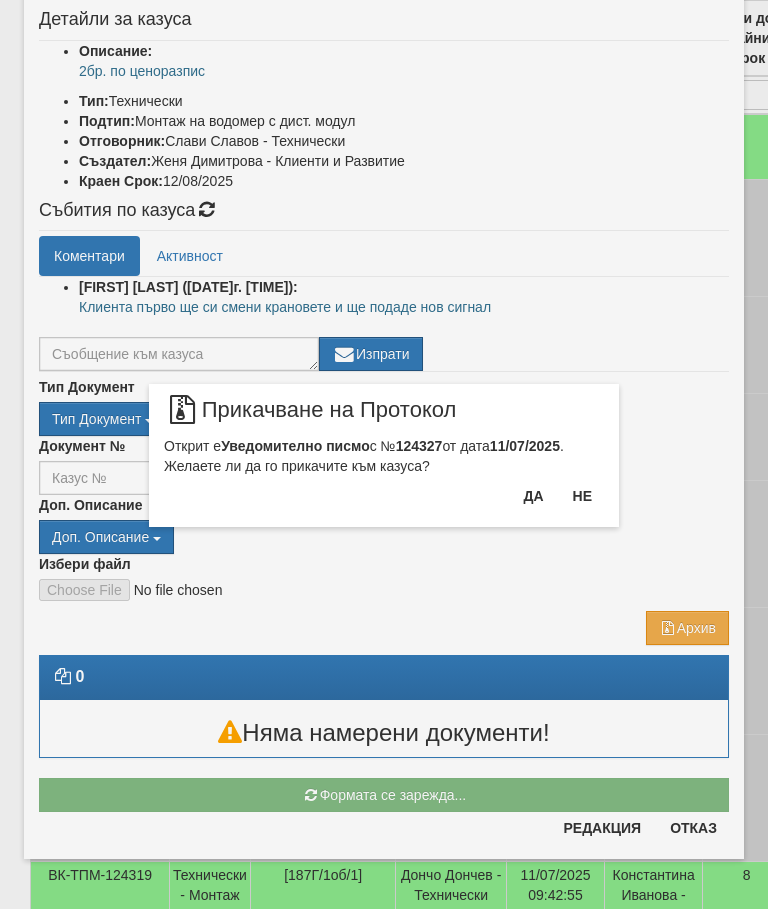 click on "Да" at bounding box center (533, 496) 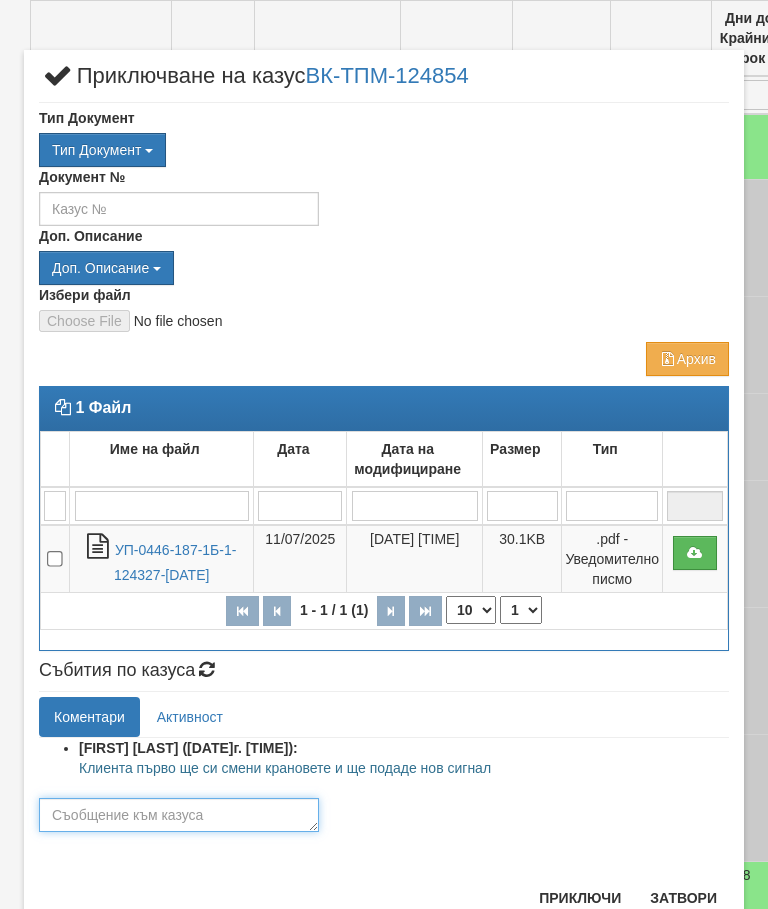 click at bounding box center (179, 815) 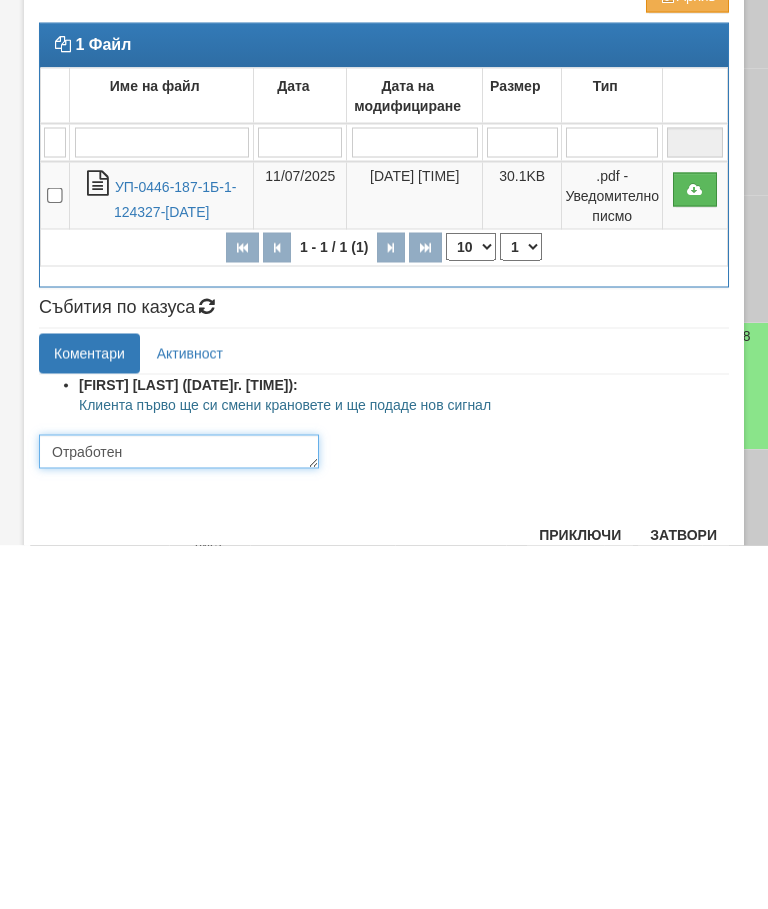 type on "Отработен" 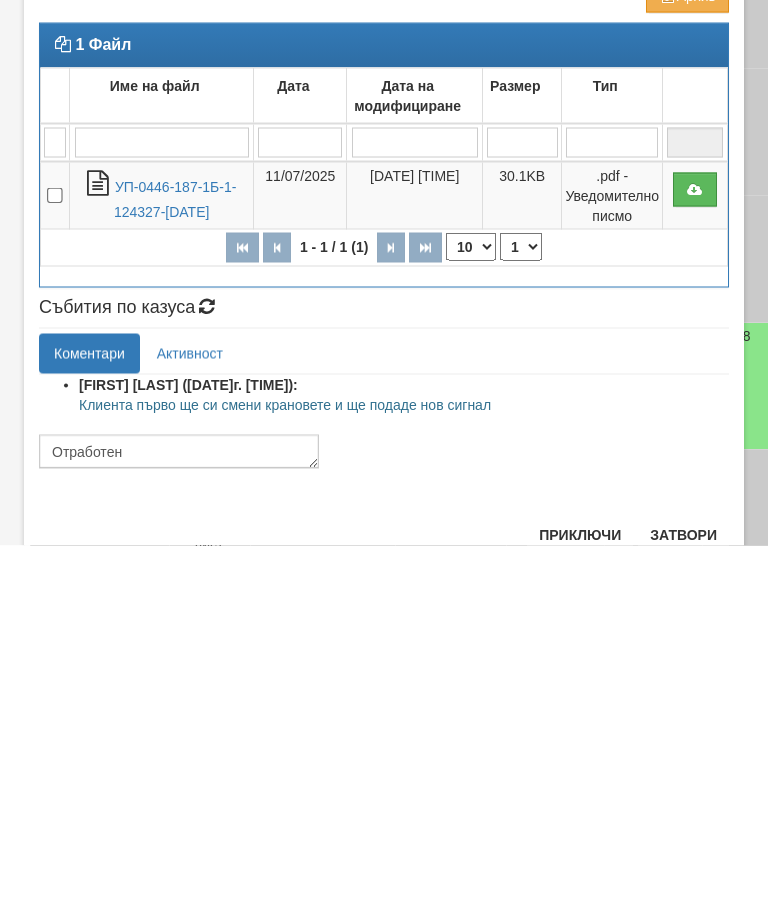 click on "Приключи" at bounding box center [580, 898] 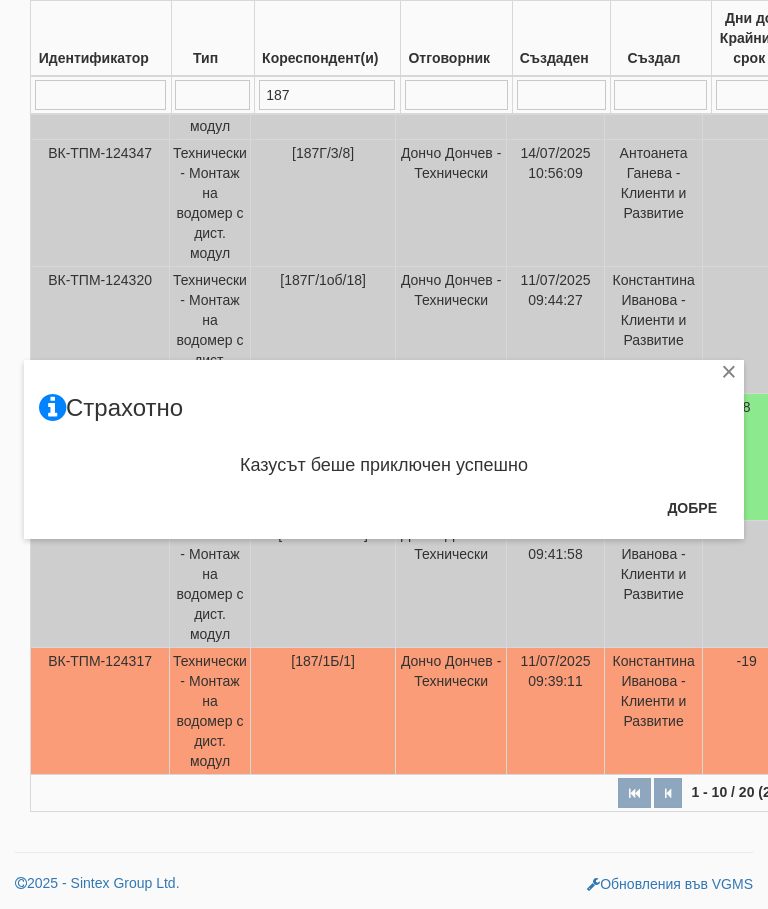 click on "Добре" at bounding box center (692, 508) 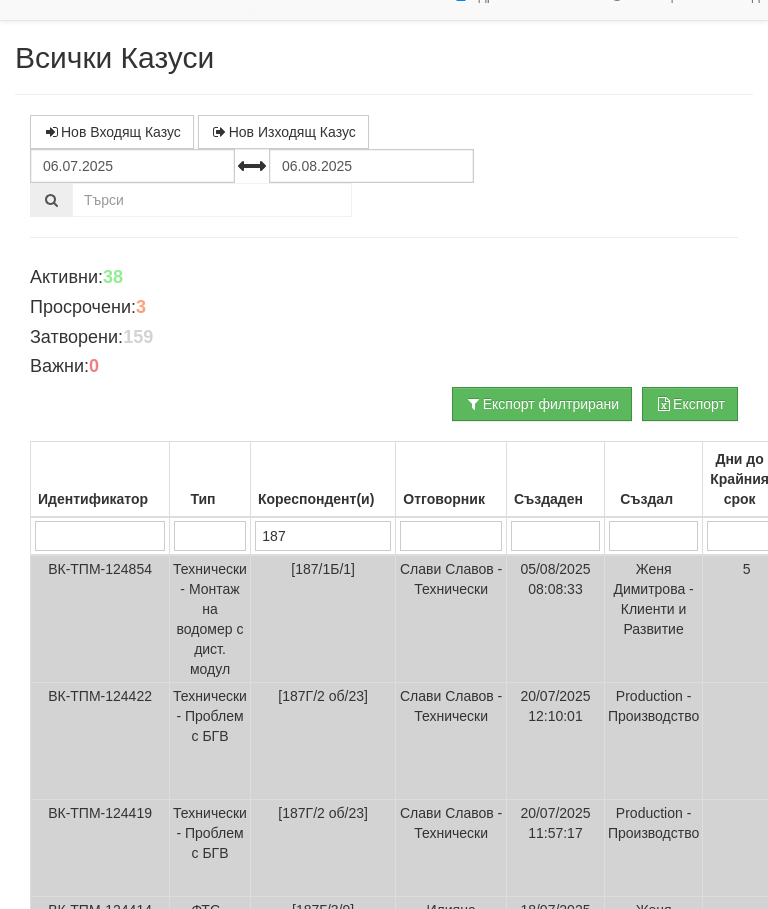 scroll, scrollTop: 0, scrollLeft: 0, axis: both 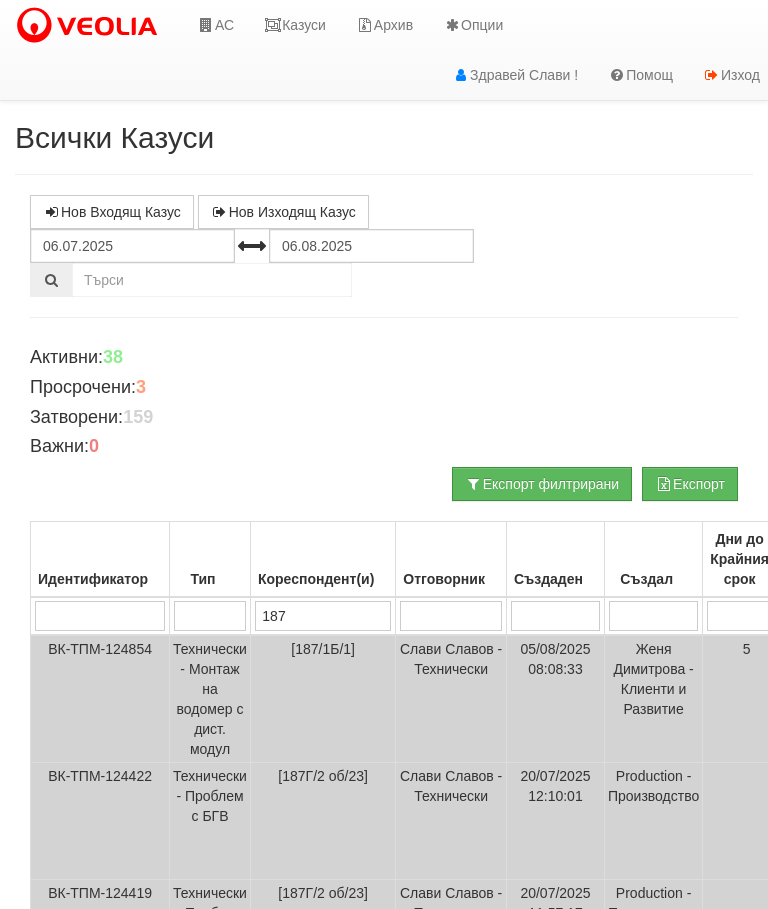 click on "Казуси" at bounding box center [295, 25] 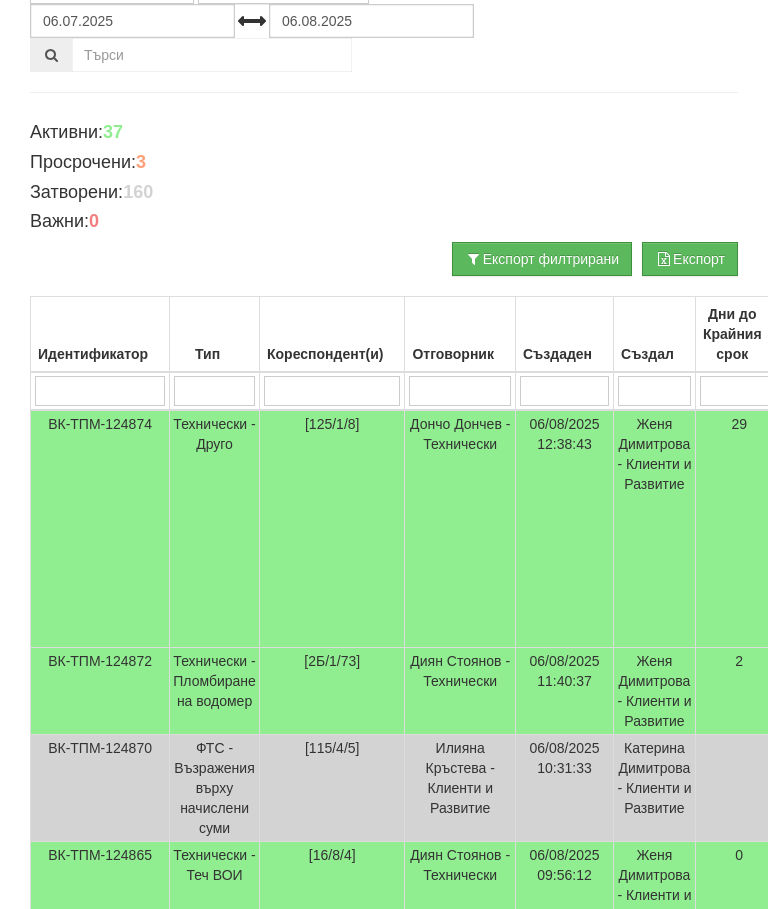 scroll, scrollTop: 0, scrollLeft: 0, axis: both 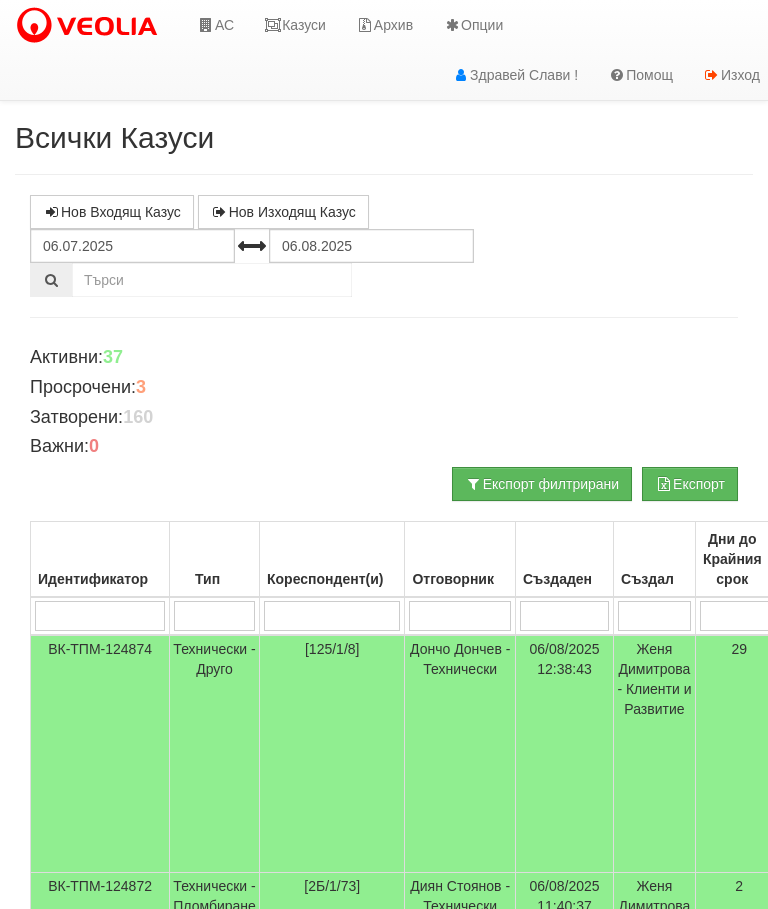 click on "Казуси" at bounding box center [295, 25] 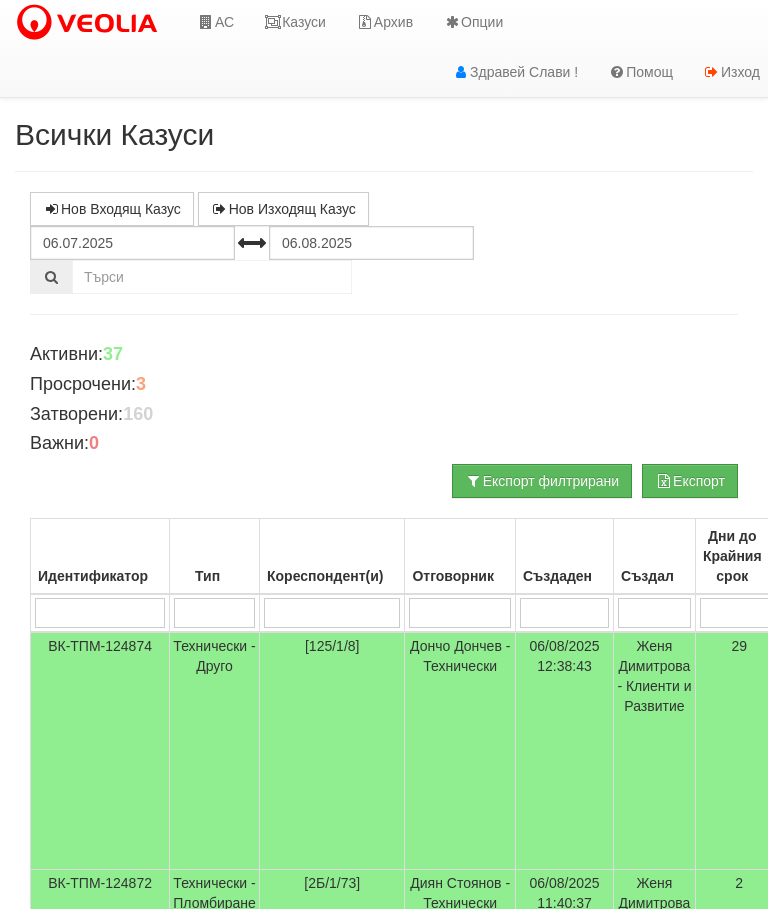scroll, scrollTop: 0, scrollLeft: 0, axis: both 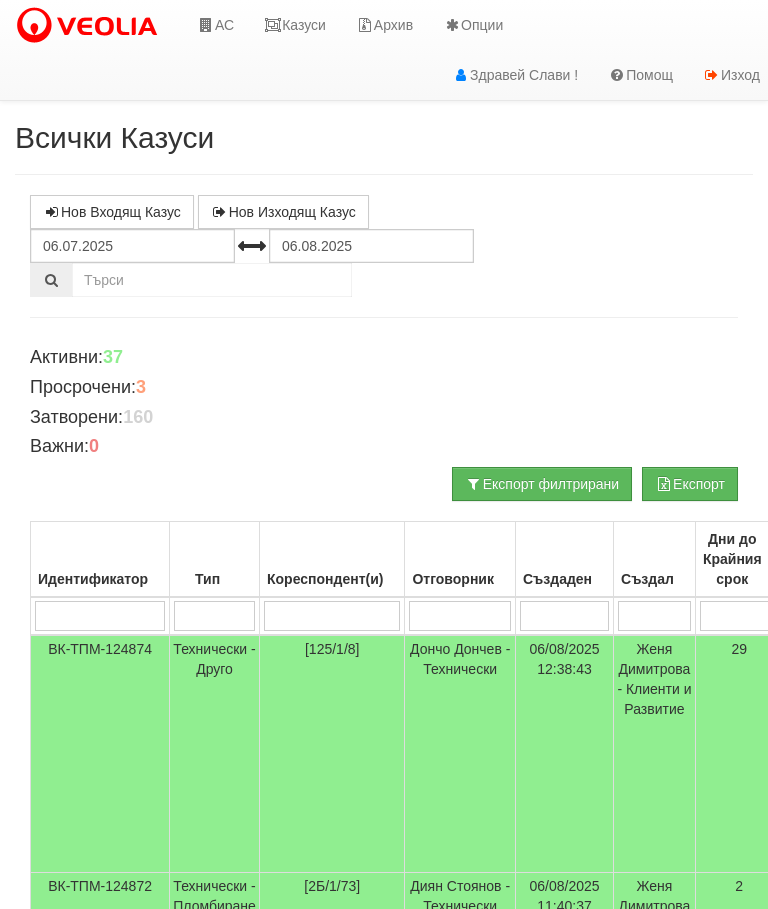 click on "АС" at bounding box center (215, 25) 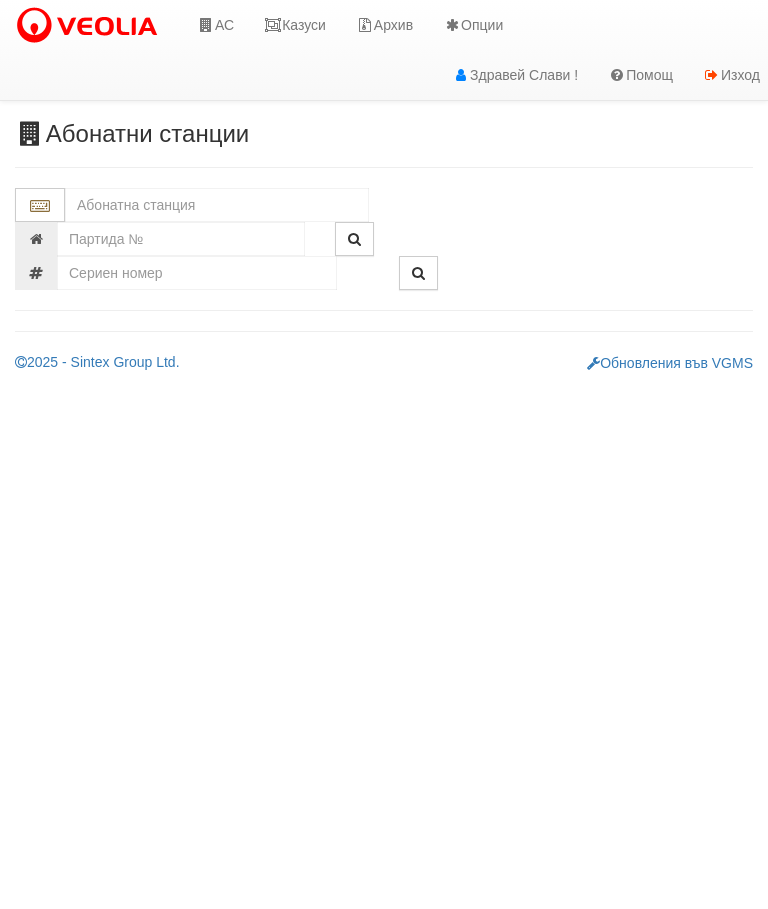 scroll, scrollTop: 0, scrollLeft: 0, axis: both 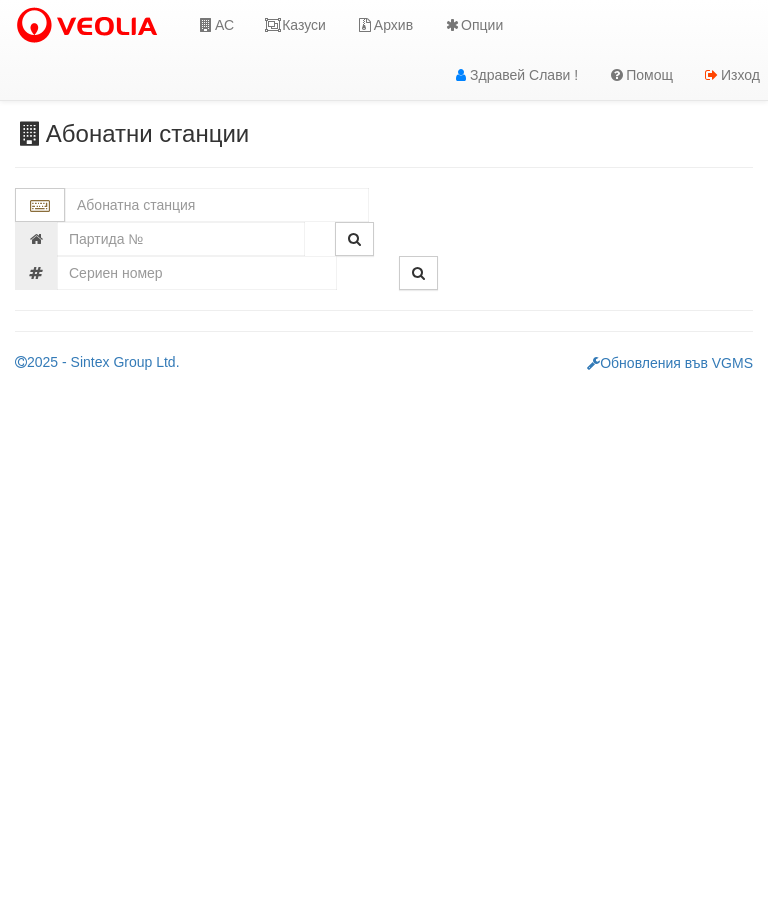 click at bounding box center [217, 205] 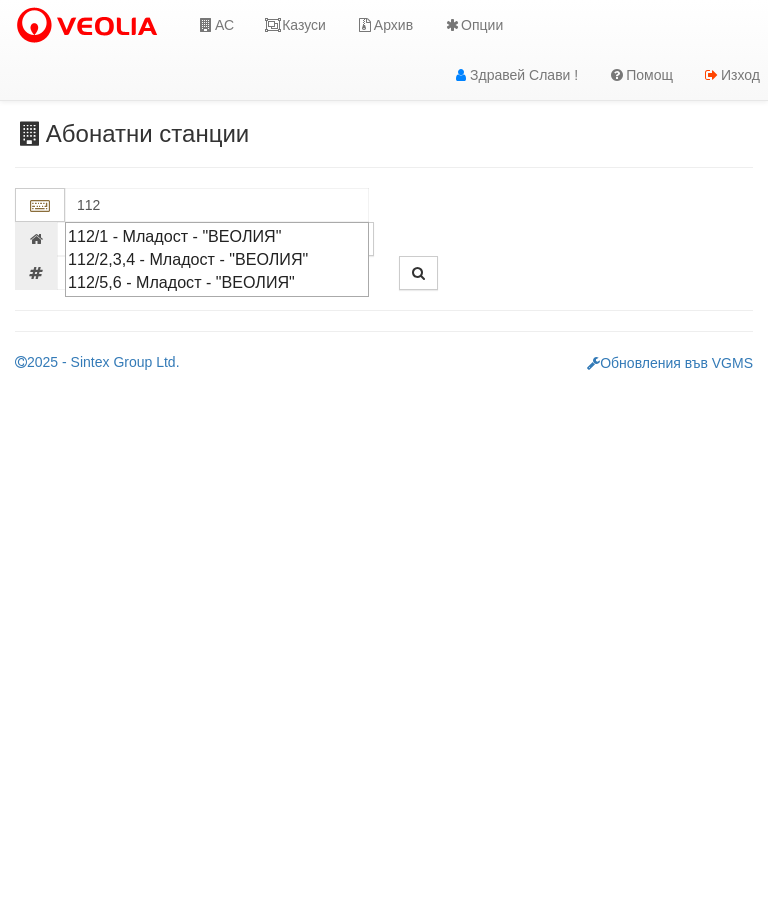 click on "112/2,3,4 - Младост - "ВЕОЛИЯ"" at bounding box center (217, 259) 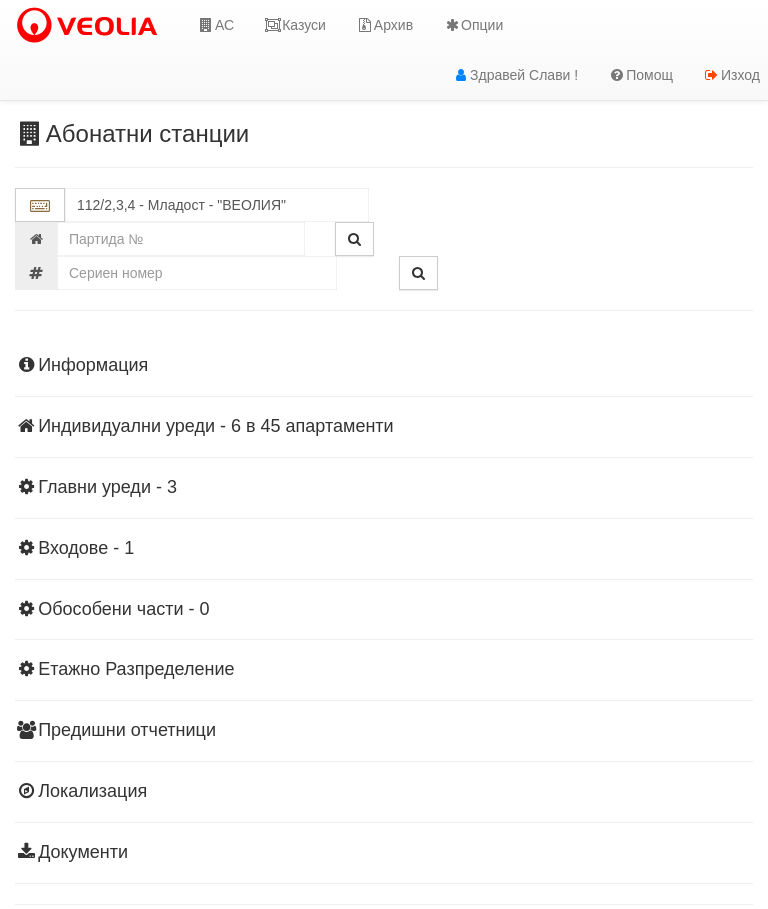click on "Информация
Параметри
Брой Апартаменти:
45
Ползватели 06/2025
0  %" at bounding box center (384, 607) 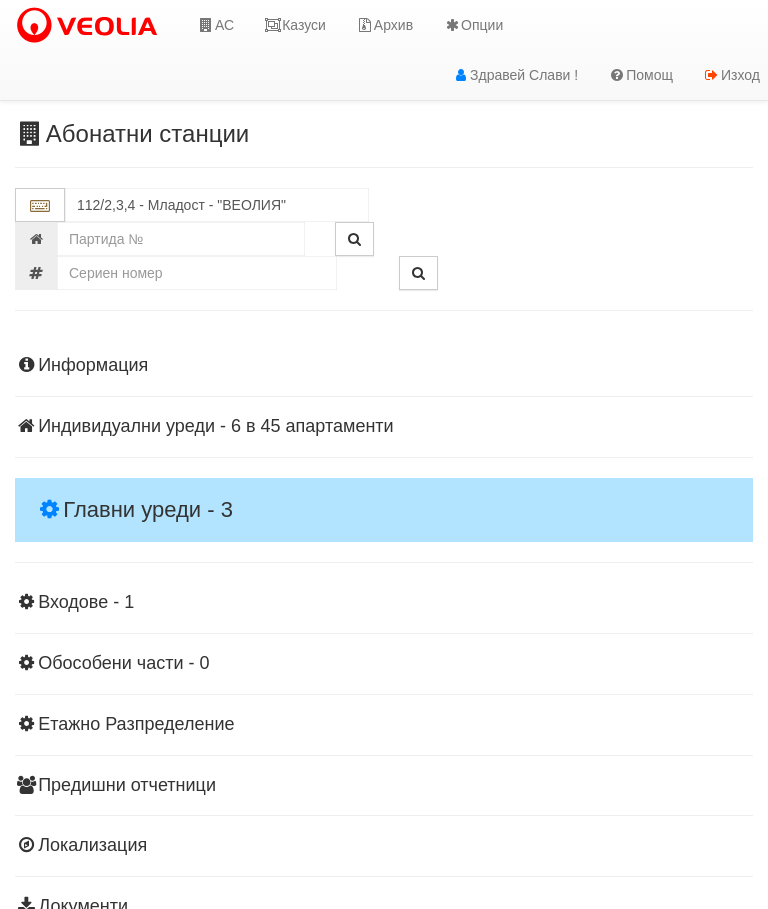 click on "Главни уреди - 3" at bounding box center (384, 510) 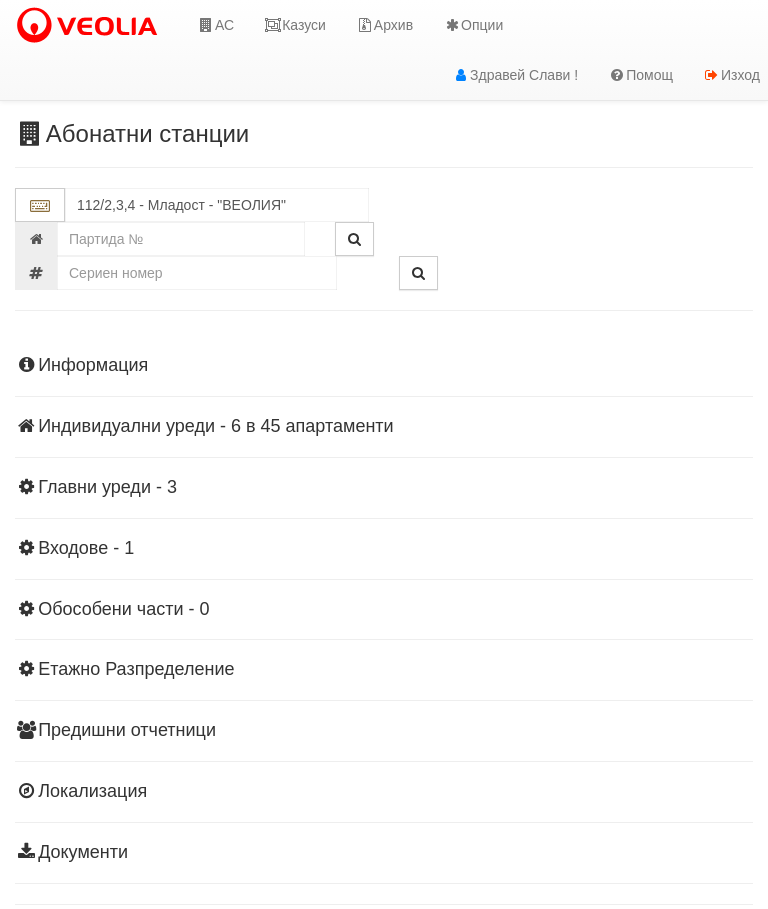 click on "Главни уреди - 3" at bounding box center [384, 488] 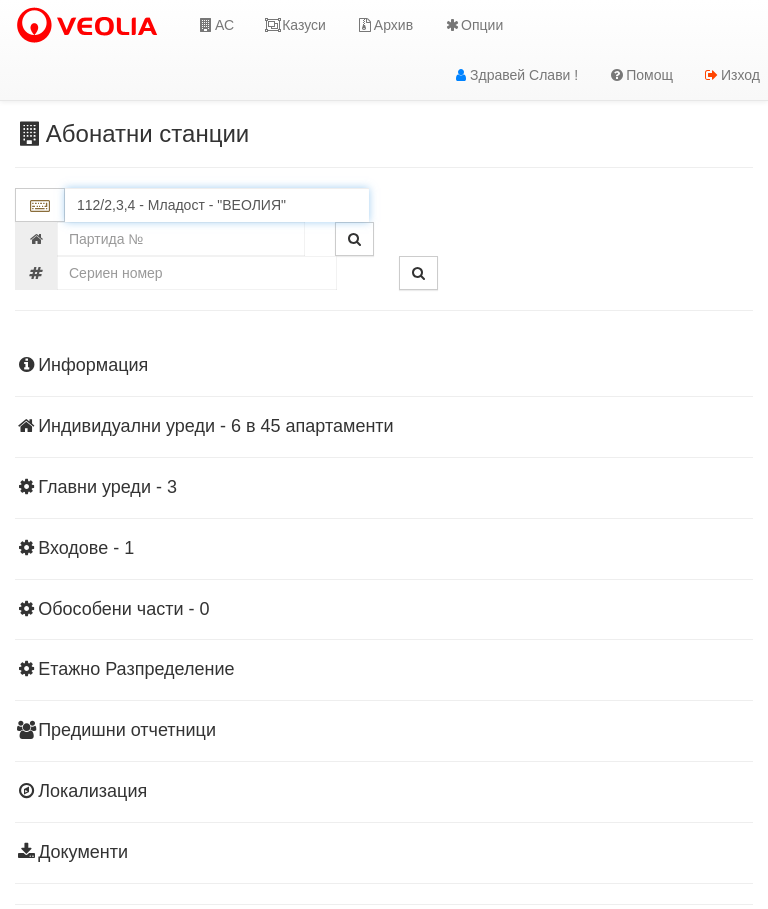 click on "112/2,3,4 - Младост - "ВЕОЛИЯ"" at bounding box center [217, 205] 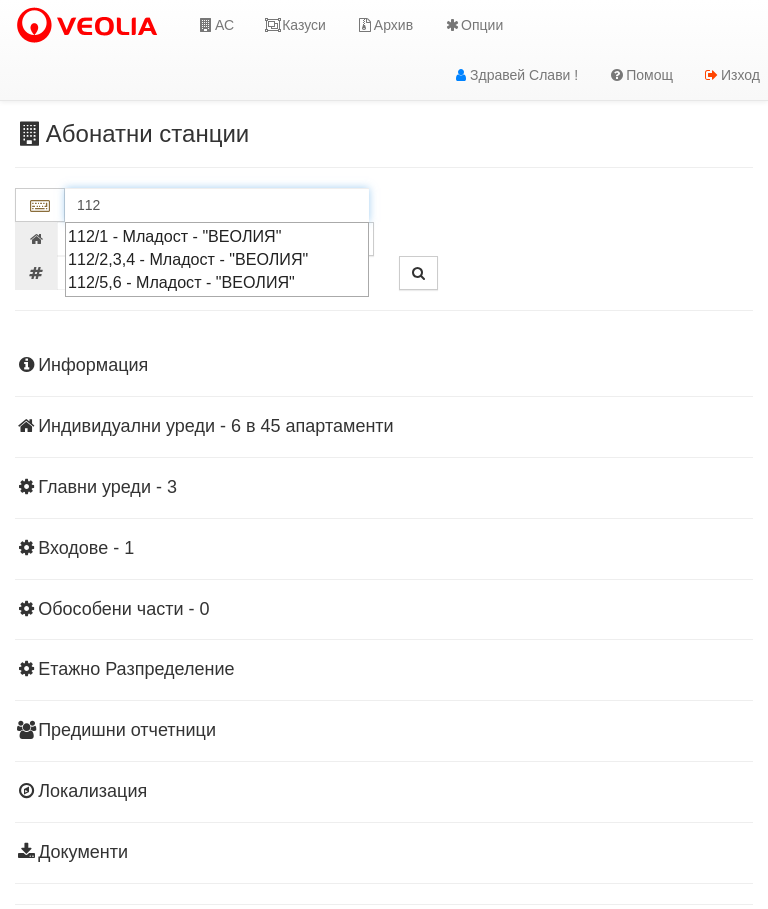 click on "112/5,6 - Младост - "ВЕОЛИЯ"" at bounding box center (217, 282) 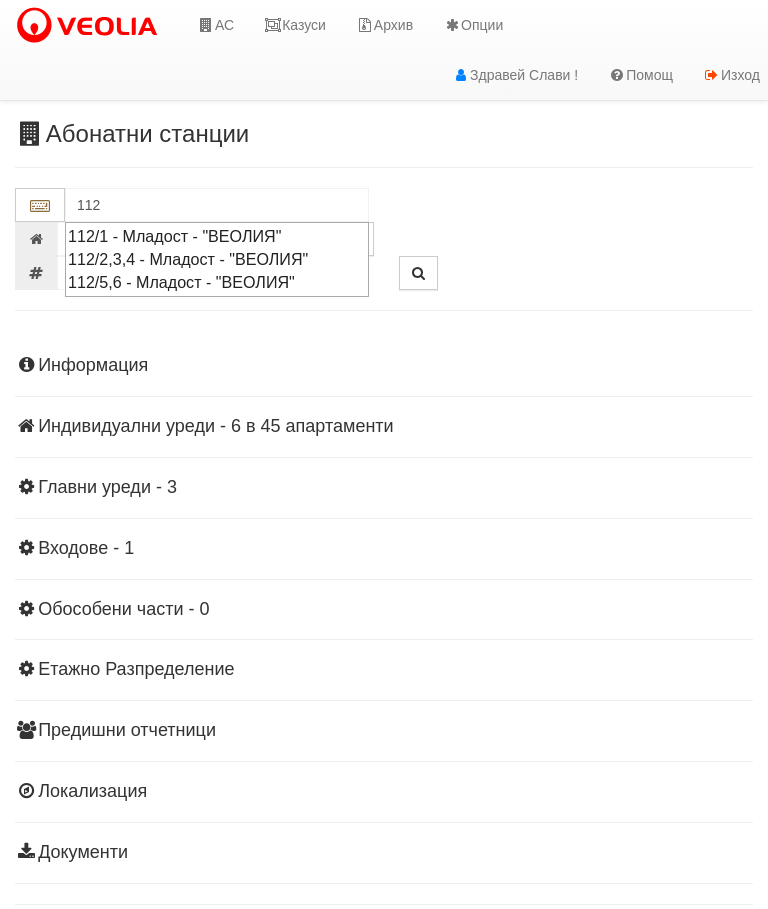 type on "112/5,6 - Младост - "ВЕОЛИЯ"" 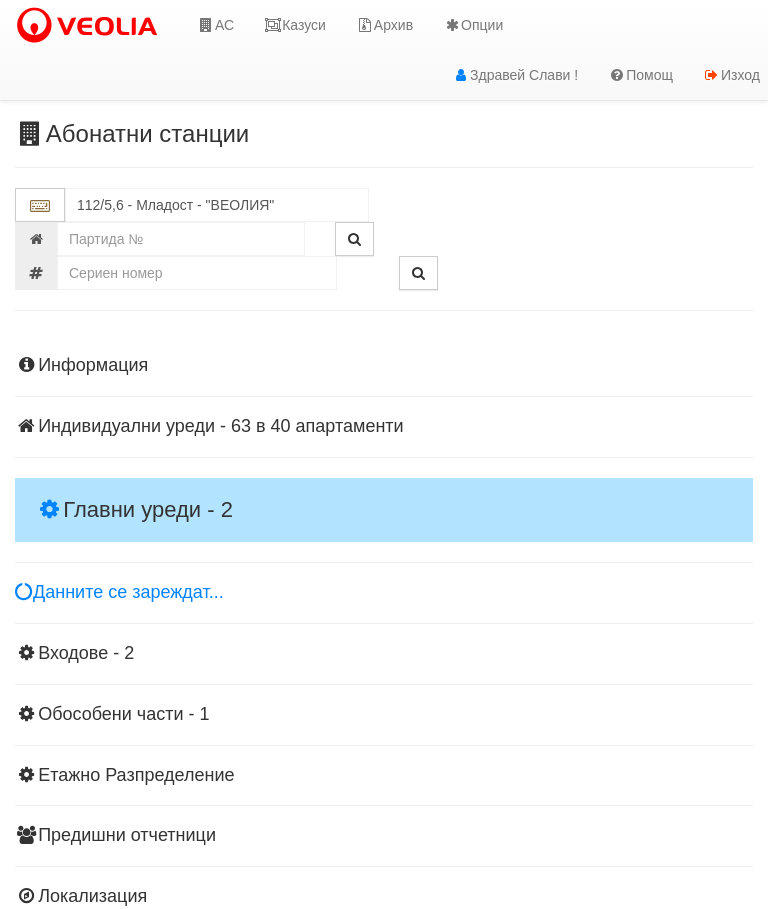 click on "Главни уреди - 2" at bounding box center (384, 510) 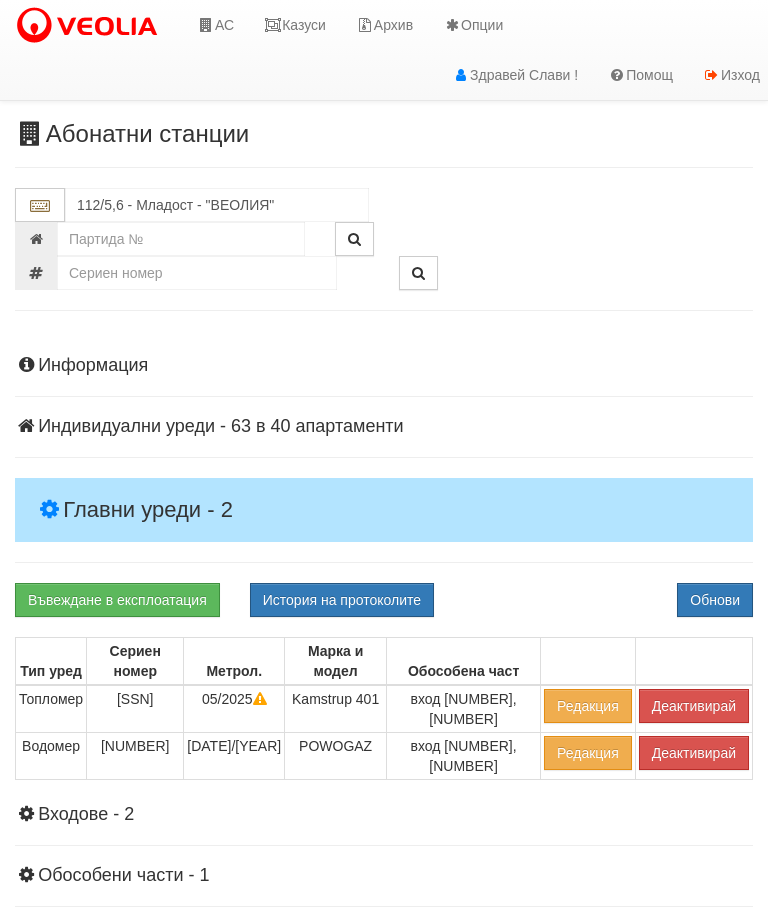 click on "Информация
Параметри
Брой Апартаменти:
40
Ползватели 06/2025
60  %
0  % 90" at bounding box center (384, 740) 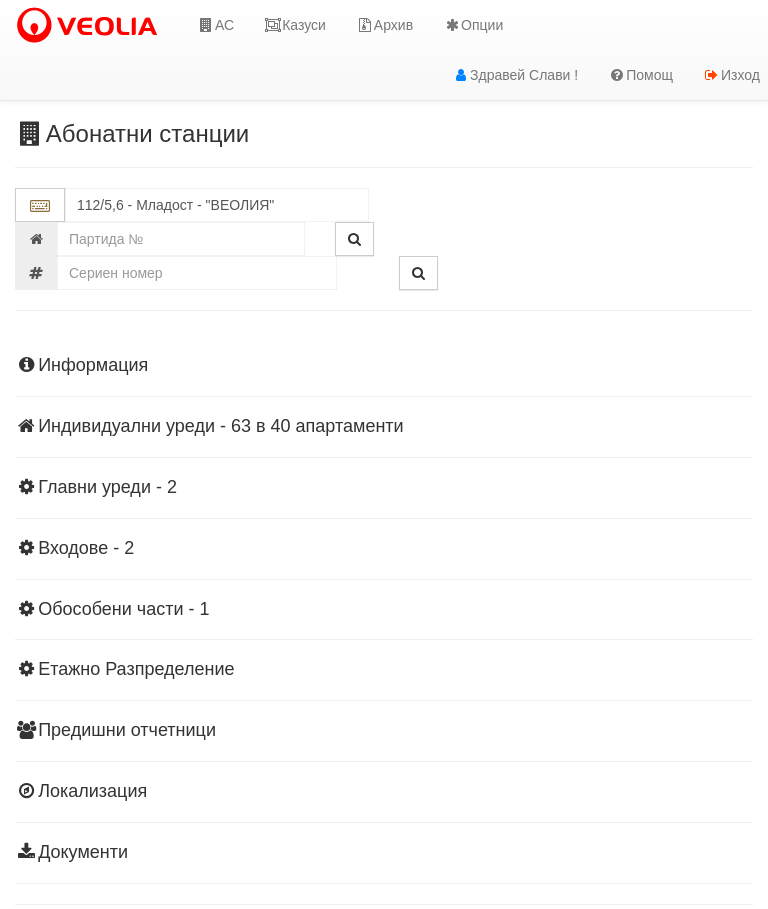 click on "Казуси" at bounding box center (295, 25) 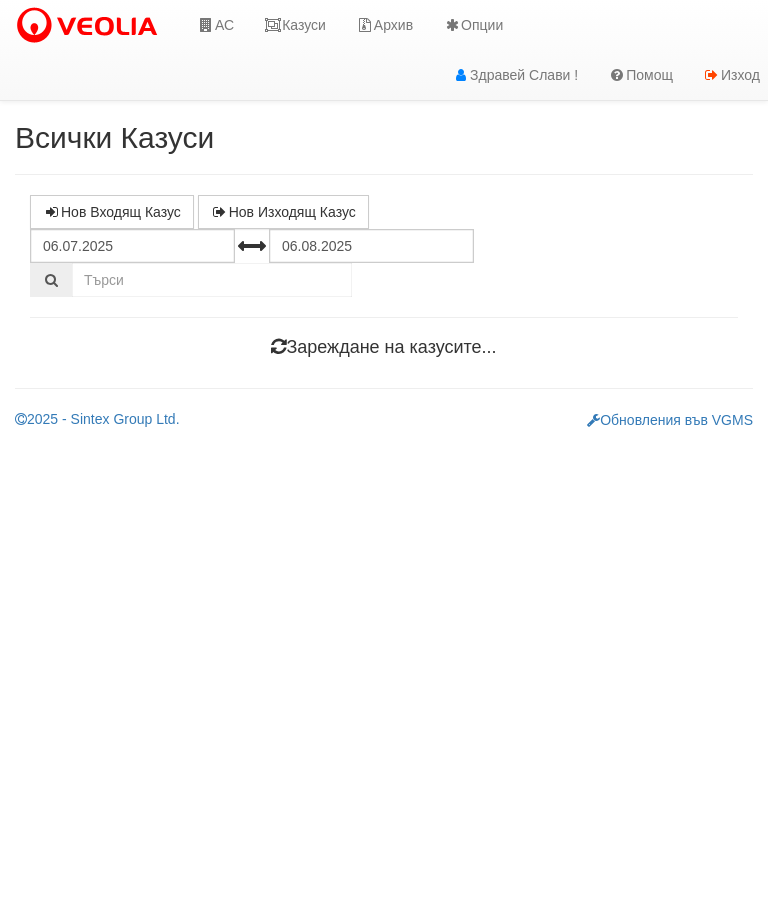 scroll, scrollTop: 0, scrollLeft: 0, axis: both 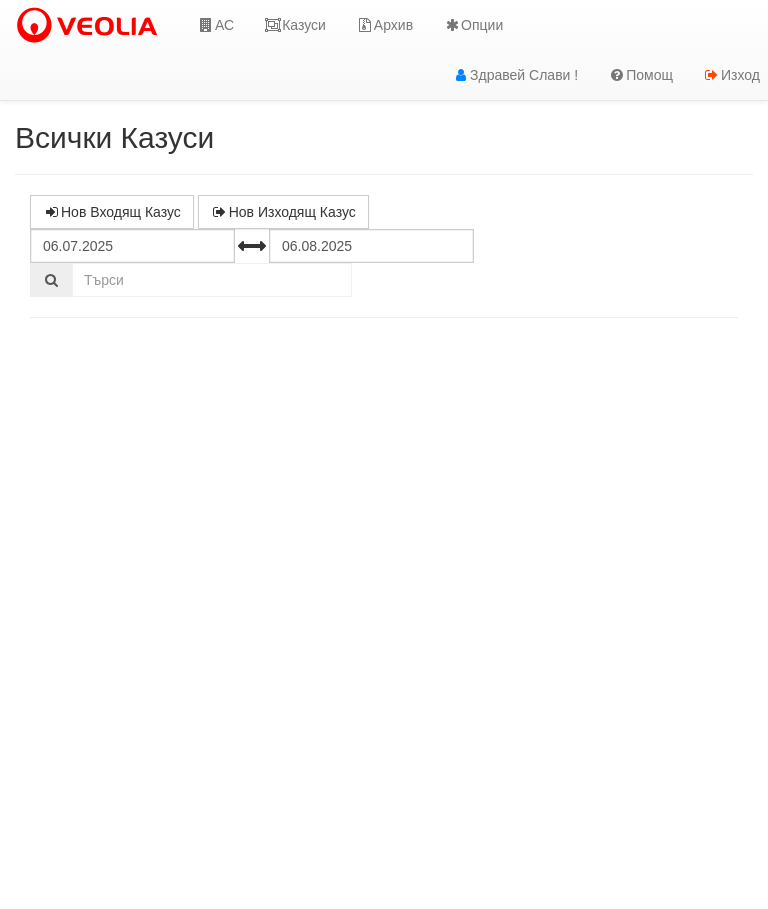 select on "10" 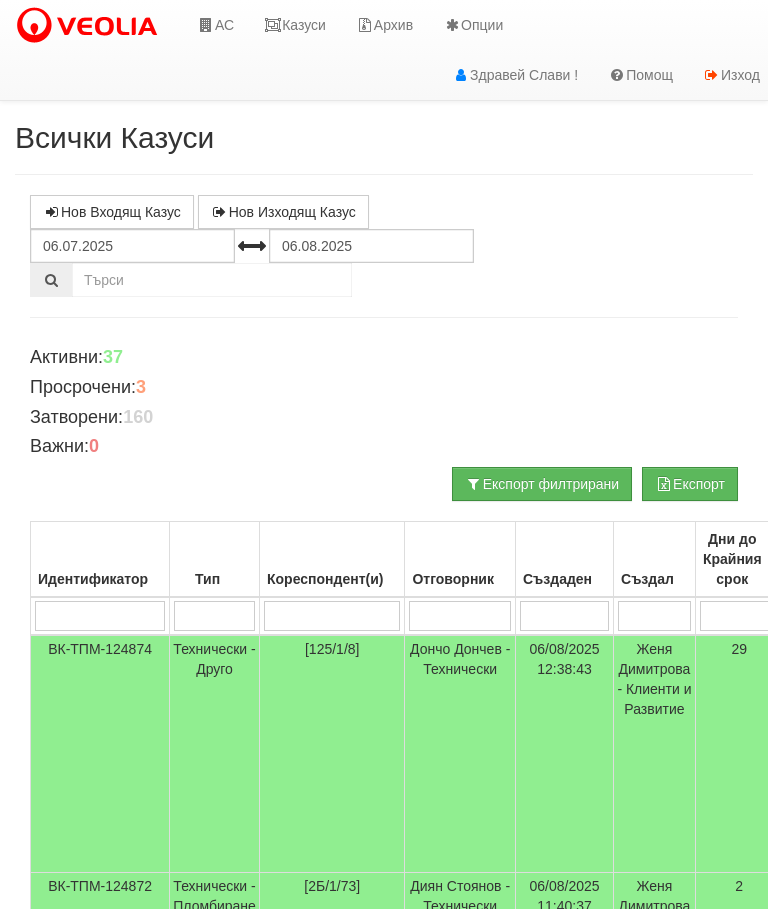 click on "АС" at bounding box center [215, 25] 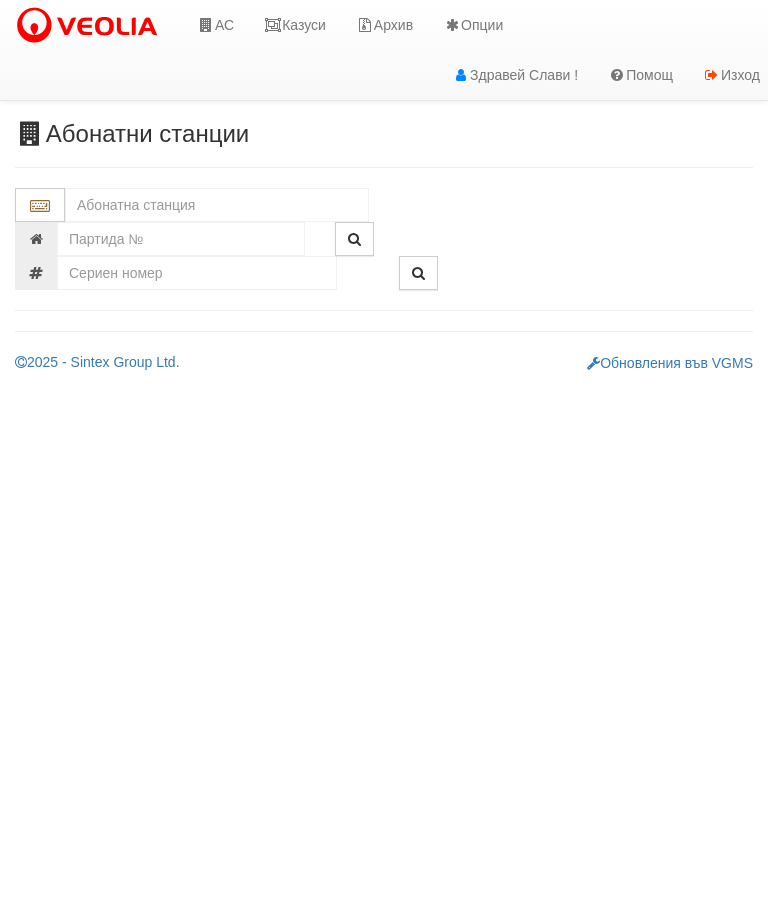 scroll, scrollTop: 0, scrollLeft: 0, axis: both 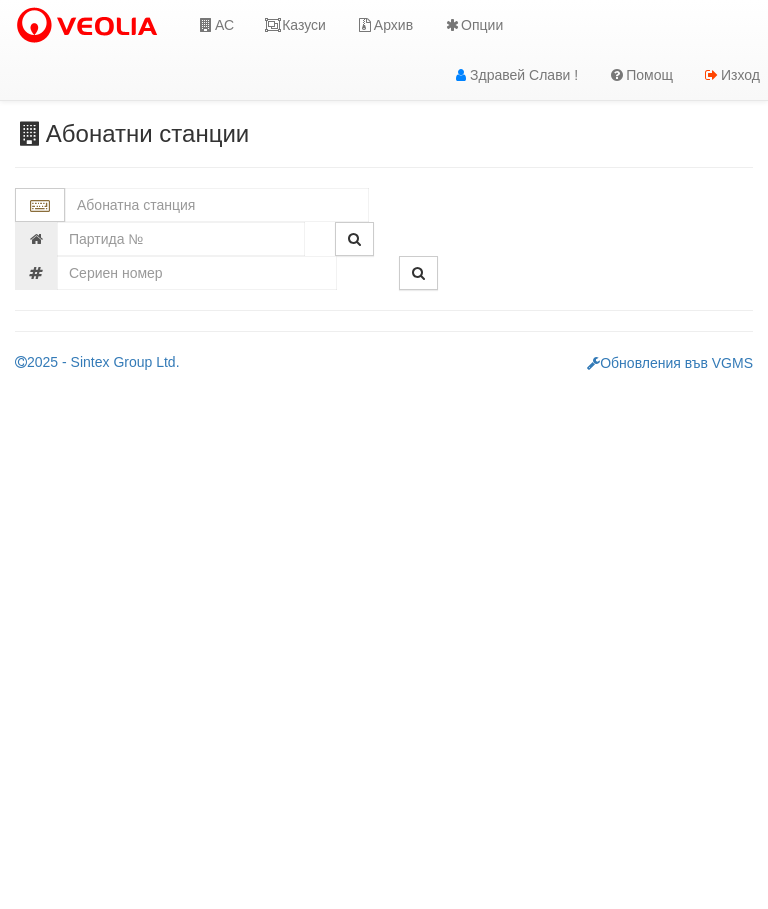 click at bounding box center (217, 205) 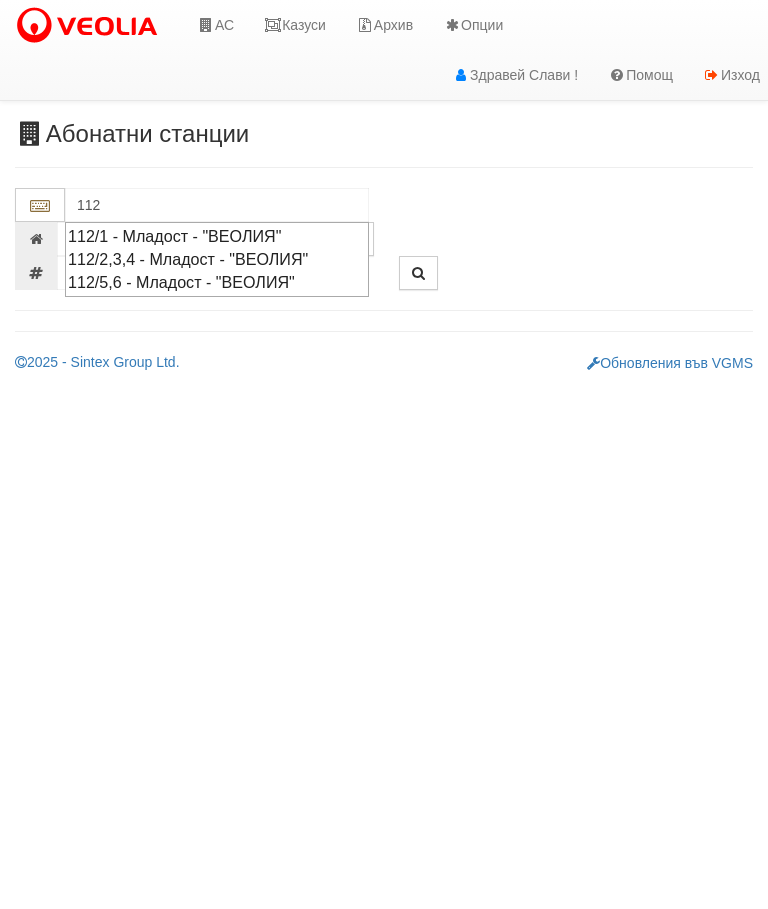 click on "112/2,3,4 - Младост - "ВЕОЛИЯ"" at bounding box center (217, 259) 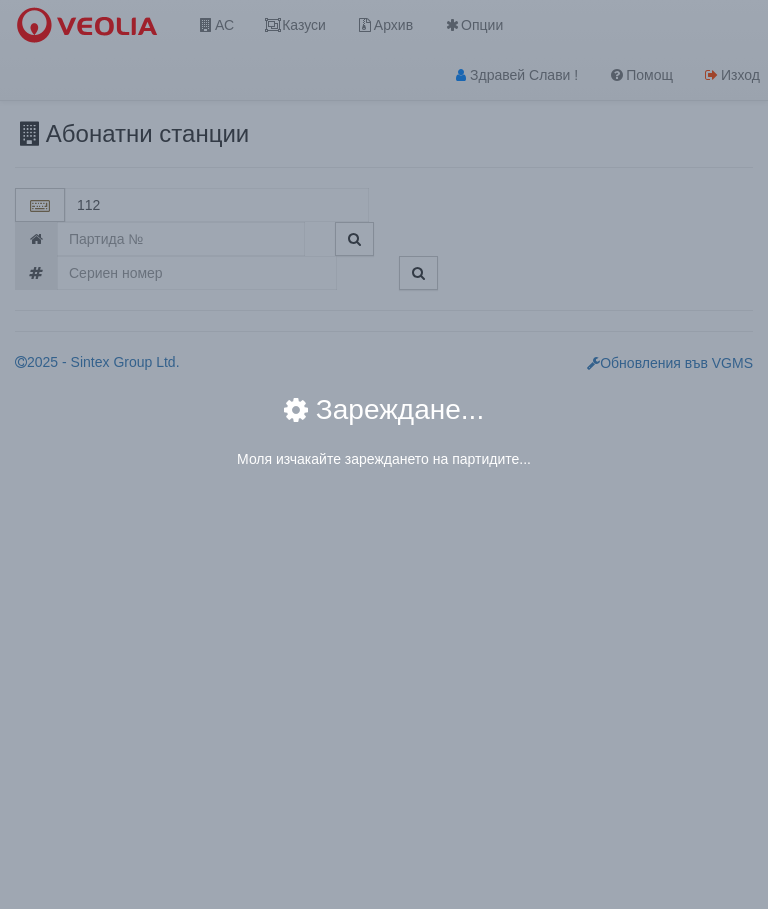 type on "112/2,3,4 - Младост - "ВЕОЛИЯ"" 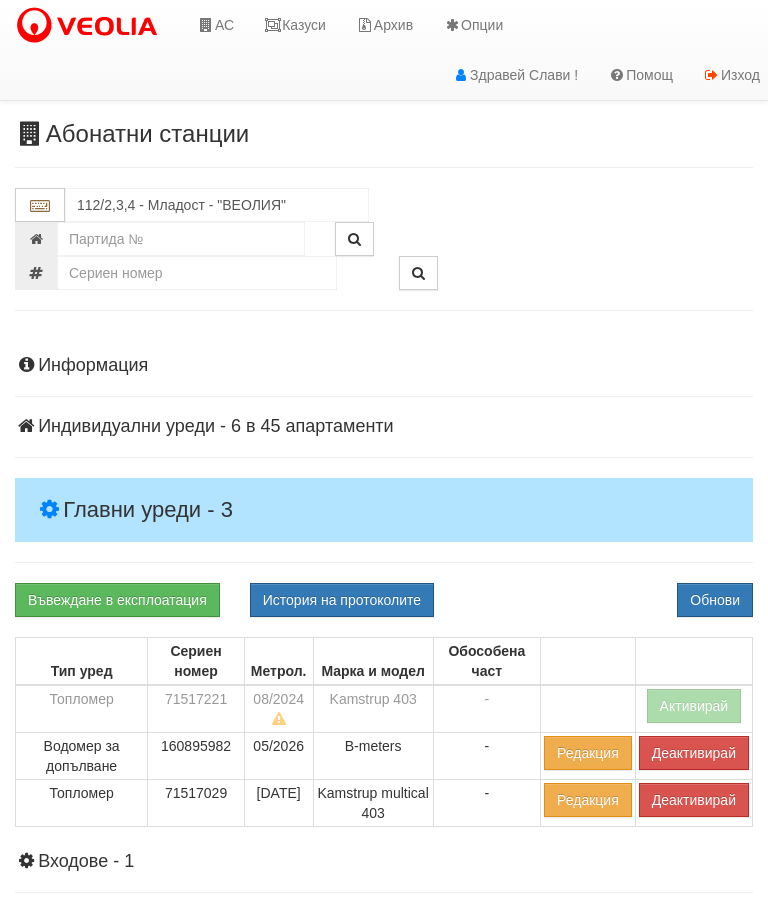 click on "Главни уреди - 3" at bounding box center [384, 510] 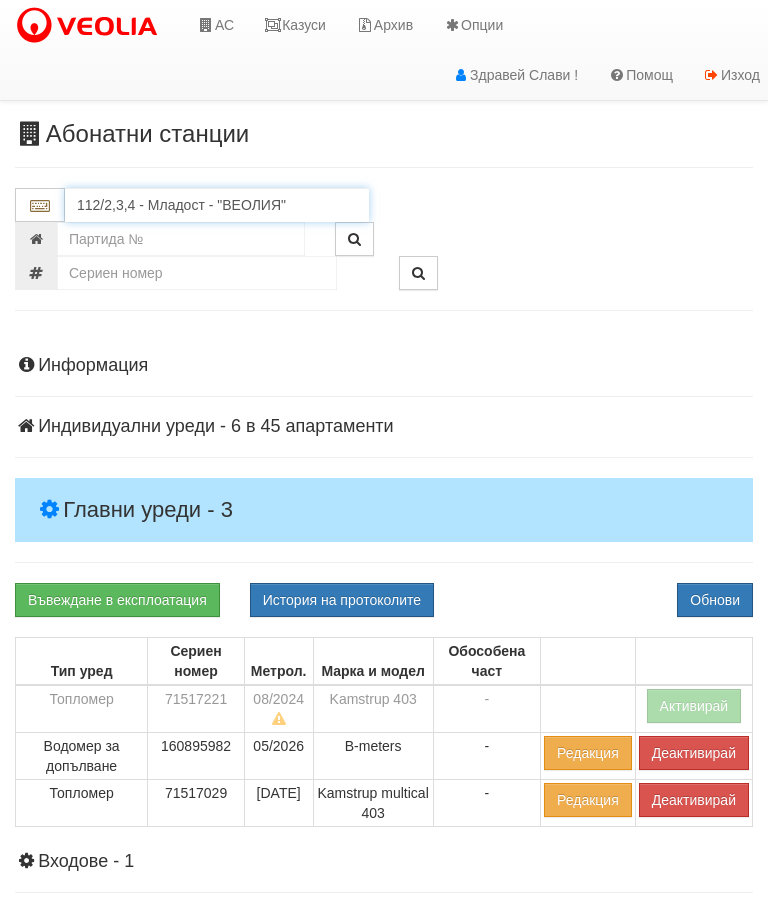 click on "112/2,3,4 - Младост - "ВЕОЛИЯ"" at bounding box center [217, 205] 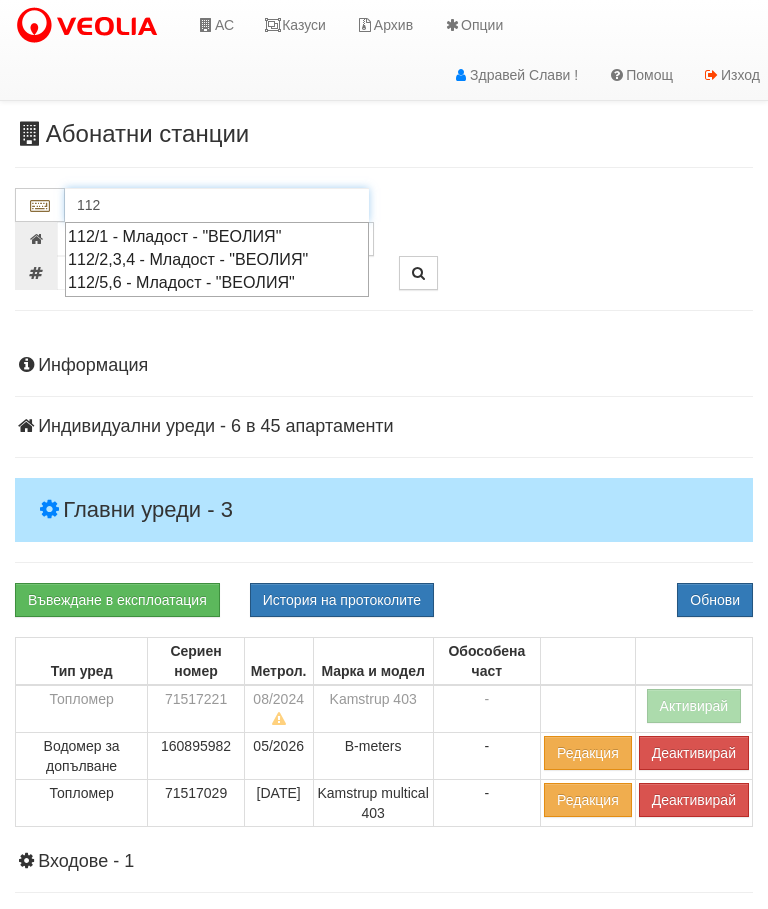 click on "112/1 - Младост - "ВЕОЛИЯ"" at bounding box center (217, 236) 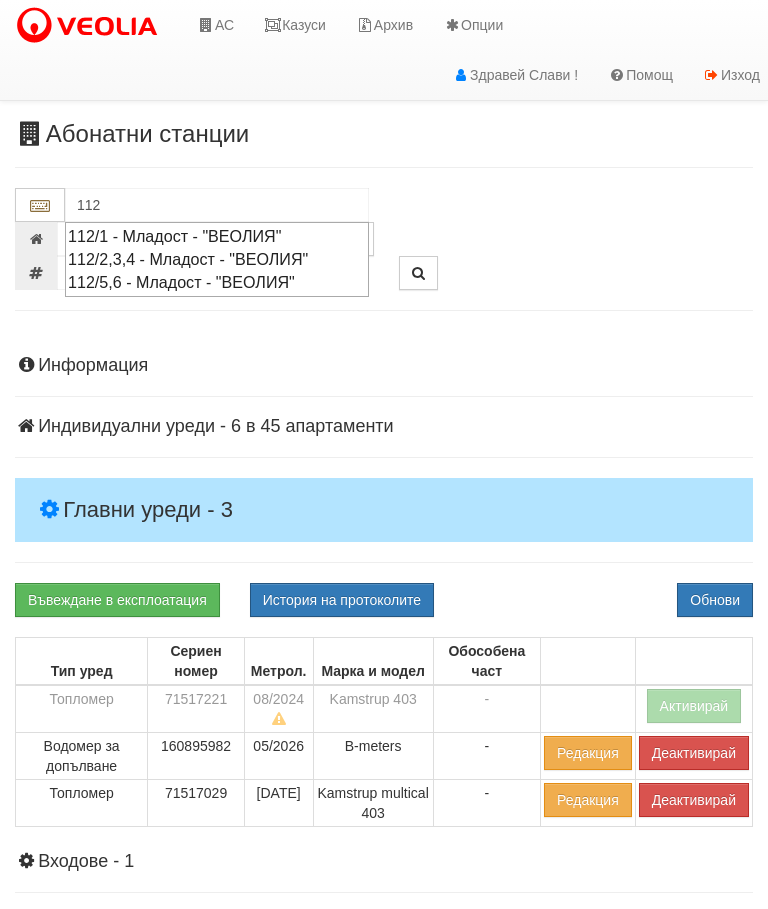 type on "112/1 - Младост - "ВЕОЛИЯ"" 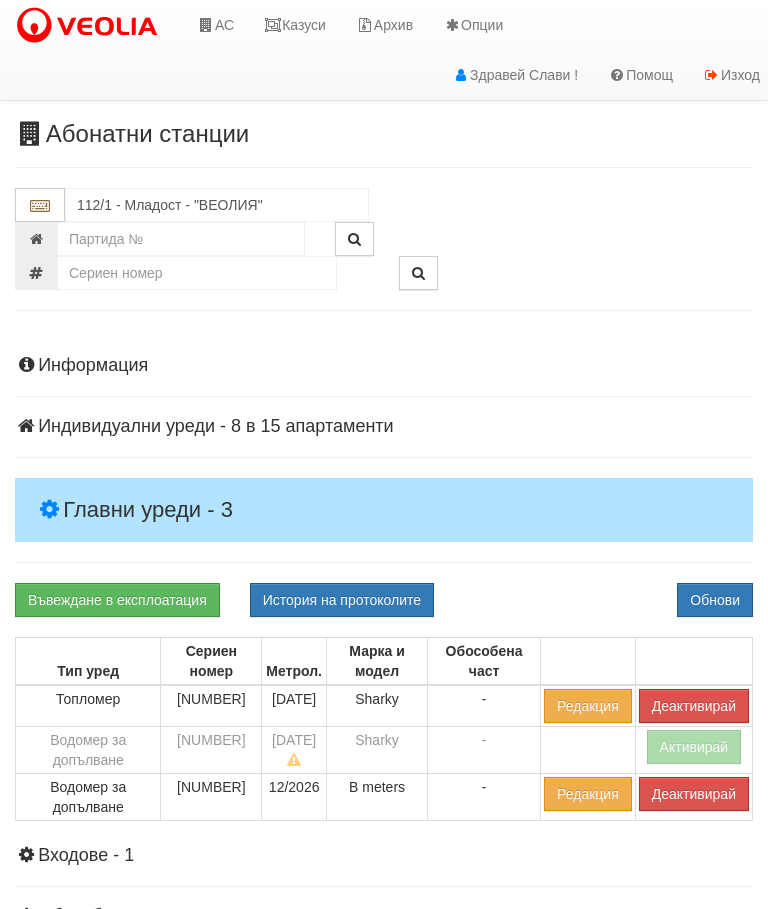 click on "Главни уреди - 3" at bounding box center (384, 510) 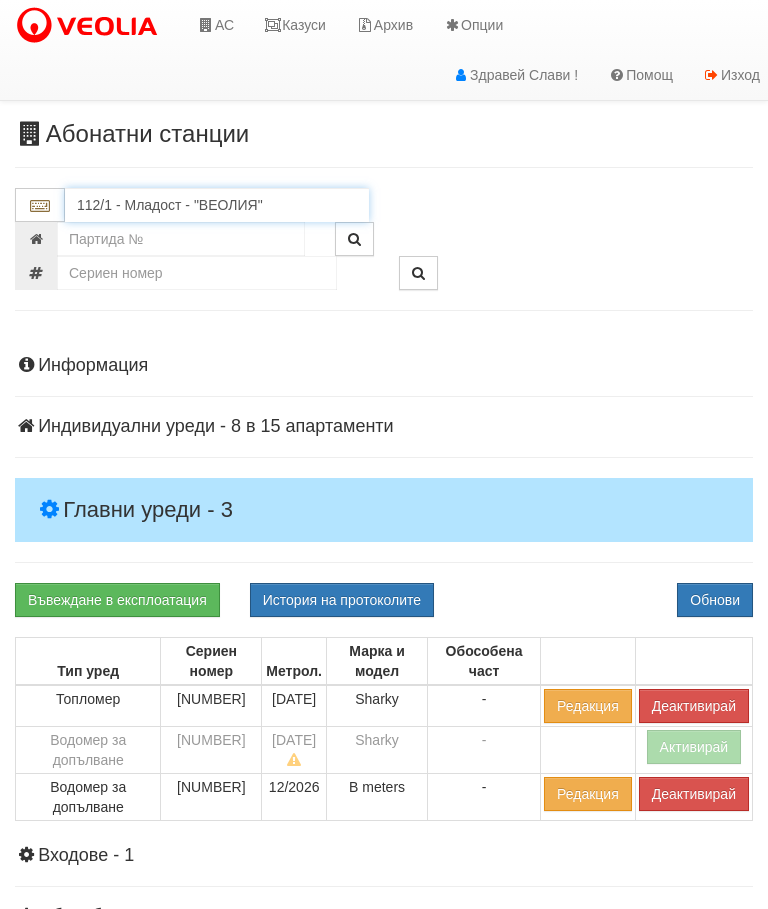 click on "112/1 - Младост - "ВЕОЛИЯ"" at bounding box center (217, 205) 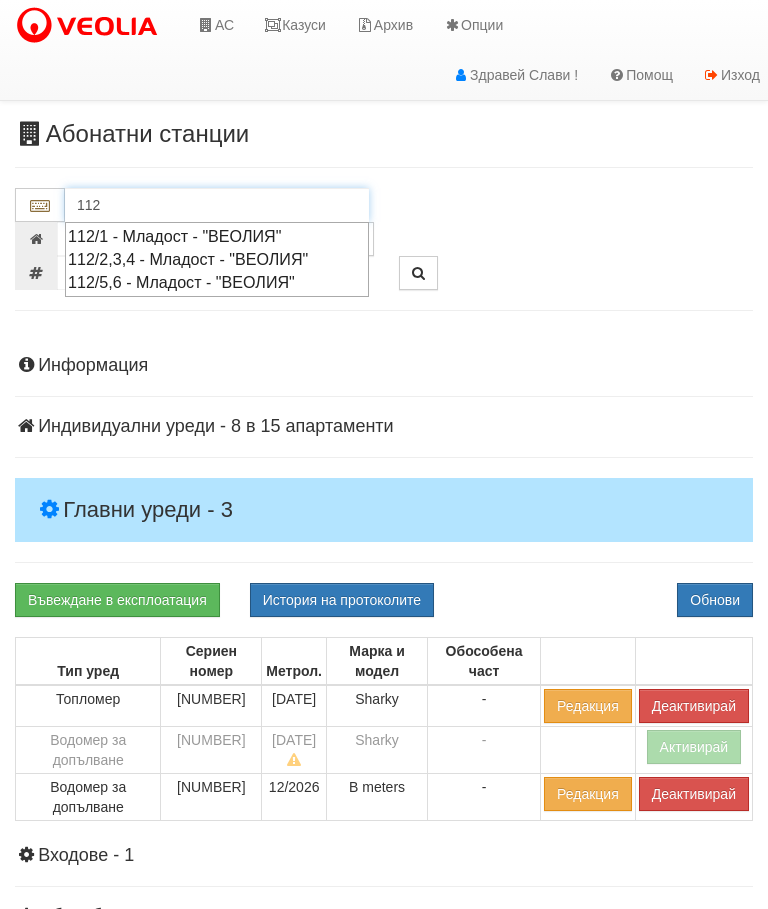 click on "112/2,3,4 - Младост - "ВЕОЛИЯ"" at bounding box center (217, 259) 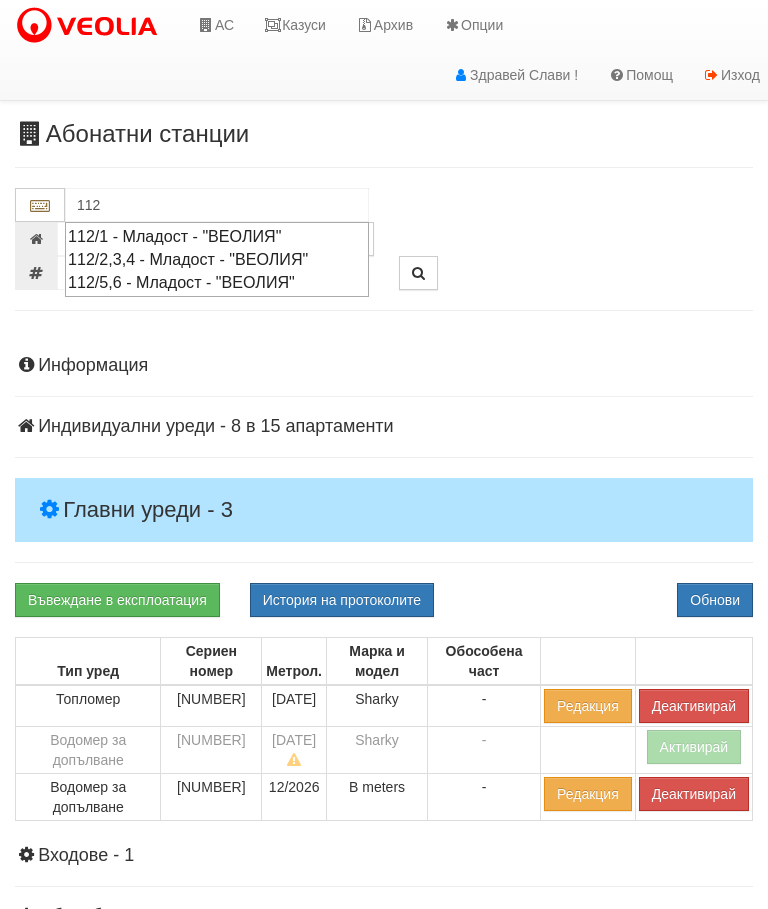 type on "112/2,3,4 - Младост - "ВЕОЛИЯ"" 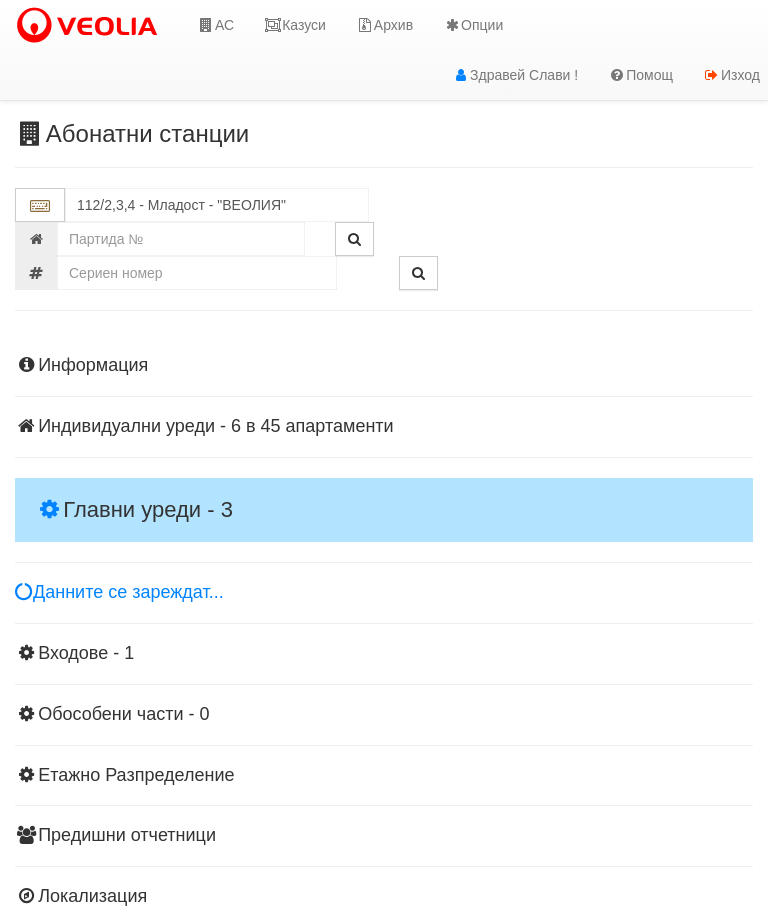 click on "Главни уреди - 3" at bounding box center (384, 510) 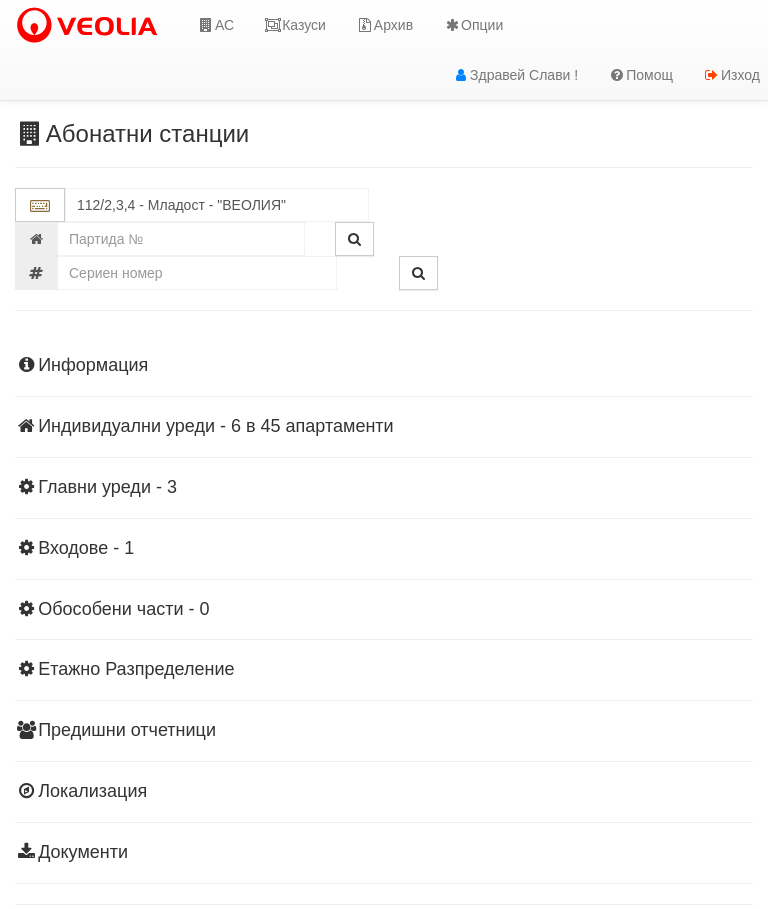 click on "Информация
Параметри
Брой Апартаменти:
45
Ползватели 06/2025
0  %" at bounding box center (384, 607) 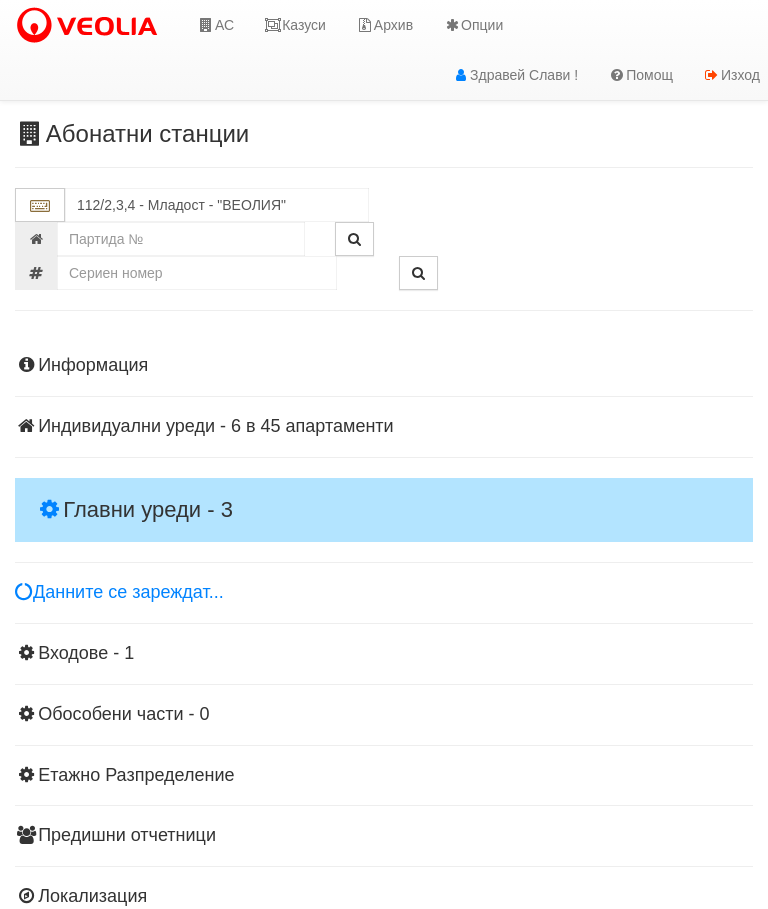 click on "Главни уреди - 3" at bounding box center (384, 510) 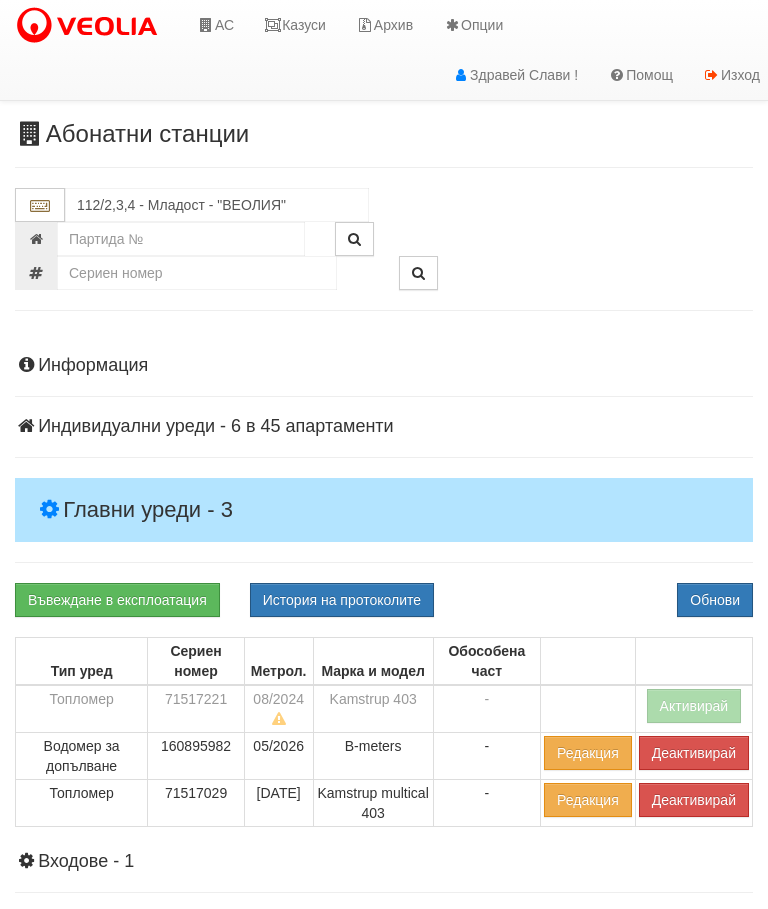 click on "История на протоколите" at bounding box center (342, 600) 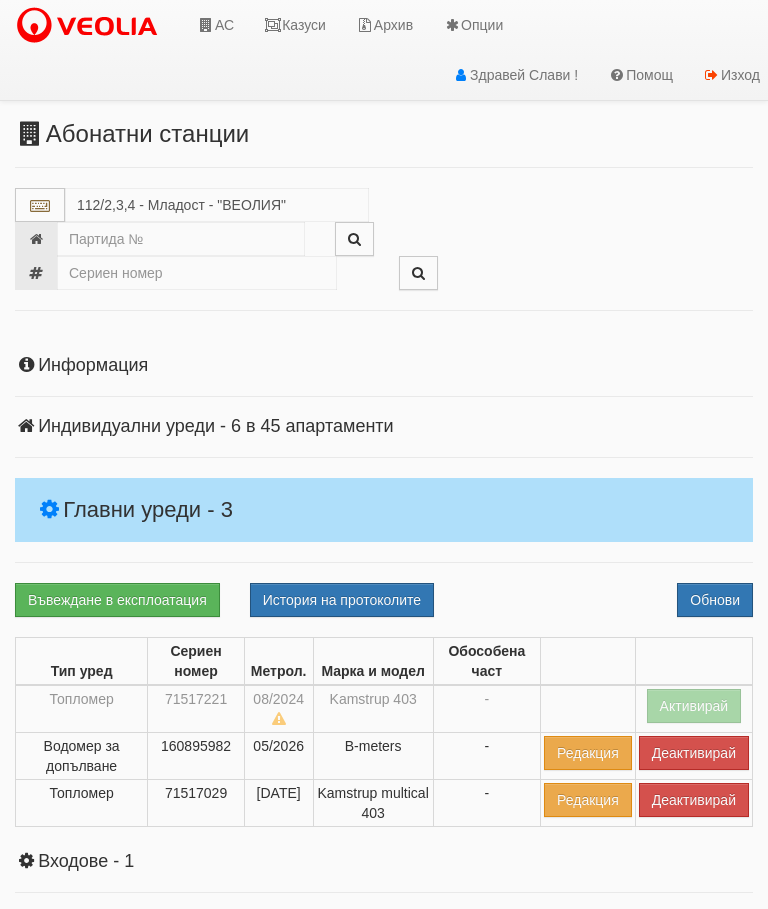 select on "10" 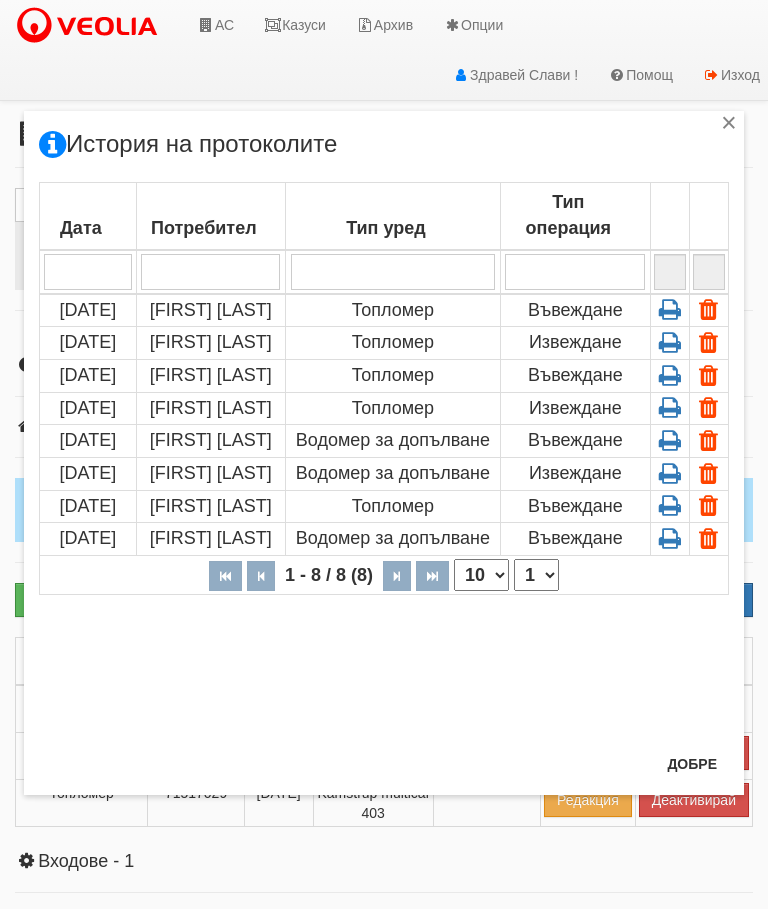 click on "×" at bounding box center [729, 126] 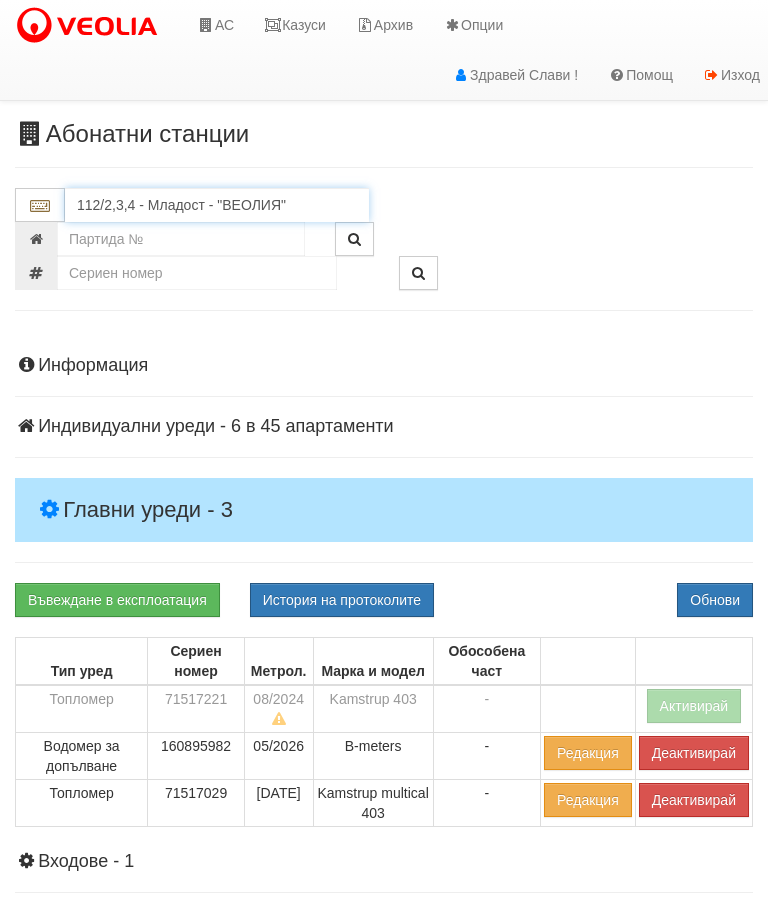 click on "112/2,3,4 - Младост - "ВЕОЛИЯ"" at bounding box center [217, 205] 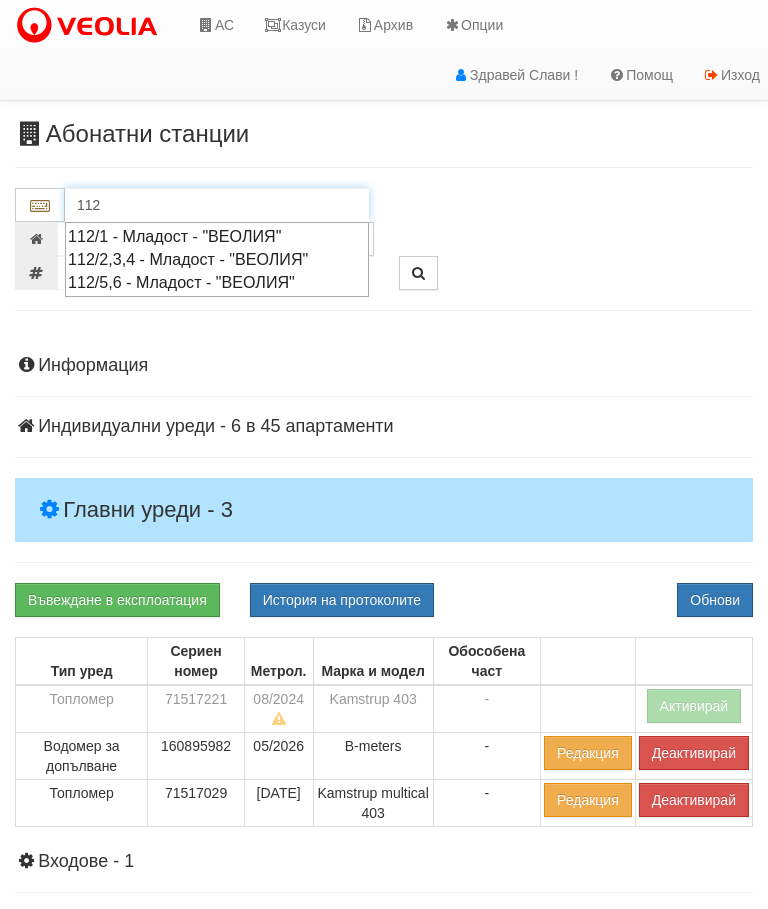 click on "112/1 - Младост - "ВЕОЛИЯ"" at bounding box center [217, 236] 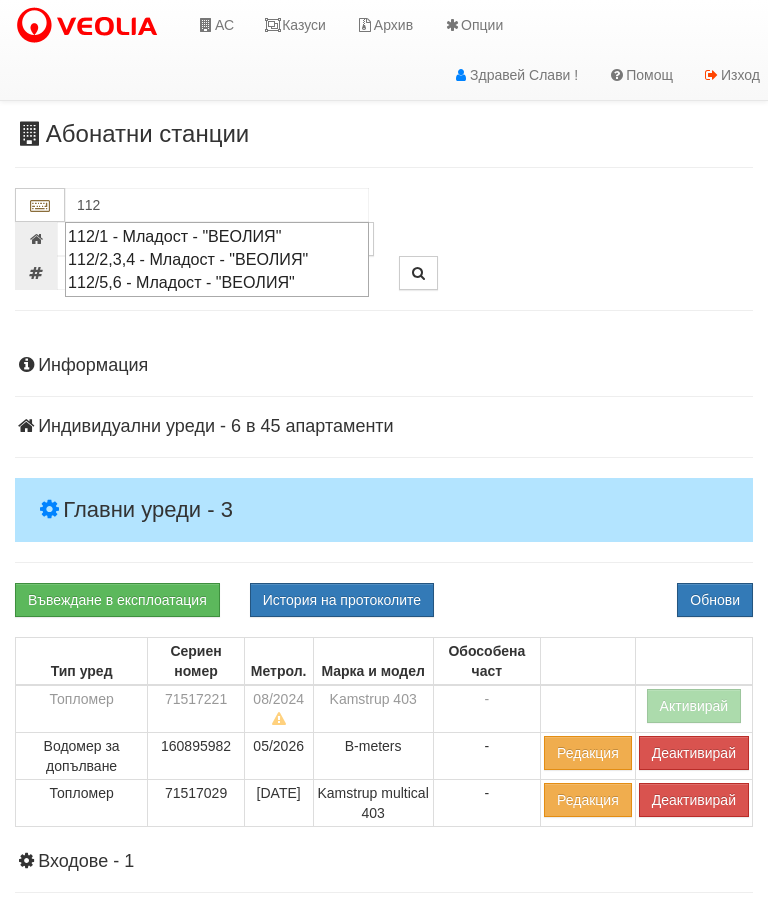 type on "112/1 - Младост - "ВЕОЛИЯ"" 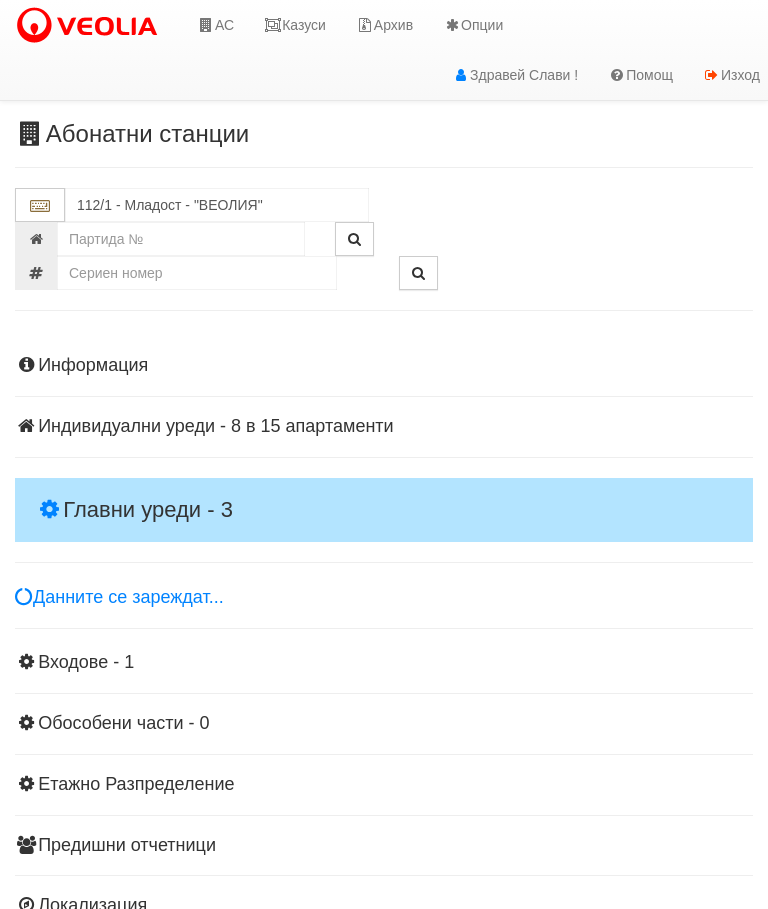 click on "Главни уреди - 3" at bounding box center (384, 510) 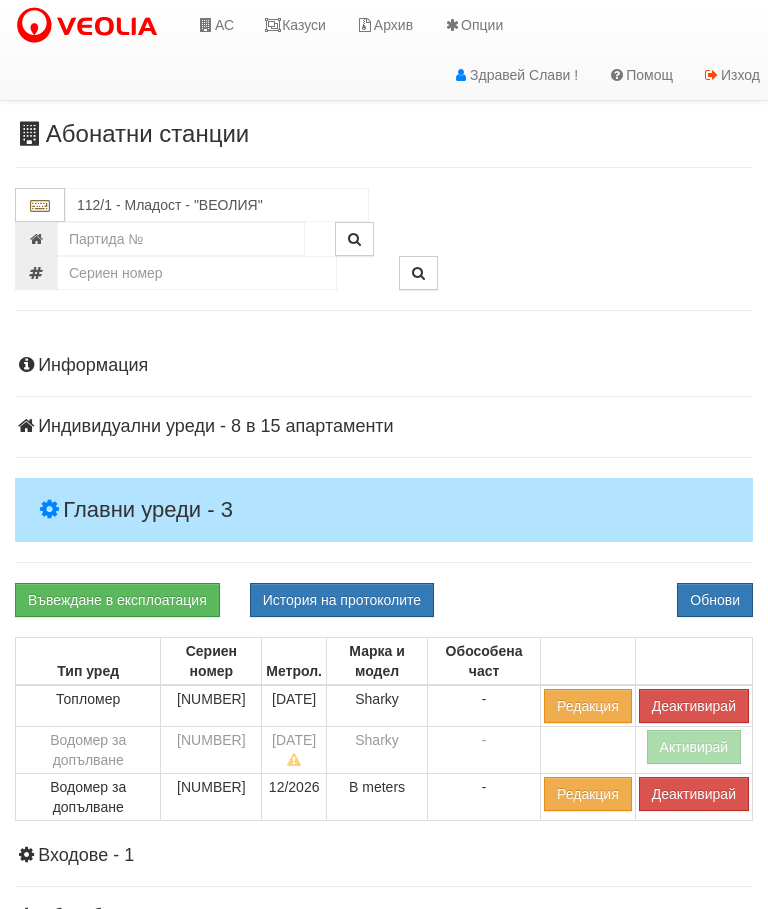 click on "История на протоколите" at bounding box center [342, 600] 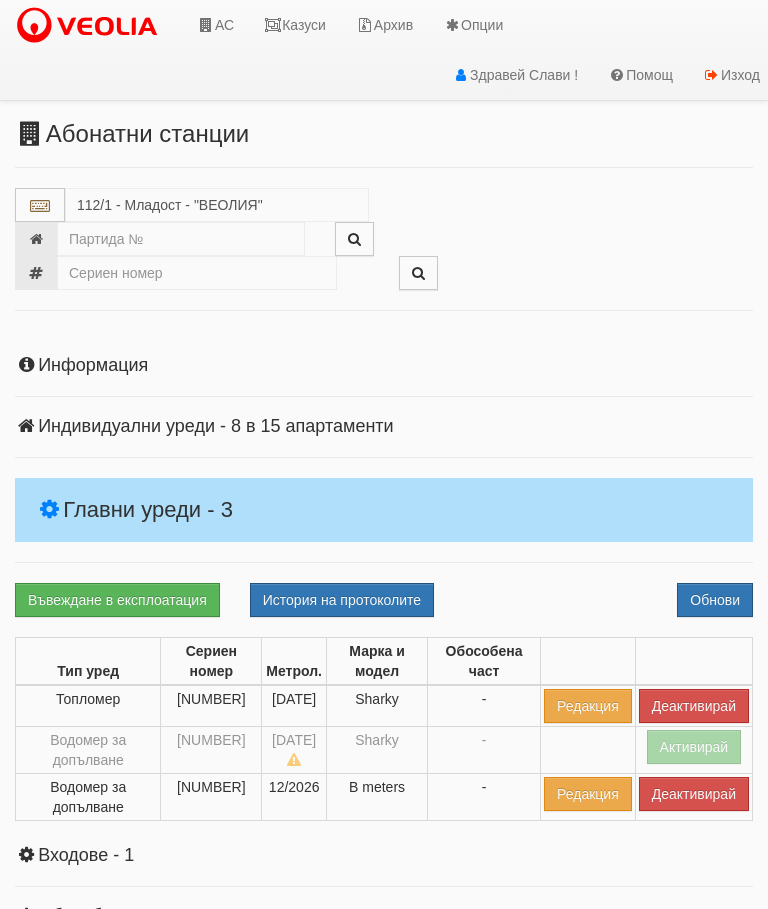 select on "10" 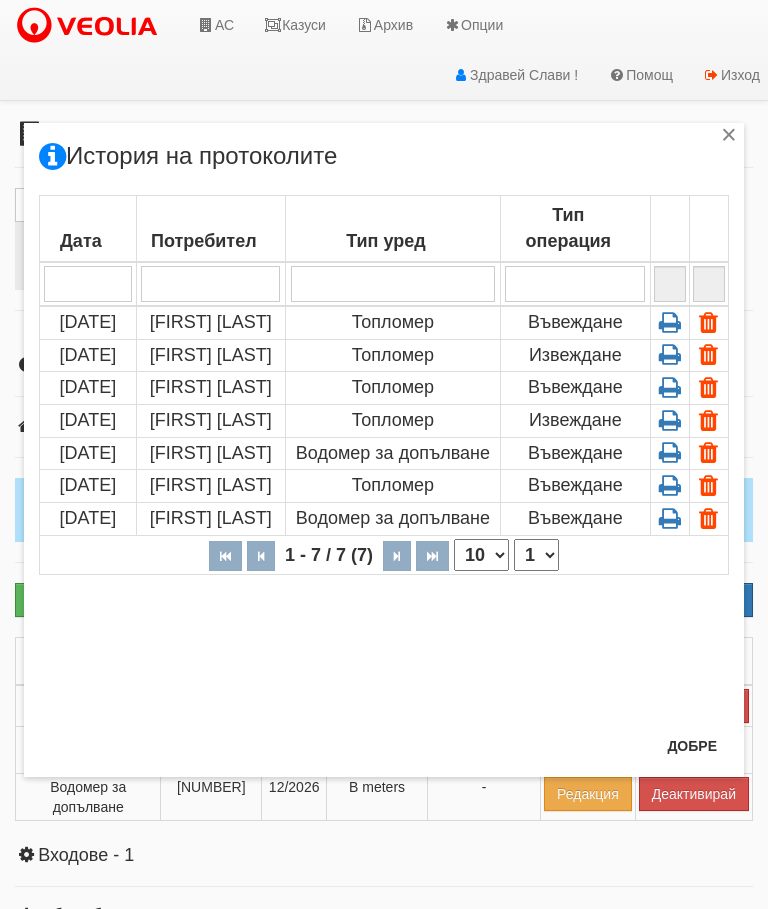 click on "×" at bounding box center [729, 138] 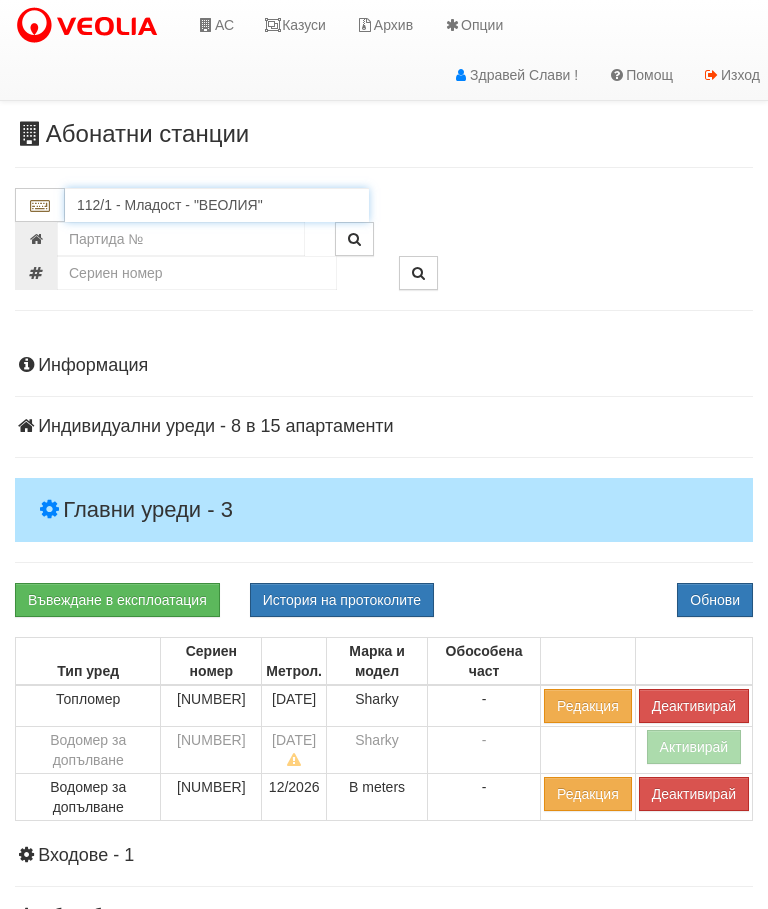 click on "112/1 - Младост - "ВЕОЛИЯ"" at bounding box center (217, 205) 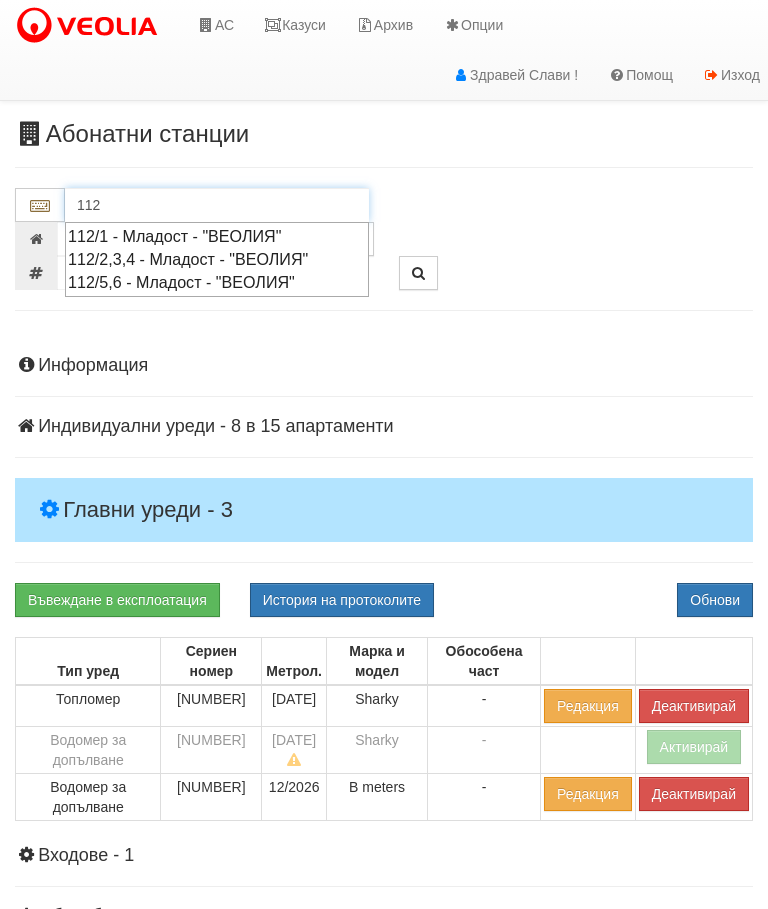 click on "112/5,6 - Младост - "ВЕОЛИЯ"" at bounding box center (217, 282) 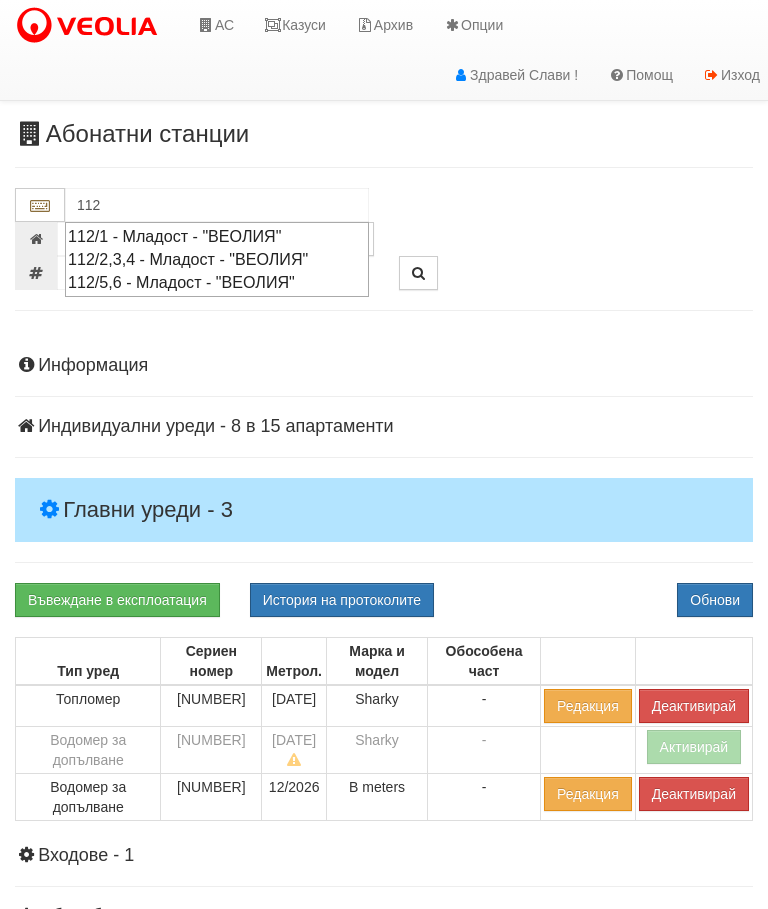 type on "112/5,6 - Младост - "ВЕОЛИЯ"" 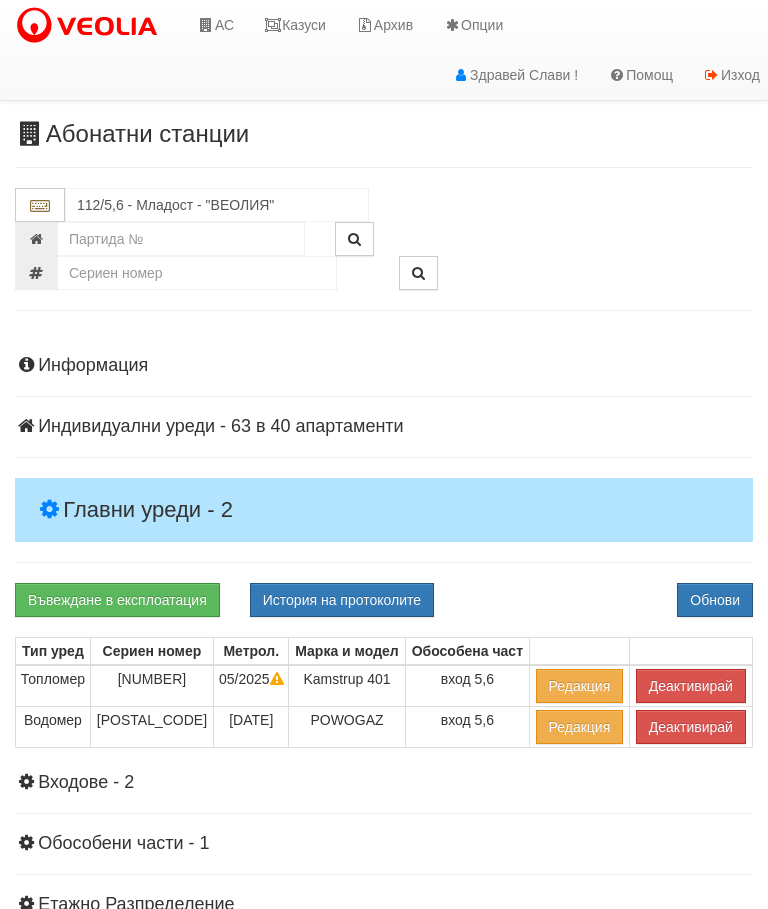 click on "Главни уреди - 2" at bounding box center (384, 510) 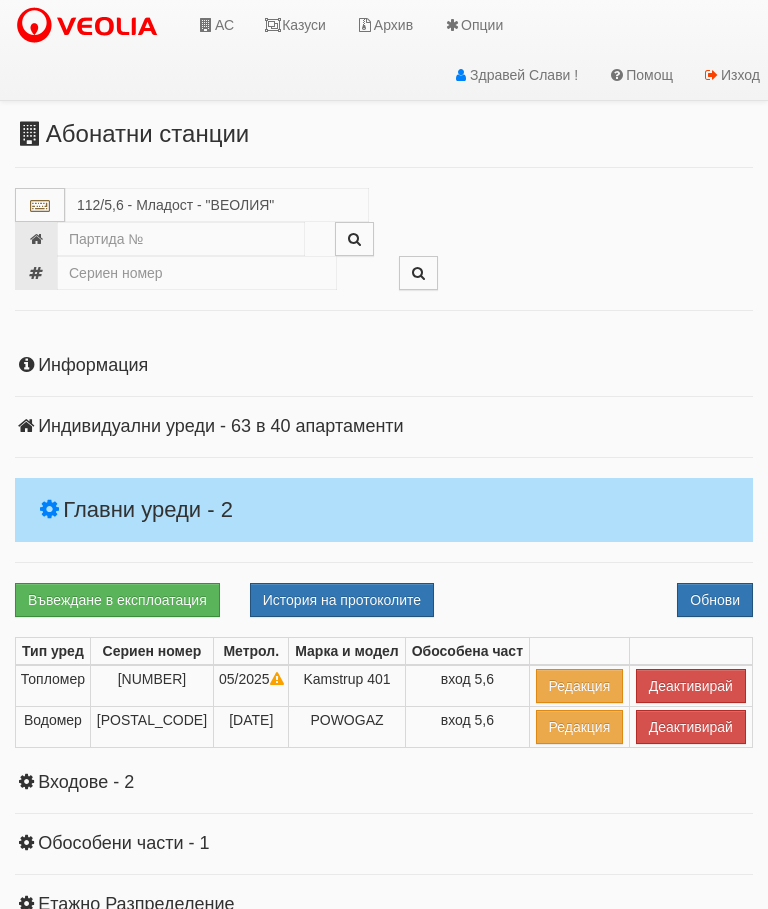 select on "10" 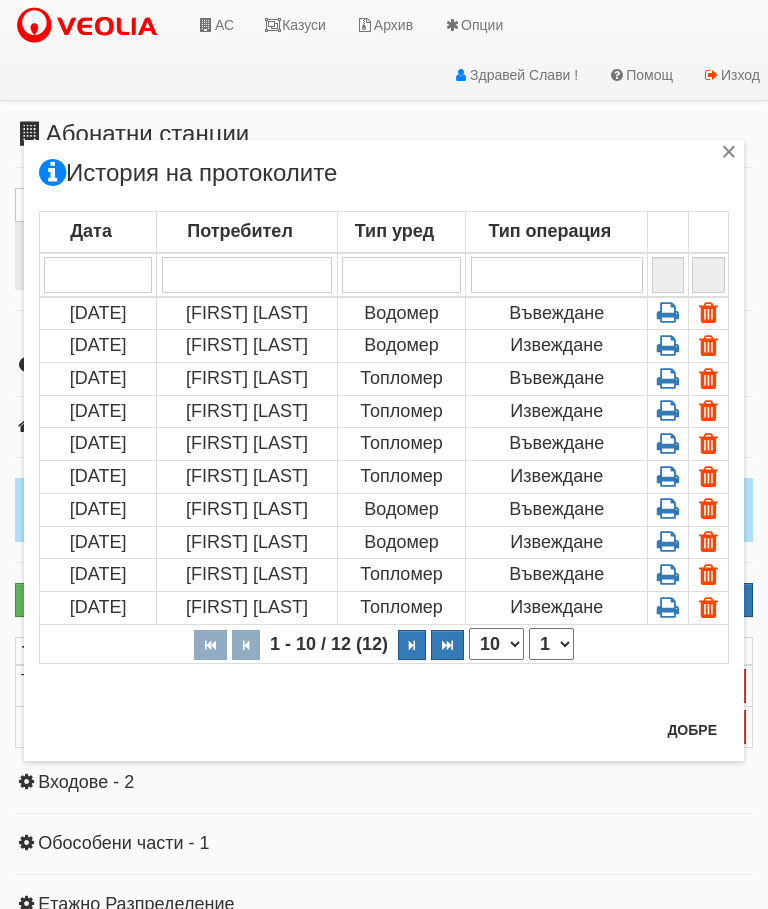 click on "×" at bounding box center [729, 155] 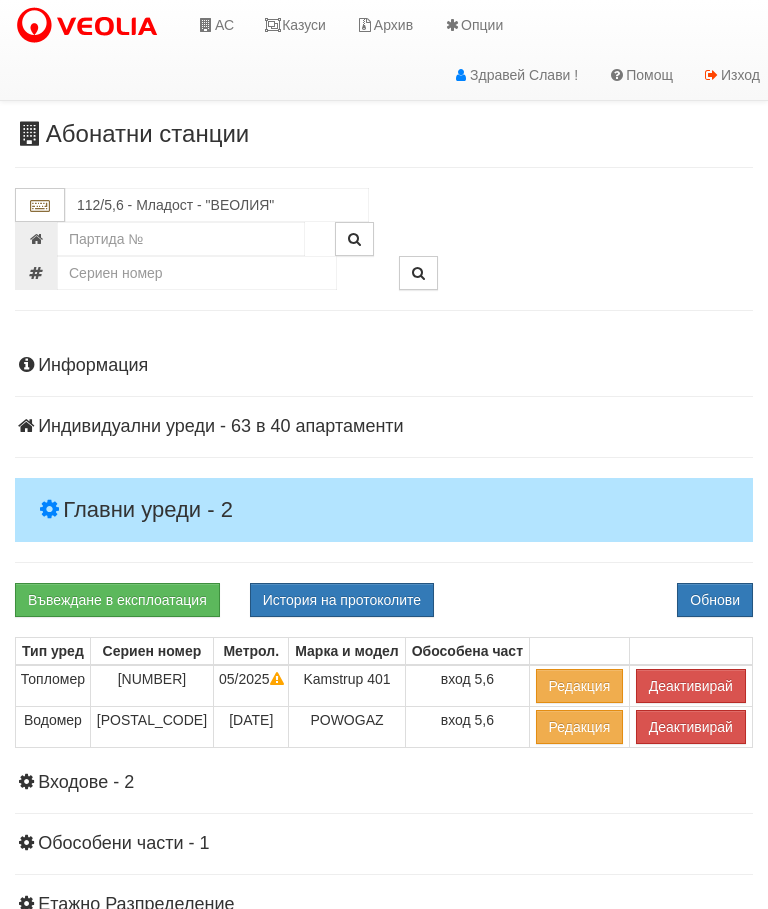 click on "Казуси" at bounding box center [295, 25] 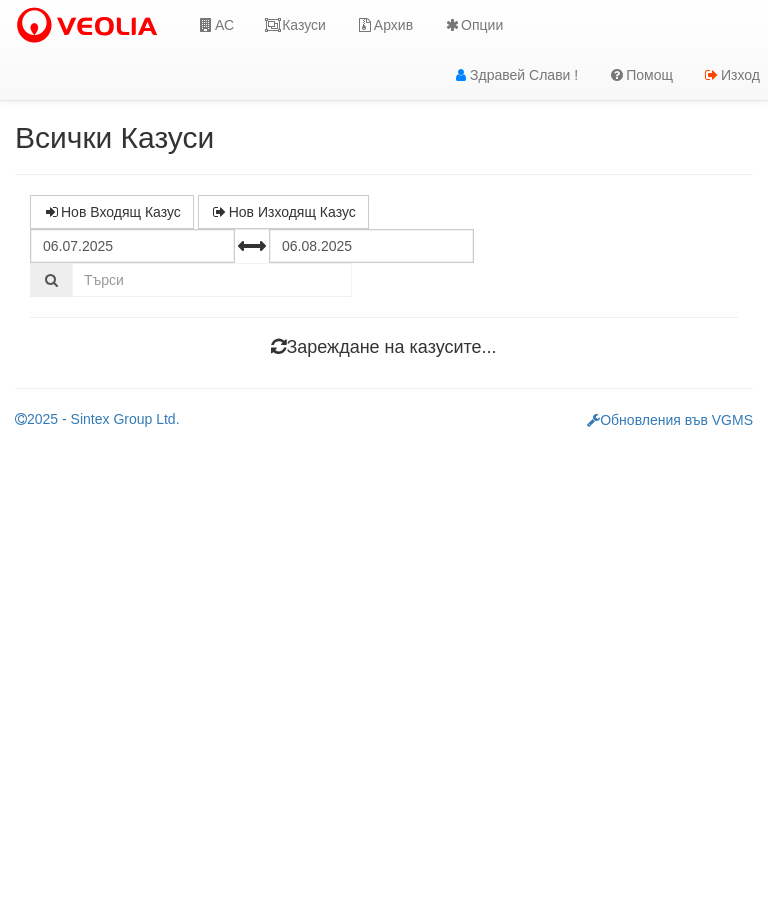 scroll, scrollTop: 0, scrollLeft: 0, axis: both 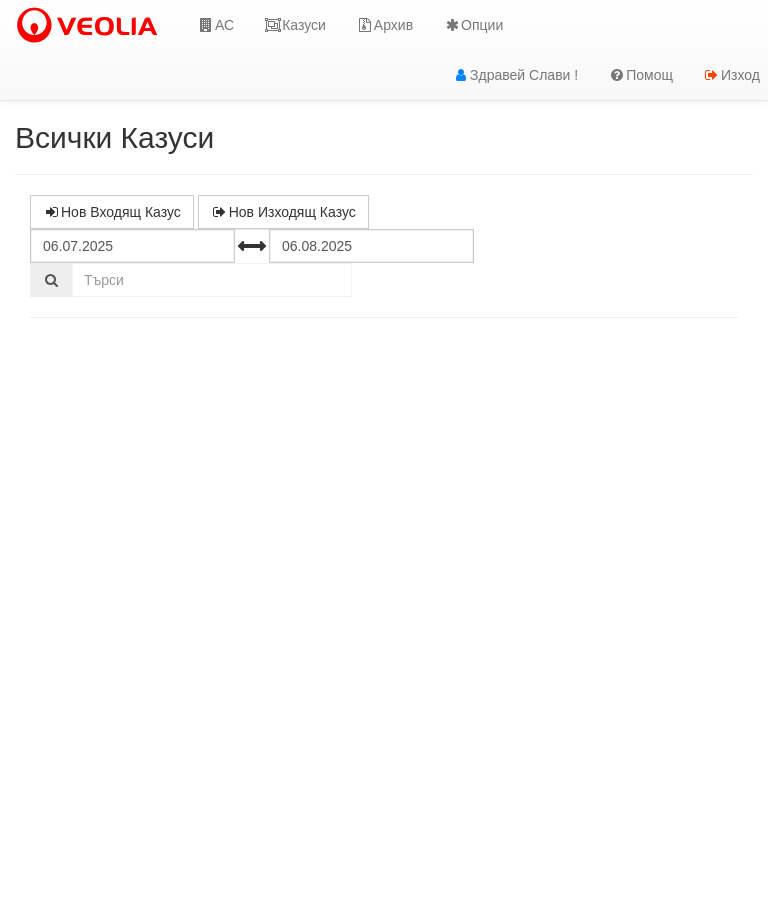 select on "10" 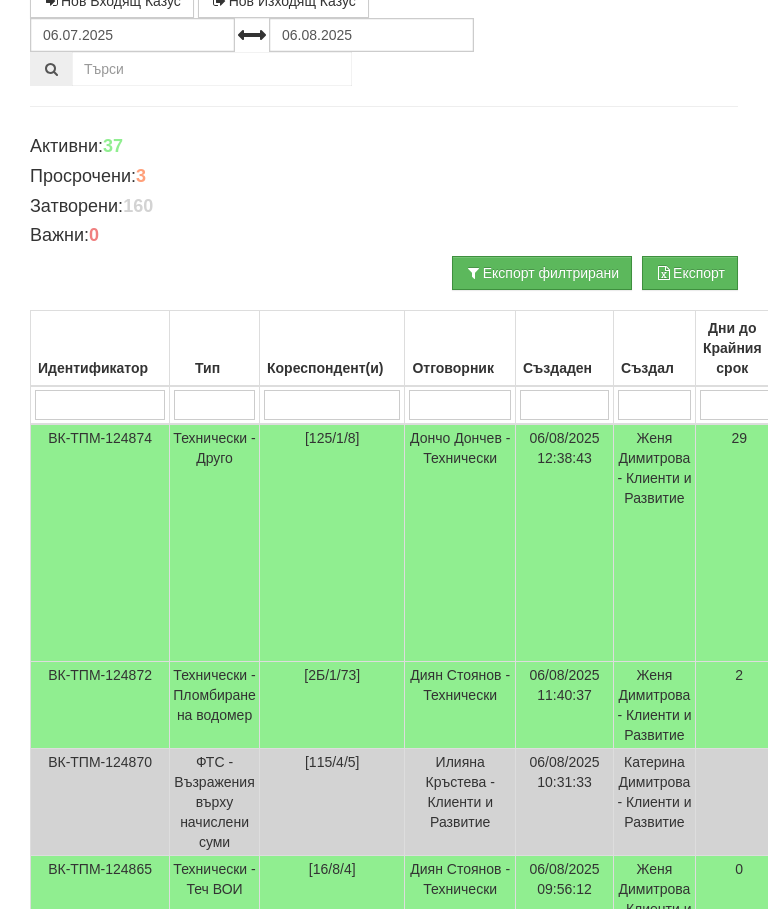scroll, scrollTop: 0, scrollLeft: 0, axis: both 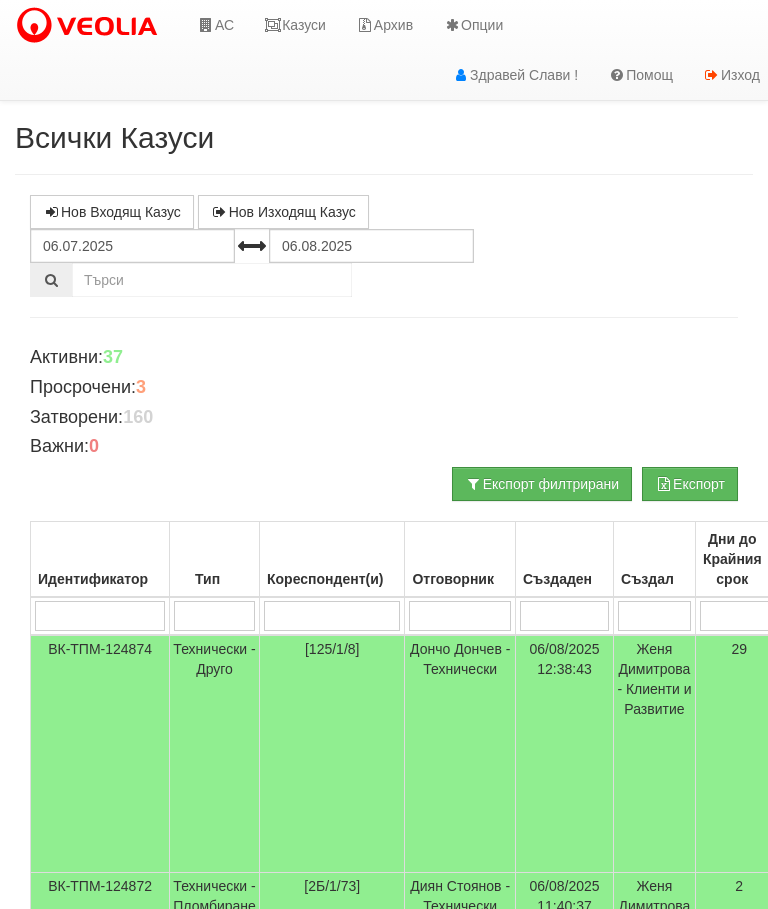 click on "Казуси" at bounding box center [295, 25] 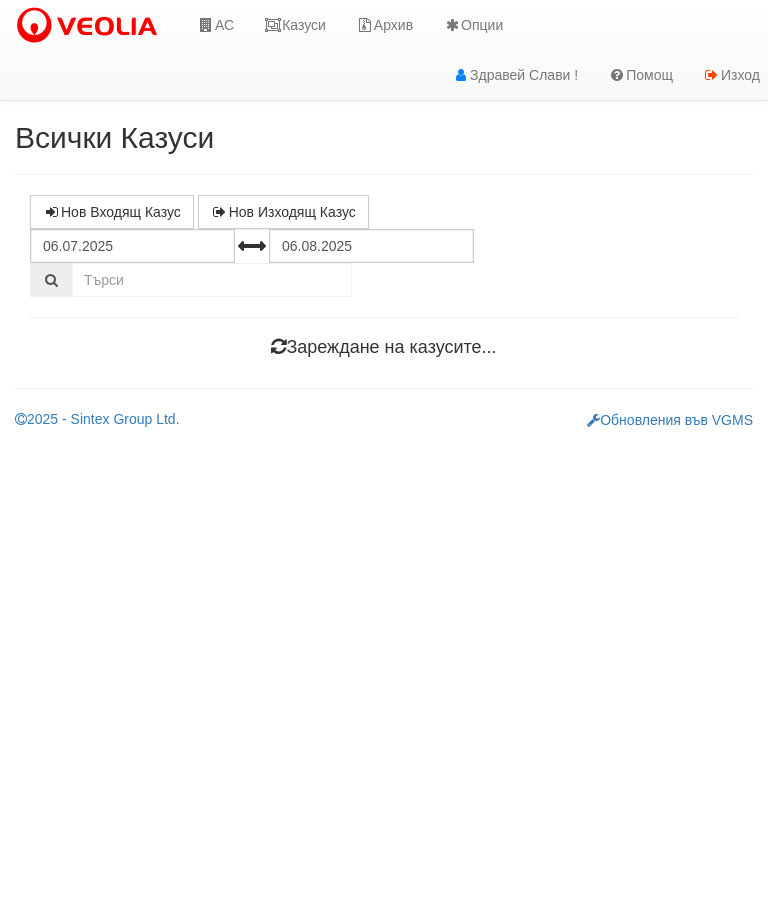 scroll, scrollTop: 0, scrollLeft: 0, axis: both 